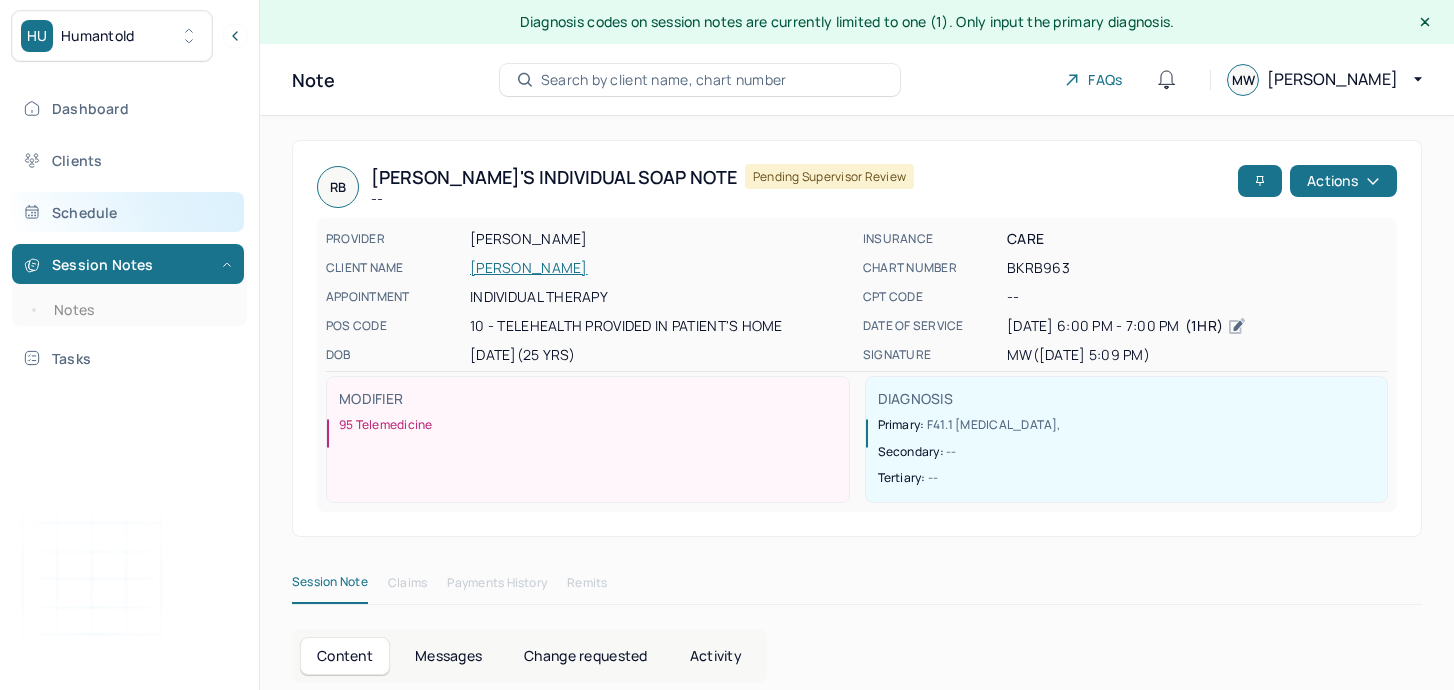 scroll, scrollTop: 36, scrollLeft: 0, axis: vertical 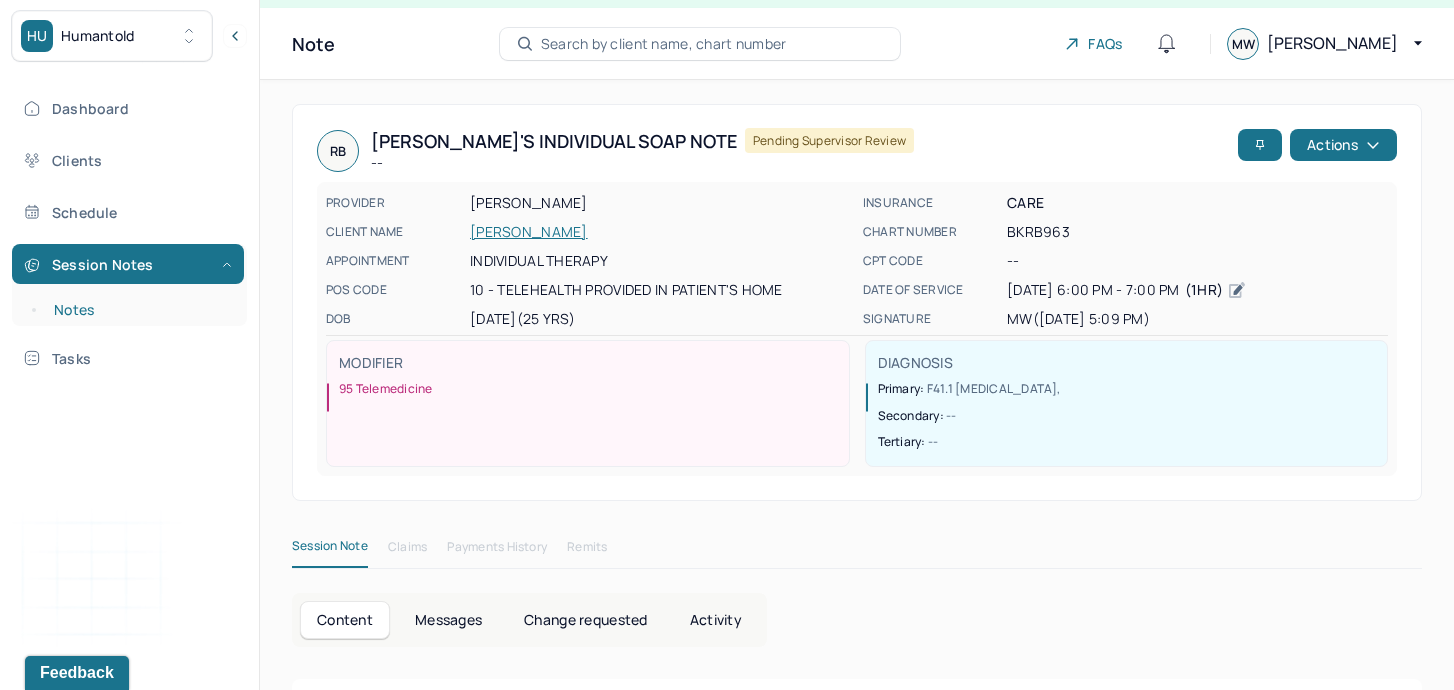 click on "Notes" at bounding box center (139, 310) 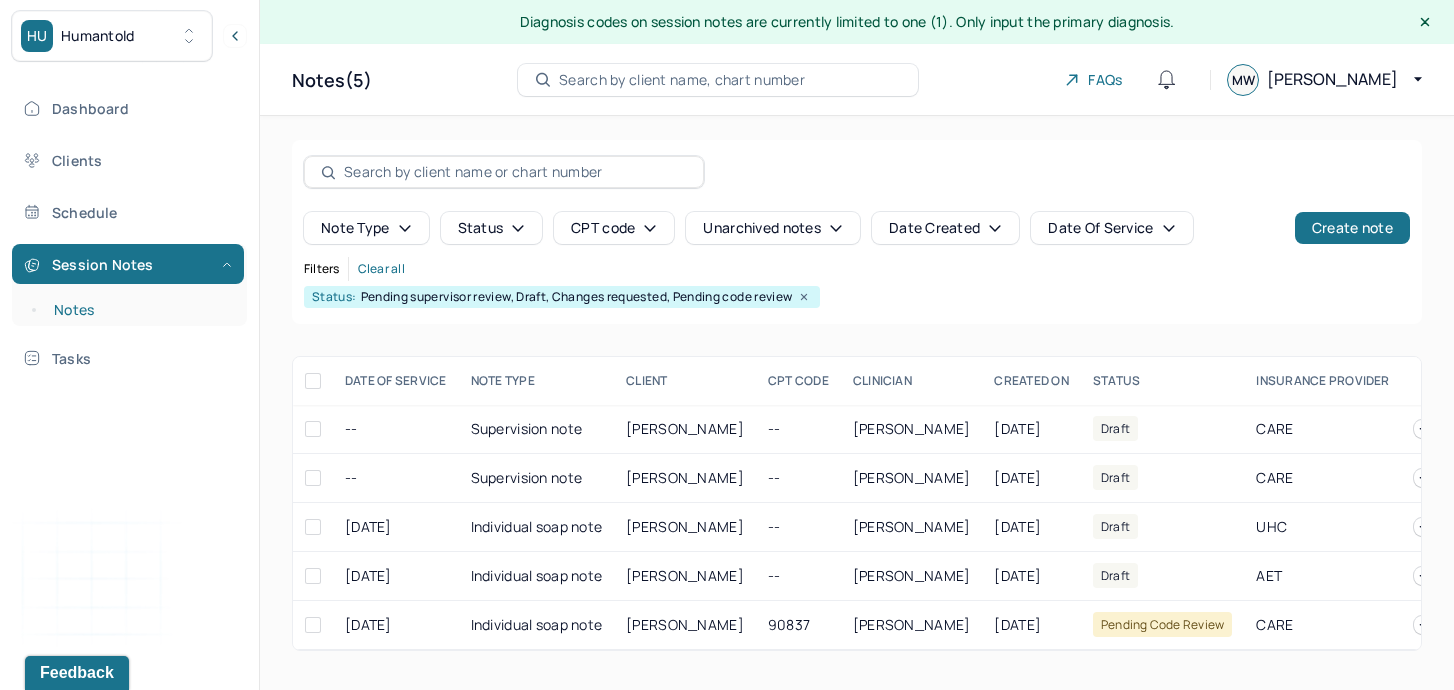 scroll, scrollTop: 0, scrollLeft: 0, axis: both 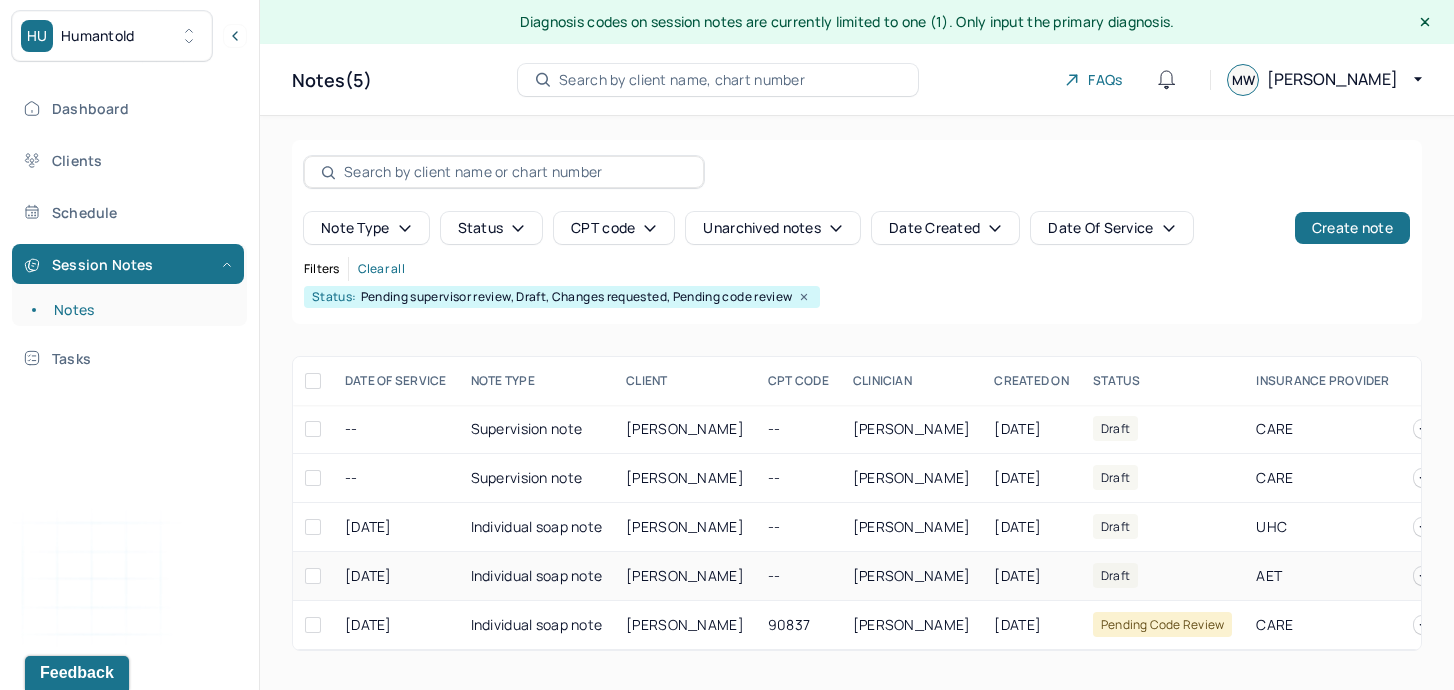 click on "[PERSON_NAME]" at bounding box center (685, 575) 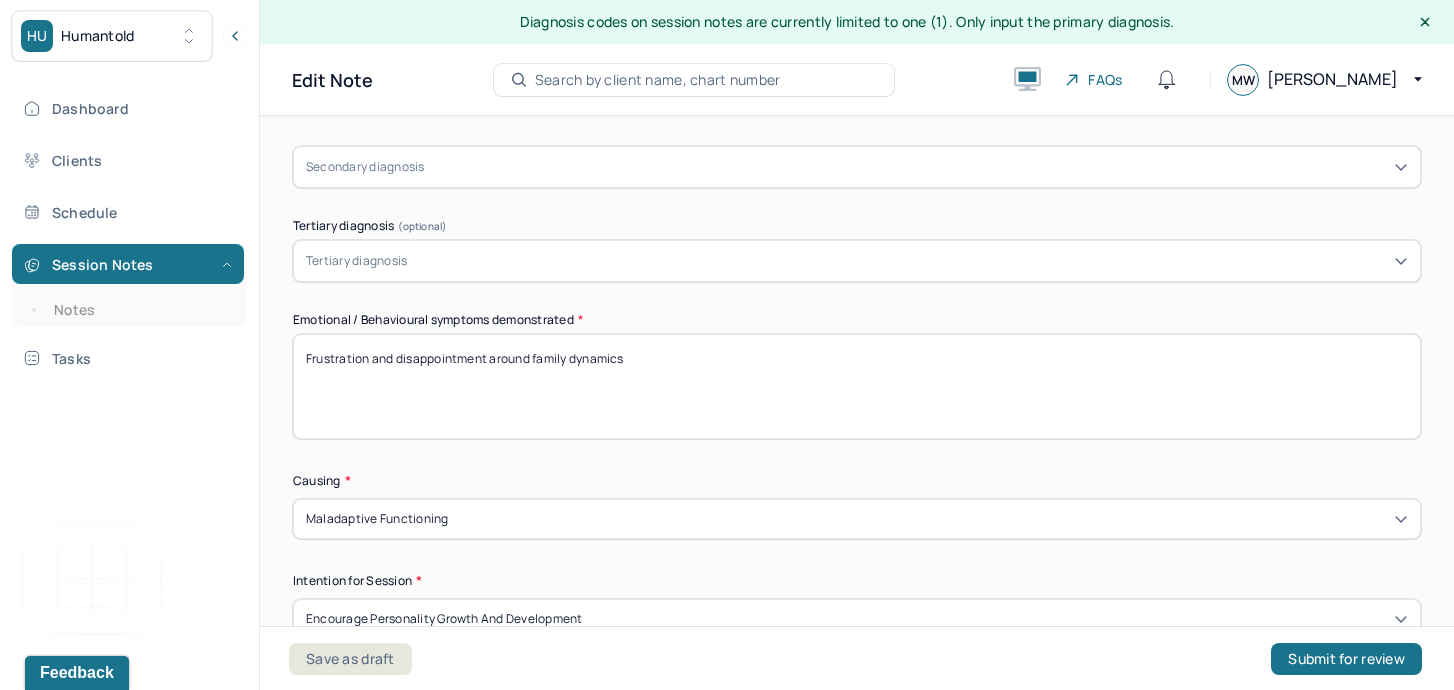 scroll, scrollTop: 889, scrollLeft: 0, axis: vertical 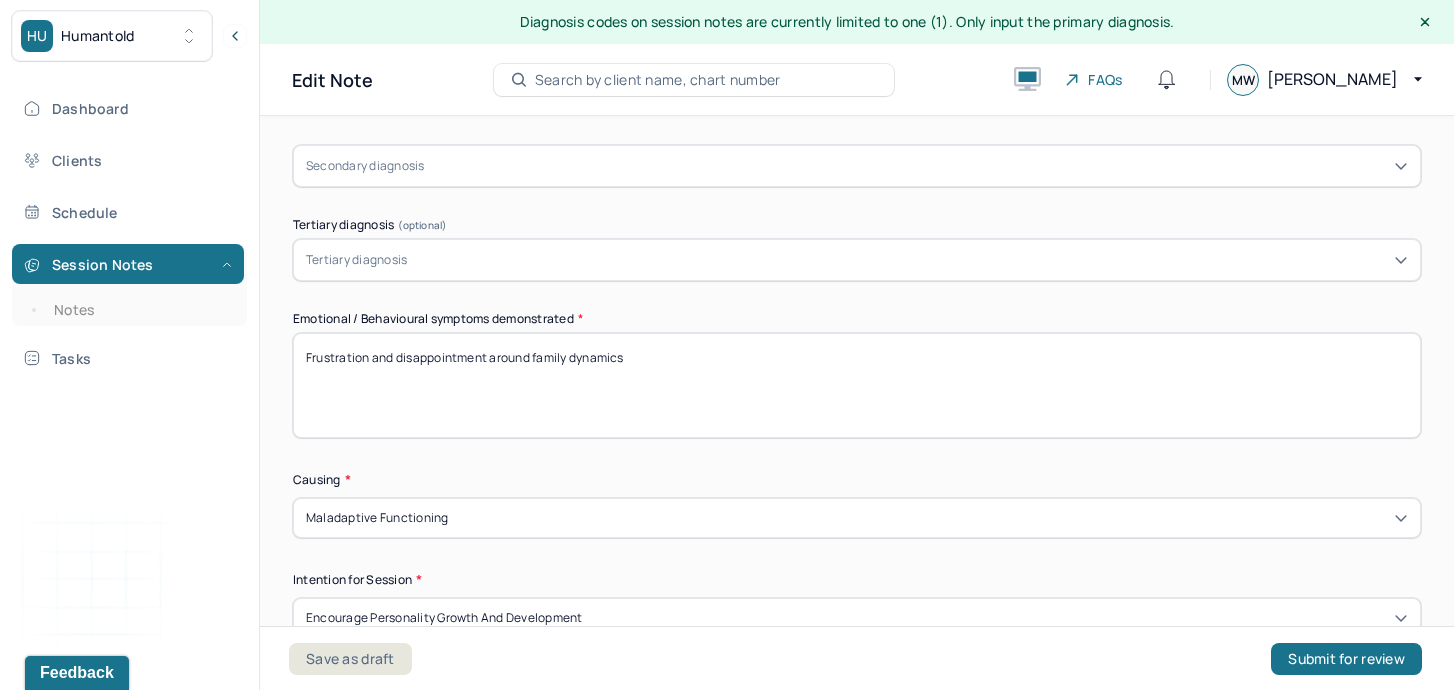 drag, startPoint x: 641, startPoint y: 352, endPoint x: 255, endPoint y: 360, distance: 386.0829 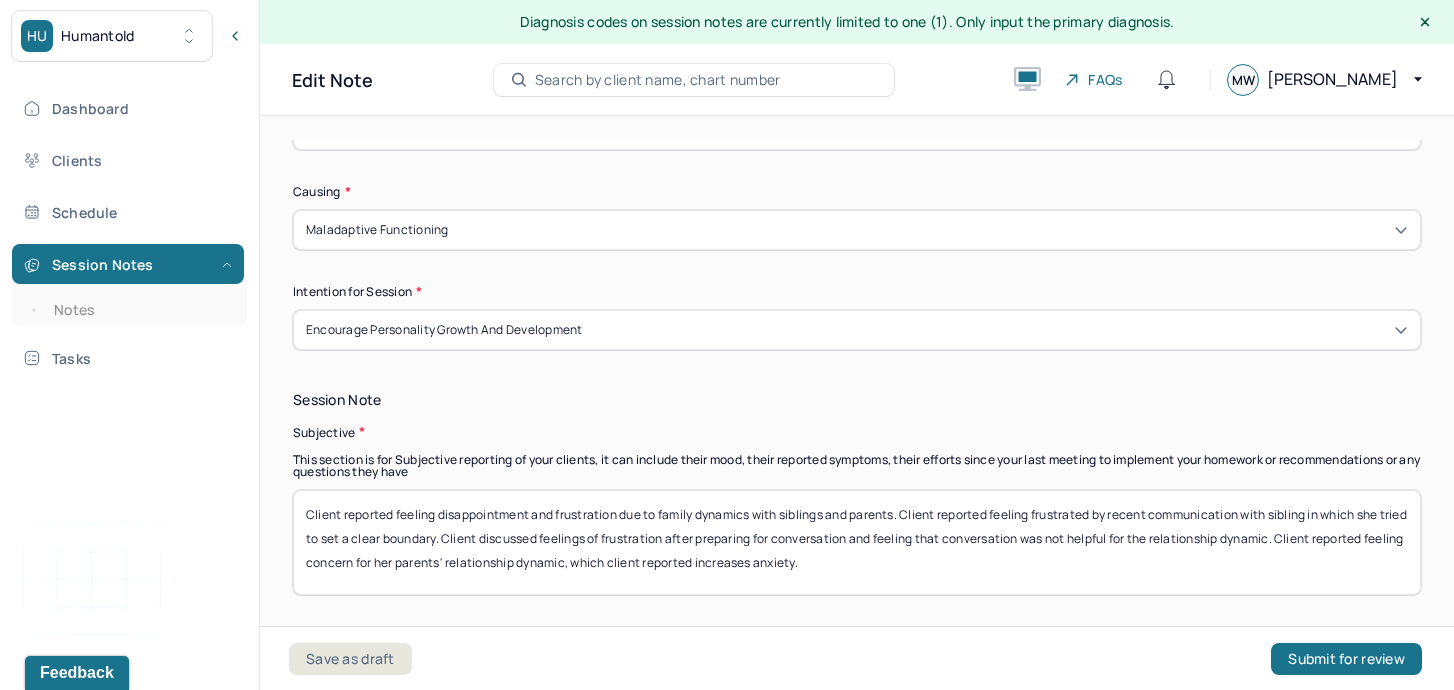 scroll, scrollTop: 1281, scrollLeft: 0, axis: vertical 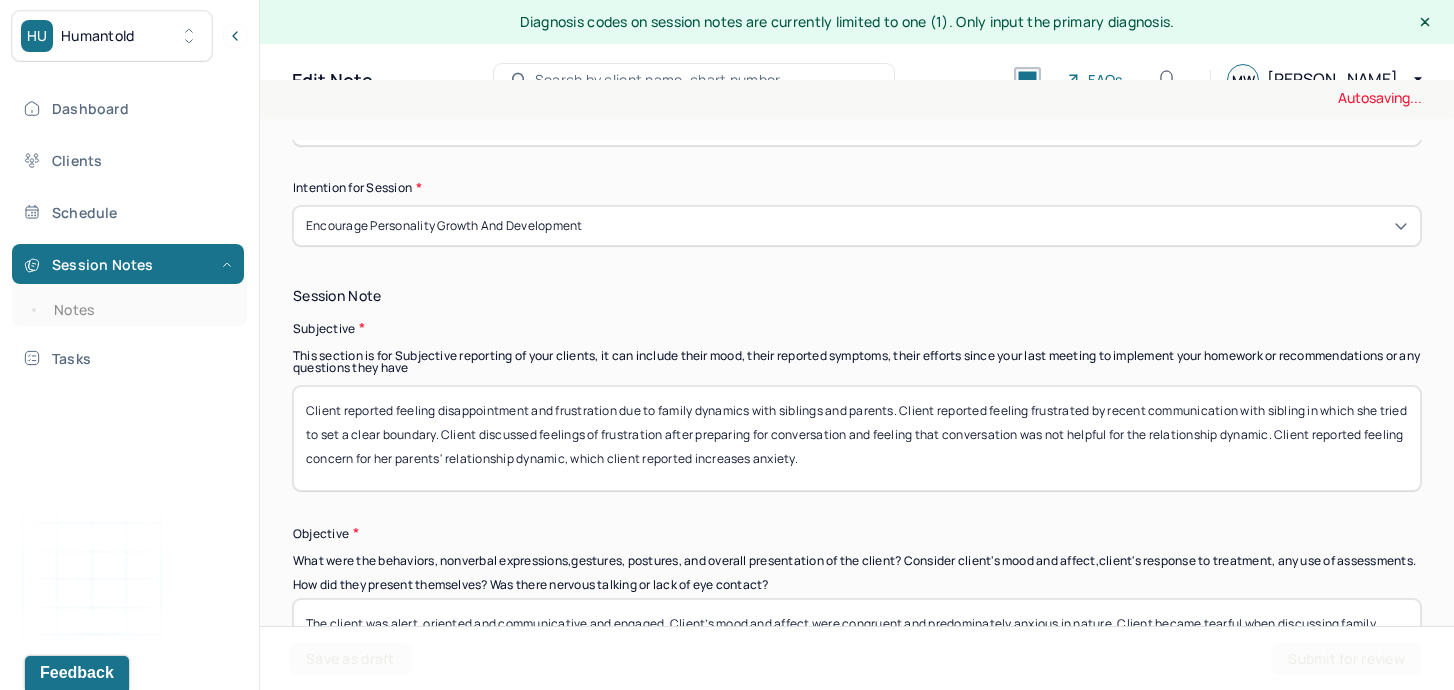 type on "[MEDICAL_DATA] around upcoming family event" 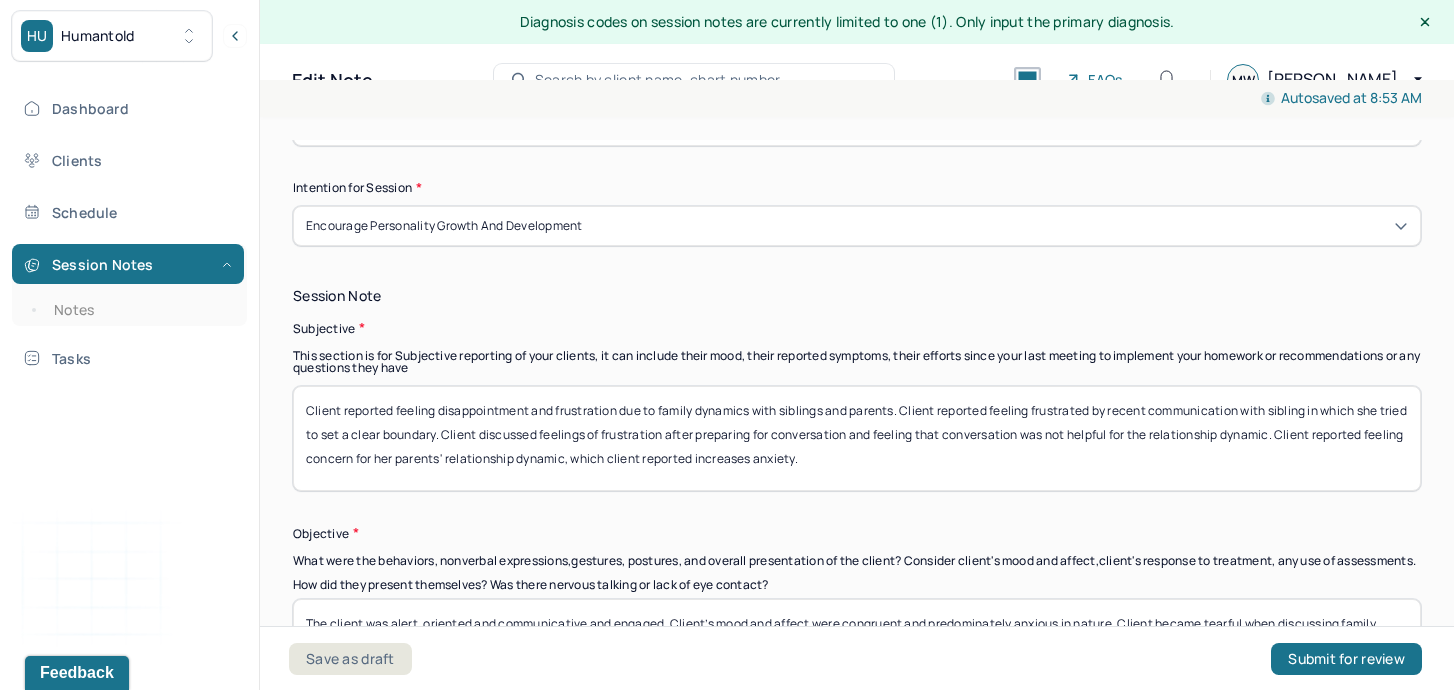 drag, startPoint x: 859, startPoint y: 462, endPoint x: 208, endPoint y: 335, distance: 663.2722 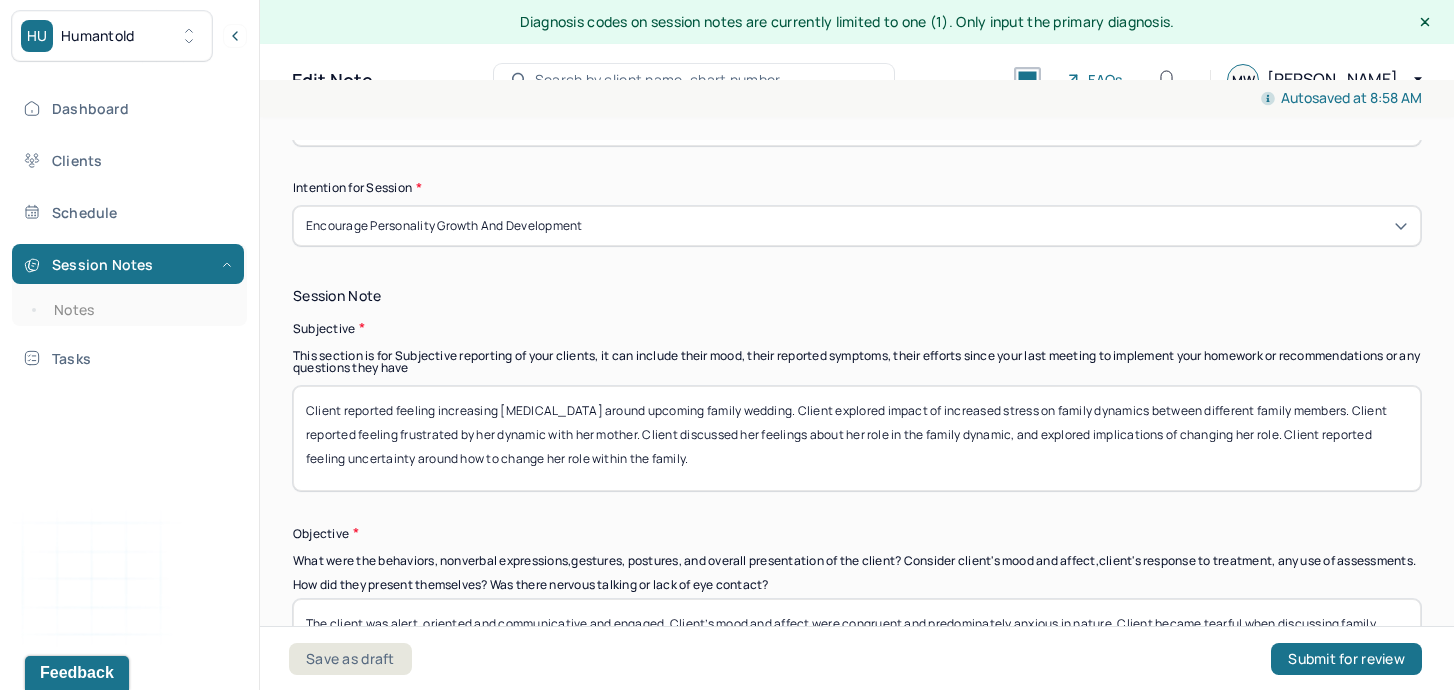 click on "Client reported feeling increasing [MEDICAL_DATA] around upcoming family wedding. Client explored impact of increased stress on family dynamics between different family members. Client reported feeling frustrated by her dynamic with her mother. Client discussed her feelings about her role in the family dynamic, and explored implications of changing her role. Client reported feeling uncertainty around how to change her role within the family." at bounding box center (857, 438) 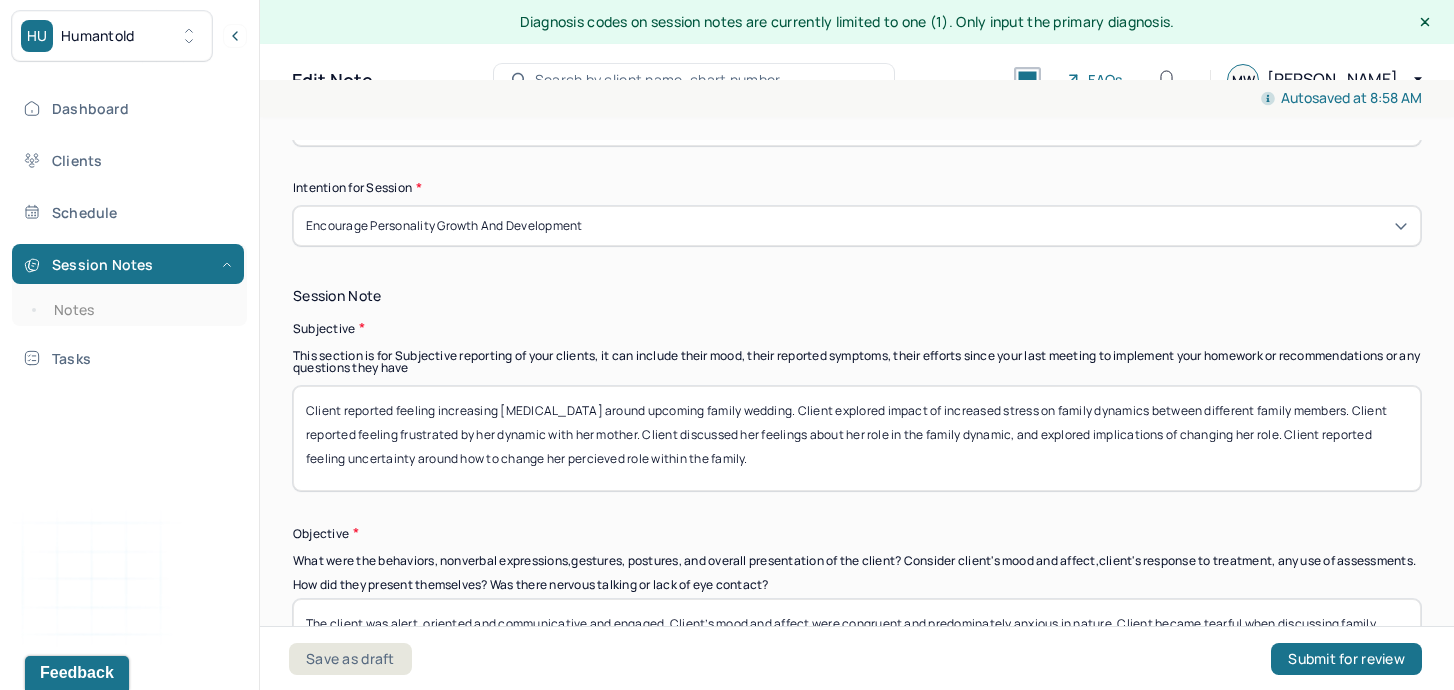 click on "Client reported feeling increasing [MEDICAL_DATA] around upcoming family wedding. Client explored impact of increased stress on family dynamics between different family members. Client reported feeling frustrated by her dynamic with her mother. Client discussed her feelings about her role in the family dynamic, and explored implications of changing her role. Client reported feeling uncertainty around how to change her role within the family." at bounding box center [857, 438] 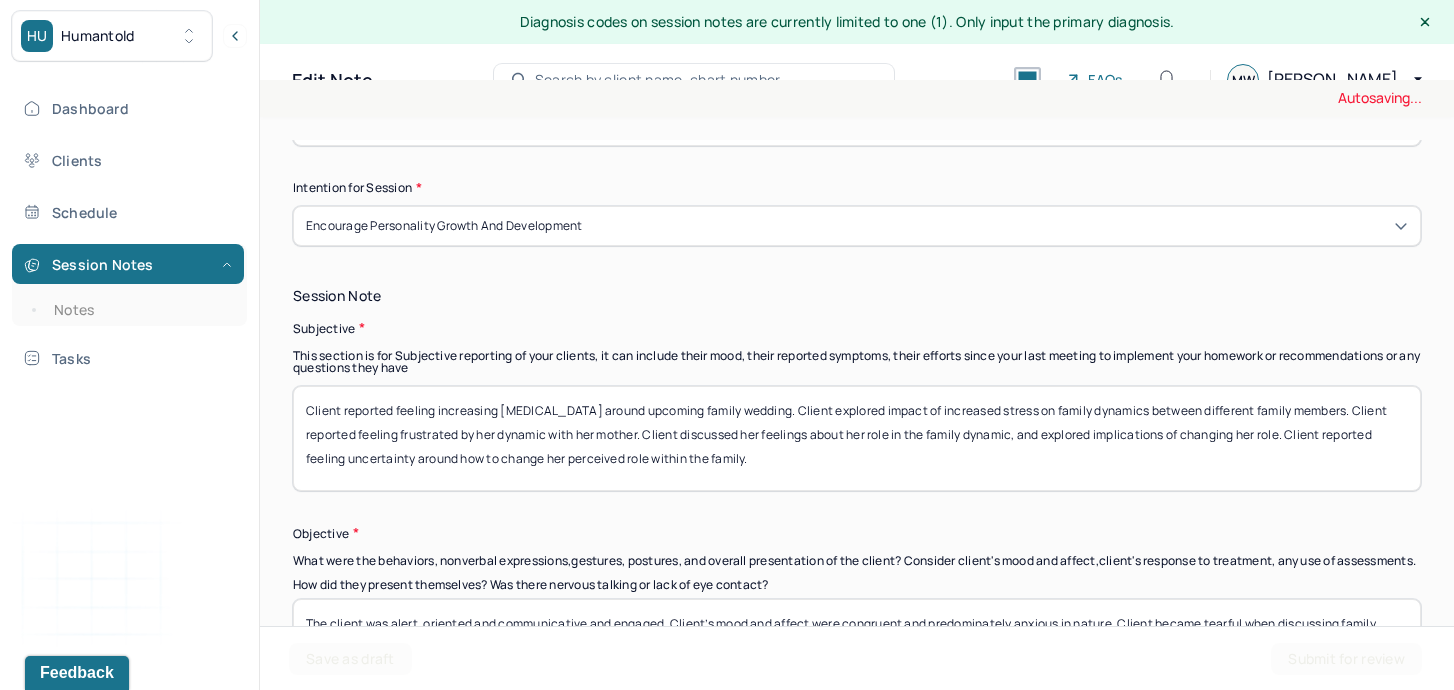 click on "Client reported feeling increasing [MEDICAL_DATA] around upcoming family wedding. Client explored impact of increased stress on family dynamics between different family members. Client reported feeling frustrated by her dynamic with her mother. Client discussed her feelings about her role in the family dynamic, and explored implications of changing her role. Client reported feeling uncertainty around how to change her percieved role within the family." at bounding box center [857, 438] 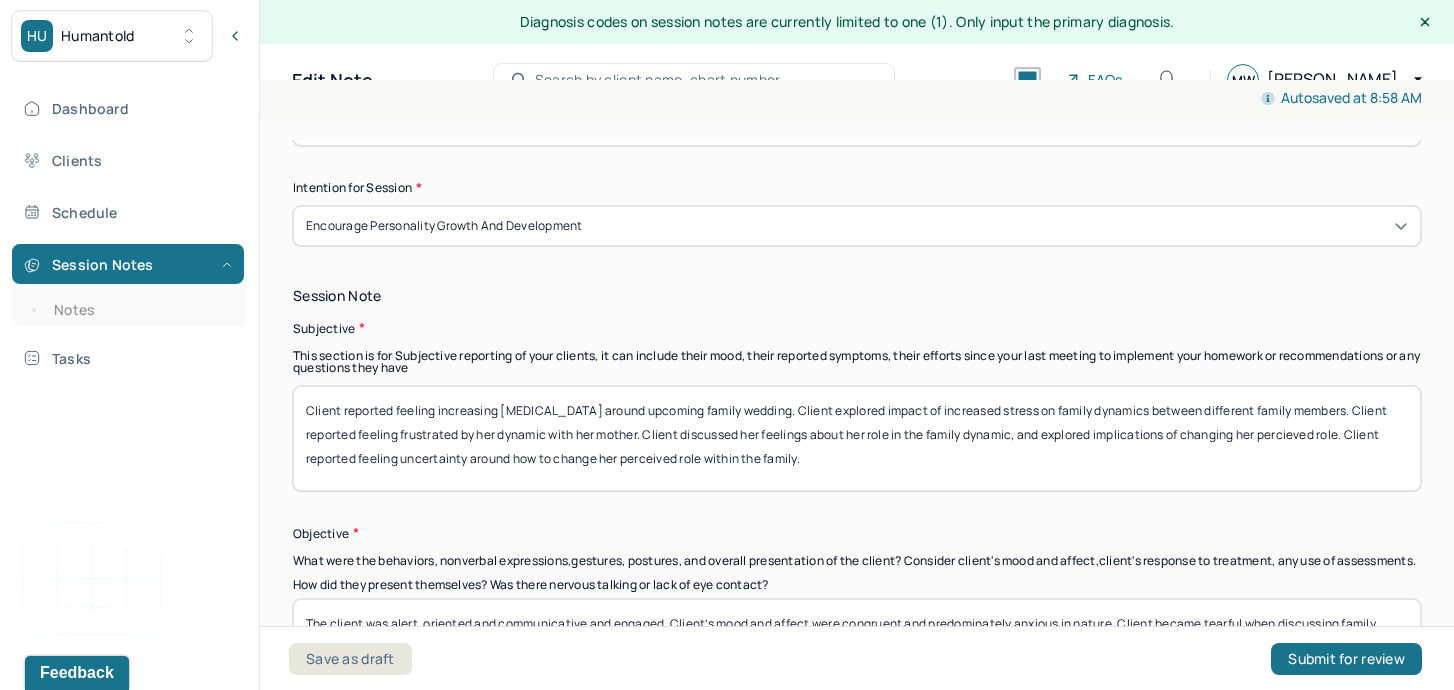 click on "Client reported feeling increasing [MEDICAL_DATA] around upcoming family wedding. Client explored impact of increased stress on family dynamics between different family members. Client reported feeling frustrated by her dynamic with her mother. Client discussed her feelings about her role in the family dynamic, and explored implications of changing her role. Client reported feeling uncertainty around how to change her perceived role within the family." at bounding box center (857, 438) 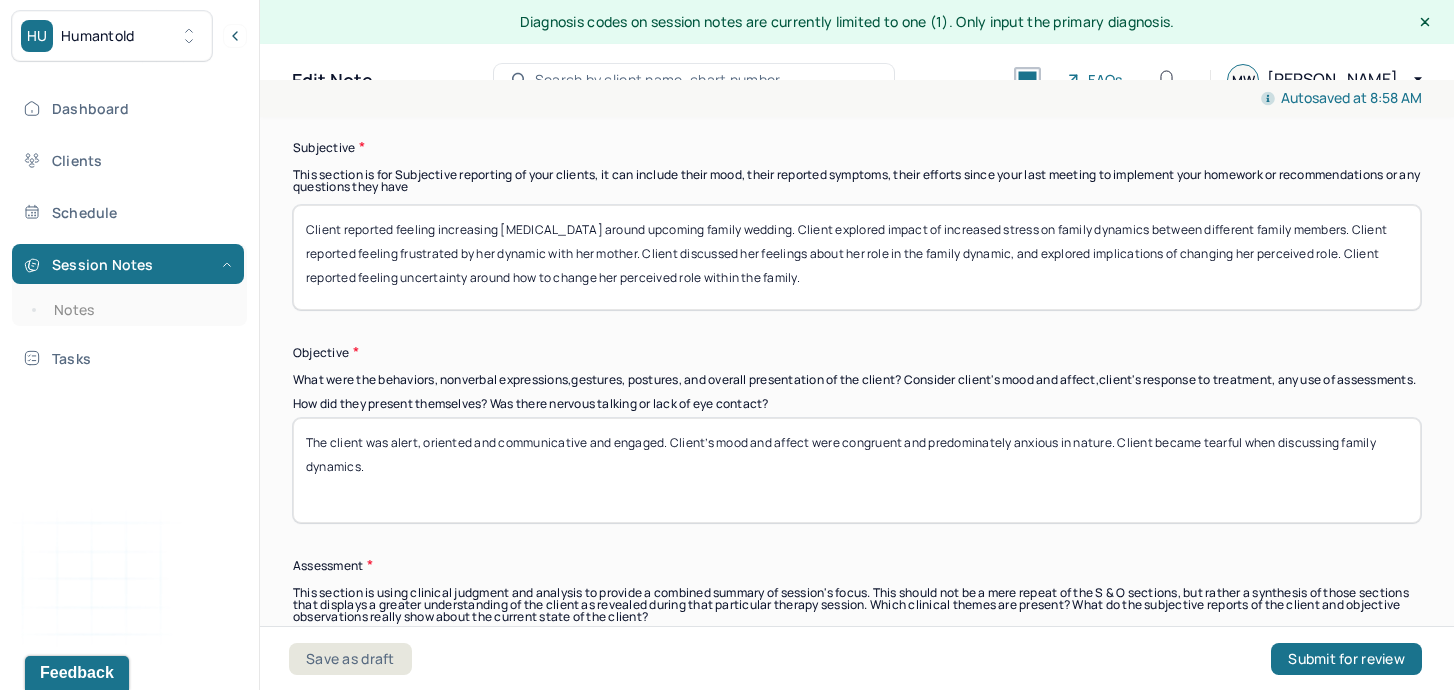 scroll, scrollTop: 1463, scrollLeft: 0, axis: vertical 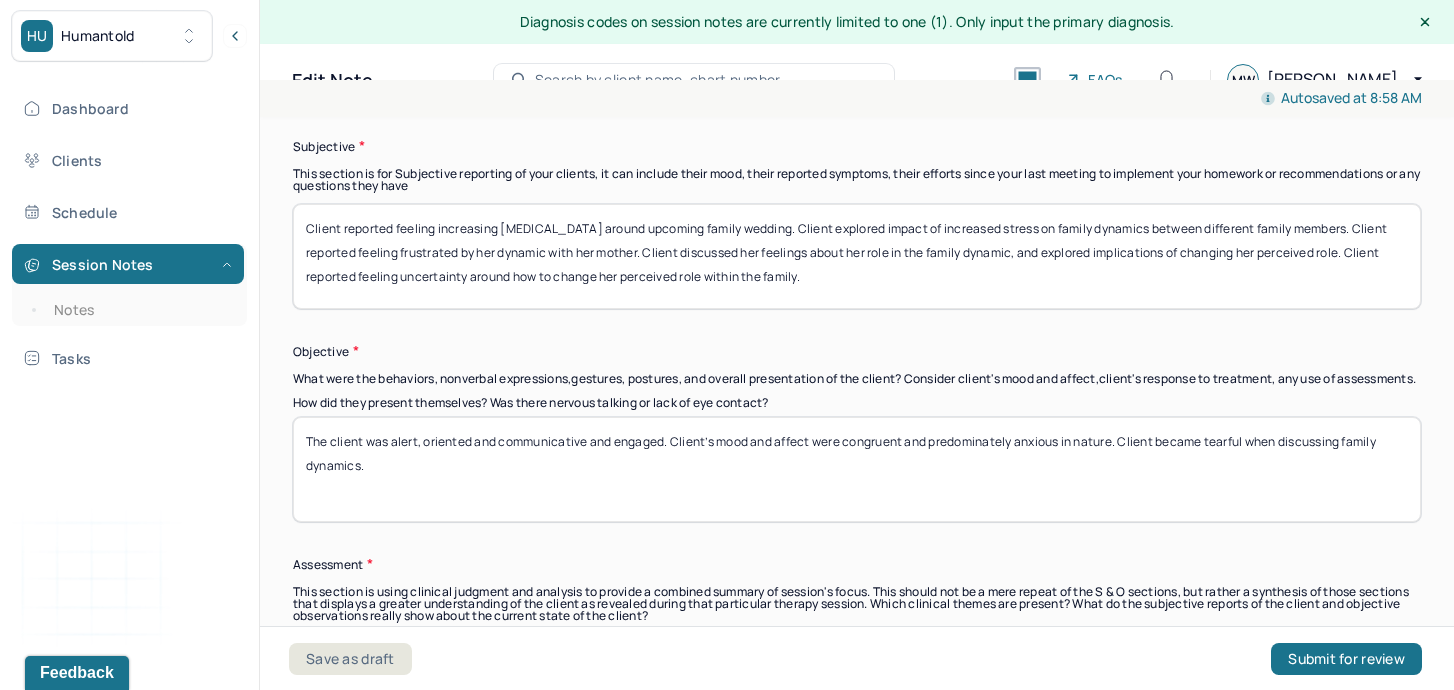 type on "Client reported feeling increasing [MEDICAL_DATA] around upcoming family wedding. Client explored impact of increased stress on family dynamics between different family members. Client reported feeling frustrated by her dynamic with her mother. Client discussed her feelings about her role in the family dynamic, and explored implications of changing her perceived role. Client reported feeling uncertainty around how to change her perceived role within the family." 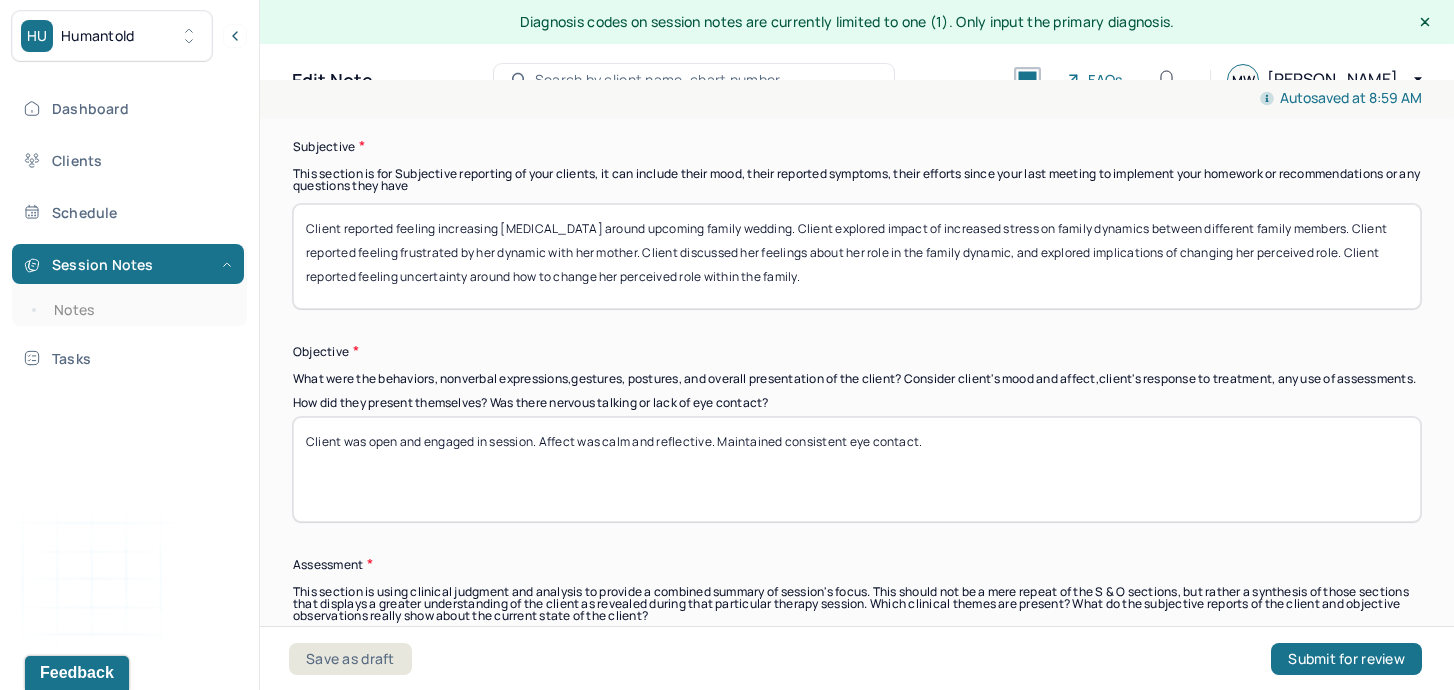 click on "Client was open and engaged in session. Affect was calm and reflective. Maintained consistent eye contact." at bounding box center [857, 469] 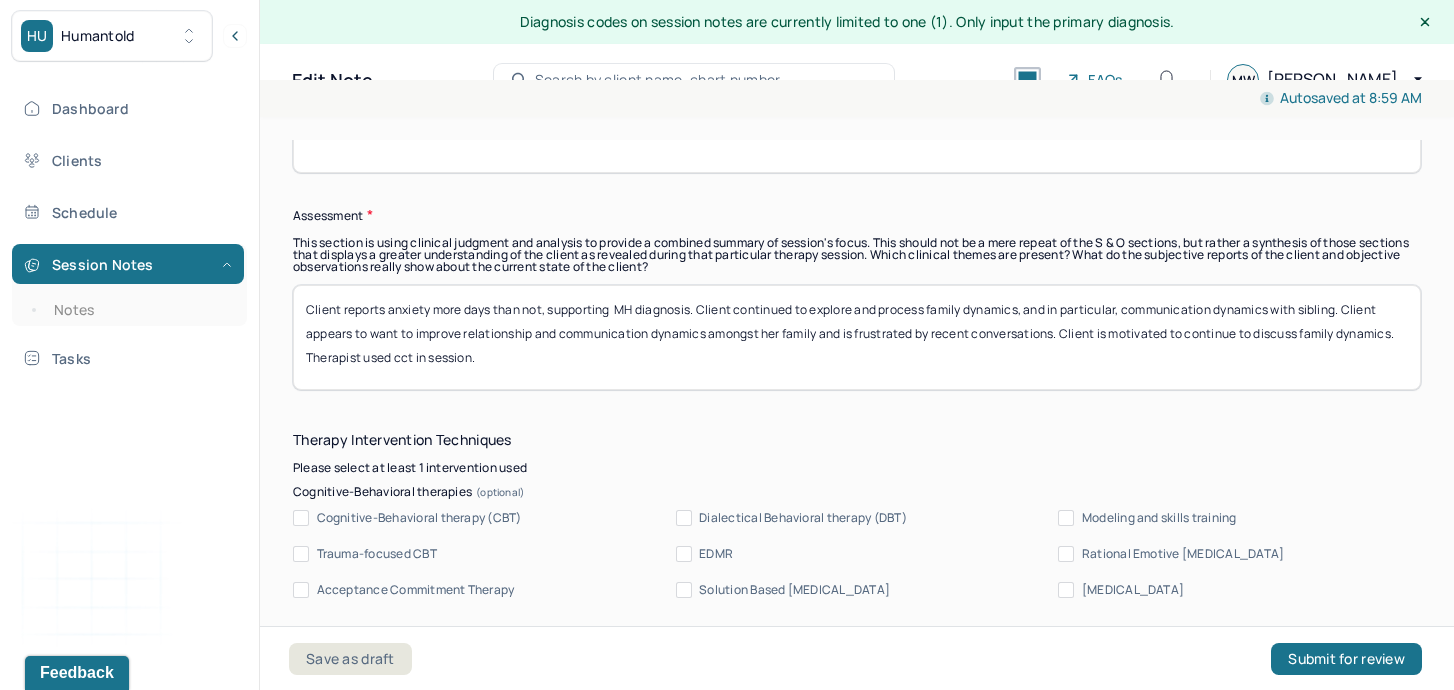 scroll, scrollTop: 1814, scrollLeft: 0, axis: vertical 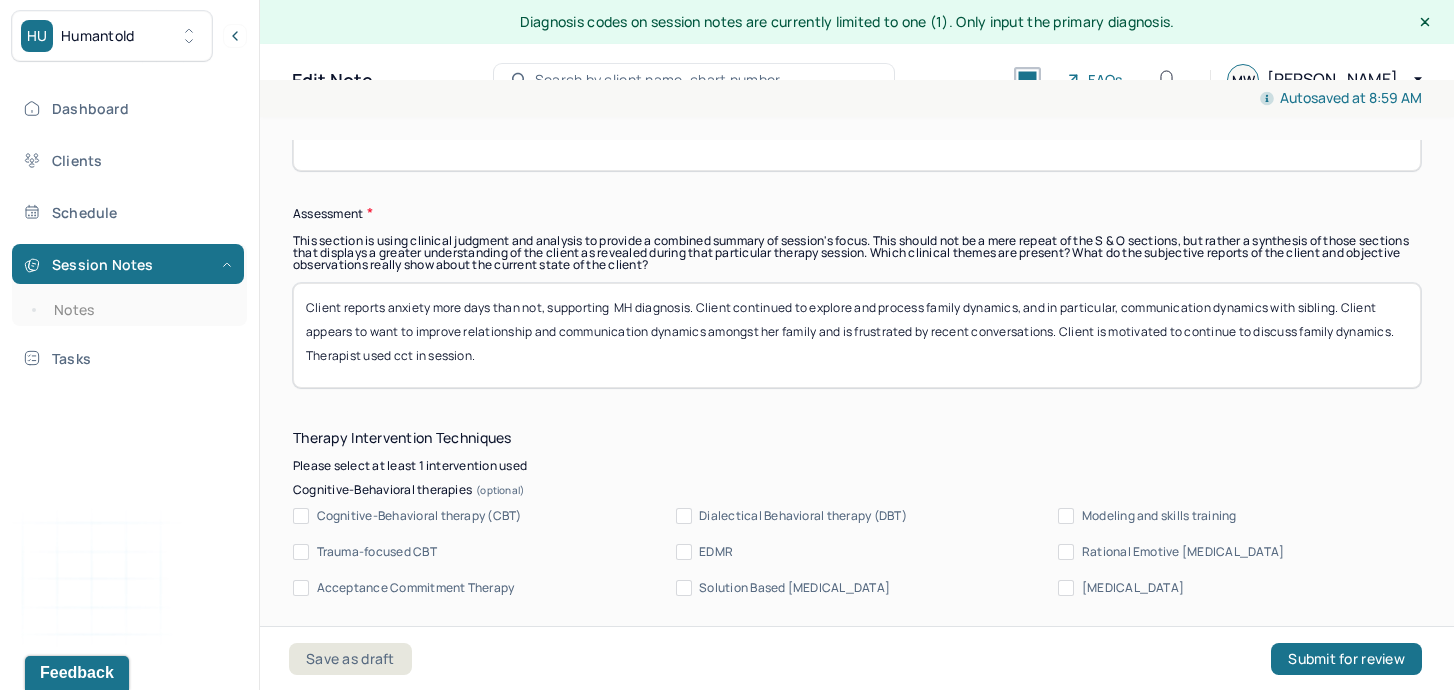 type on "Client was open and engaged in session. Affect was slightly anxious and reflective. Maintained consistent eye contact." 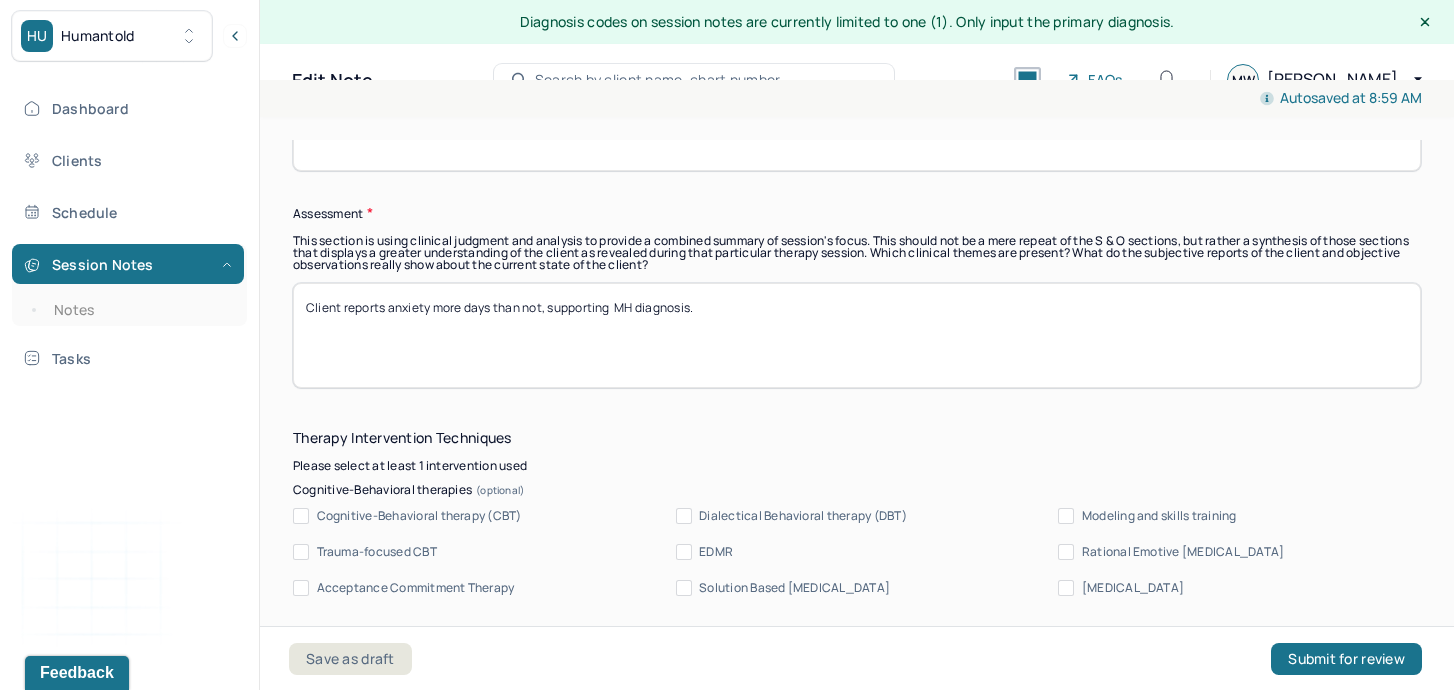 click on "Client reports anxiety more days than not, supporting  MH diagnosis. Client continued to explore and process family dynamics, and in particular, communication dynamics with sibling. Client appears to want to improve relationship and communication dynamics amongst her family and is frustrated by recent conversations. Client is motivated to continue to discuss family dynamics.  Therapist used cct in session." at bounding box center [857, 335] 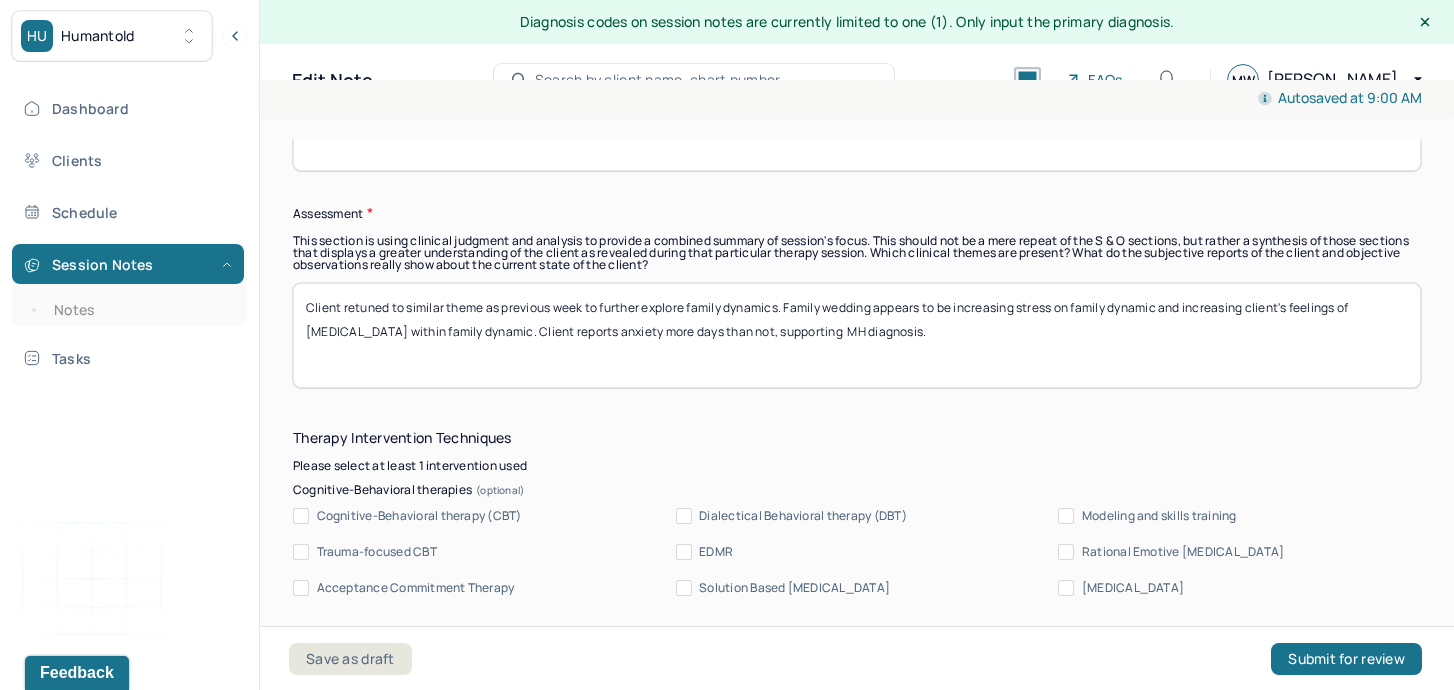 click on "Client retuned to similar theme as previous week to further explore family dynamics. Family wedding appears to be increasing stress on family dynamic and increasing client's feelings of [MEDICAL_DATA] within family unitClient reports anxiety more days than not, supporting  MH diagnosis." at bounding box center (857, 335) 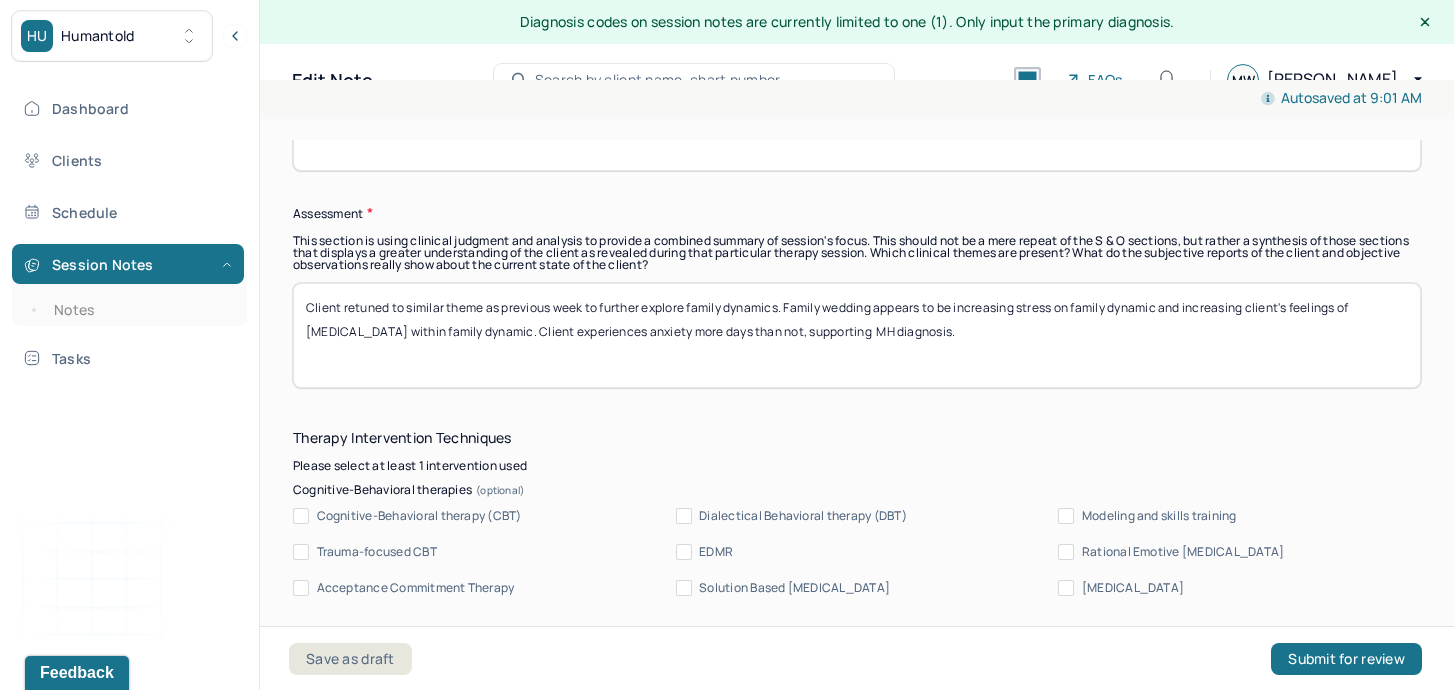 click on "Client retuned to similar theme as previous week to further explore family dynamics. Family wedding appears to be increasing stress on family dynamic and increasing client's feelings of [MEDICAL_DATA] within family dynamic. Client experiences anxiety more days than not, supporting  MH diagnosis." at bounding box center (857, 335) 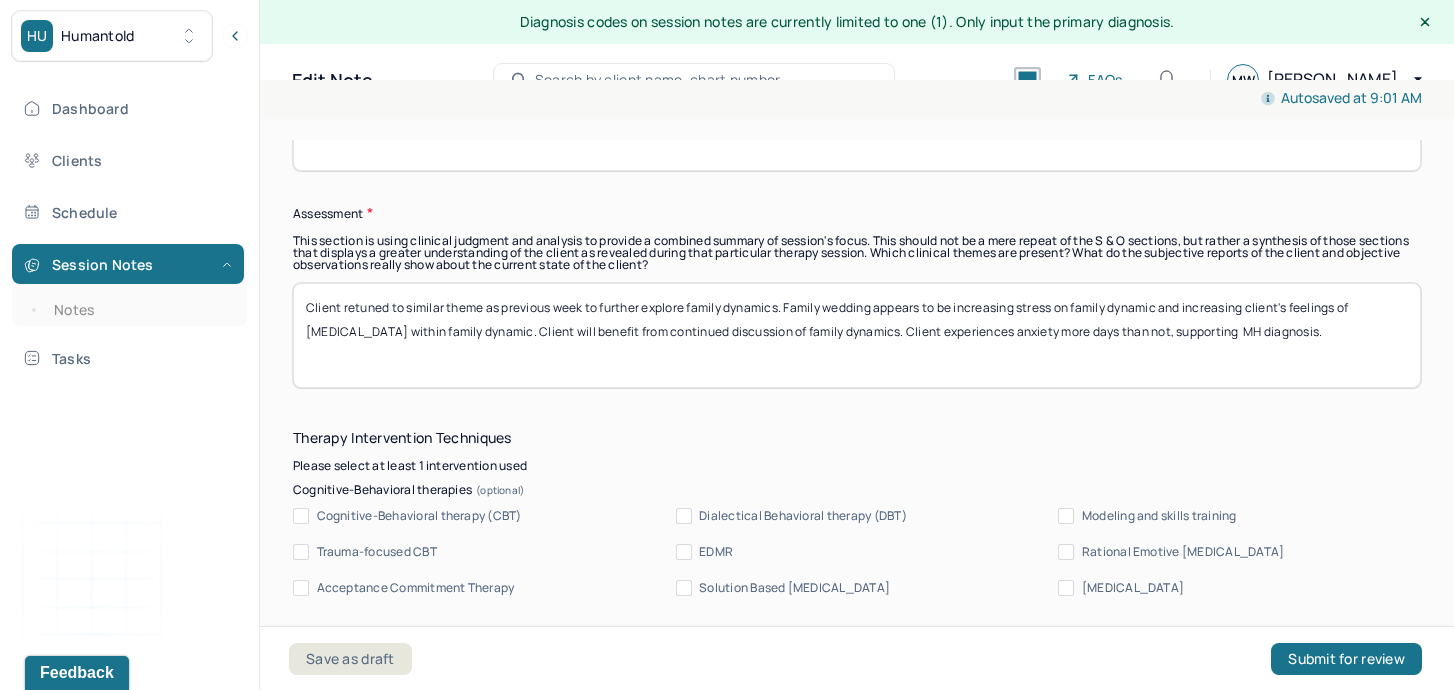 click on "Client retuned to similar theme as previous week to further explore family dynamics. Family wedding appears to be increasing stress on family dynamic and increasing client's feelings of [MEDICAL_DATA] within family dynamic. Client experiences anxiety more days than not, supporting  MH diagnosis." at bounding box center [857, 335] 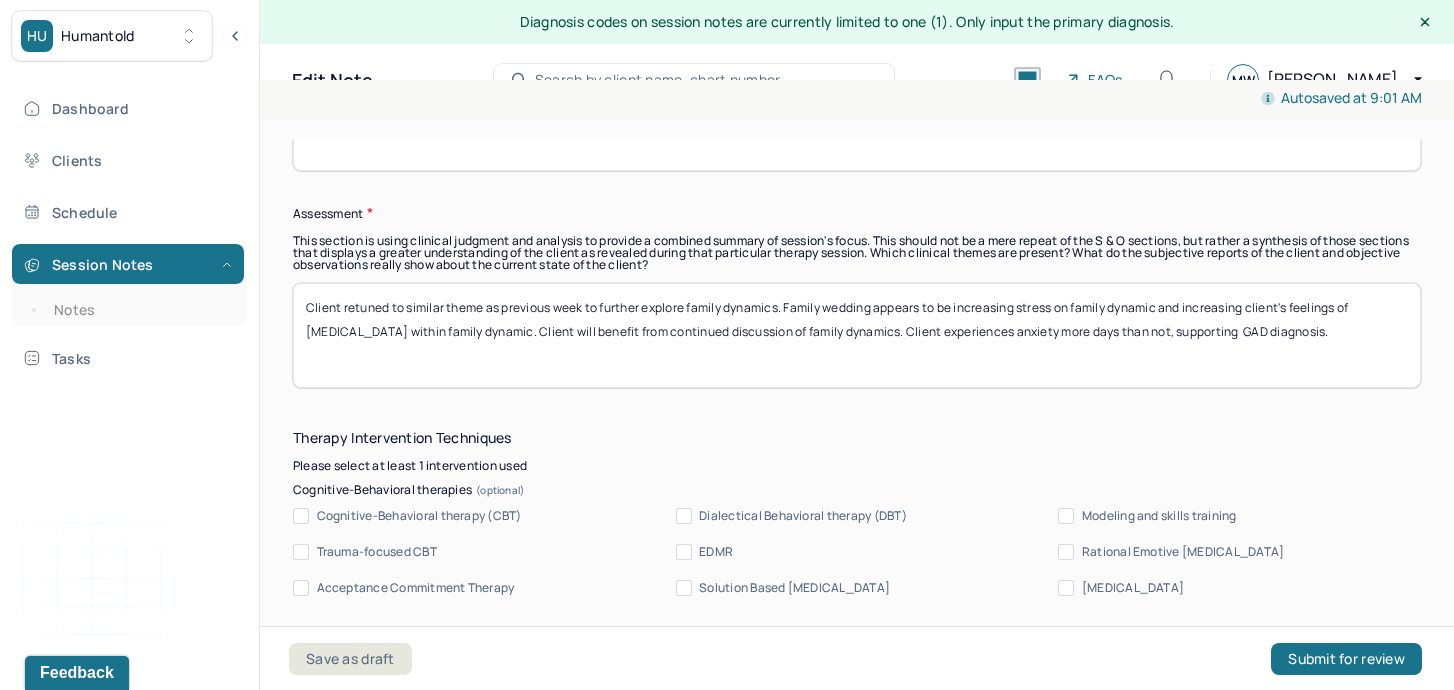 click on "Client retuned to similar theme as previous week to further explore family dynamics. Family wedding appears to be increasing stress on family dynamic and increasing client's feelings of [MEDICAL_DATA] within family dynamic. Client experiences anxiety more days than not, supporting  MH diagnosis." at bounding box center [857, 335] 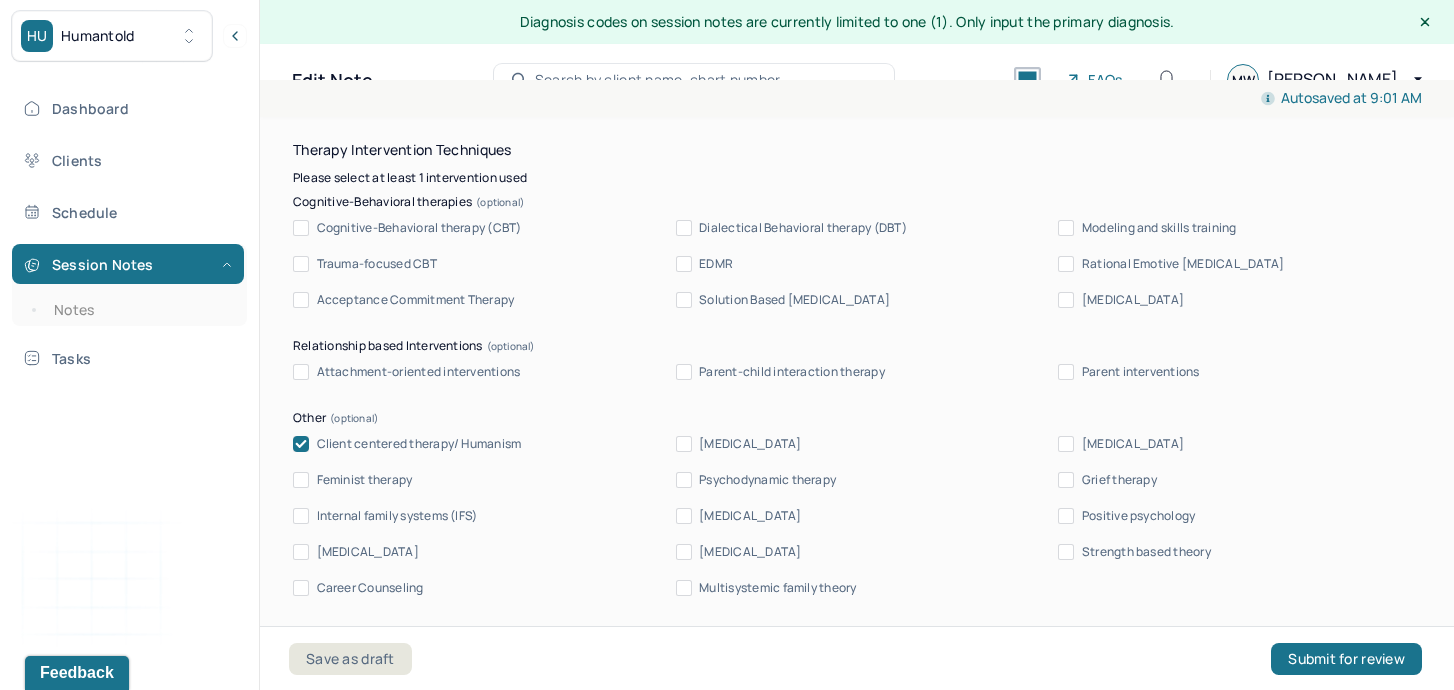 scroll, scrollTop: 2116, scrollLeft: 0, axis: vertical 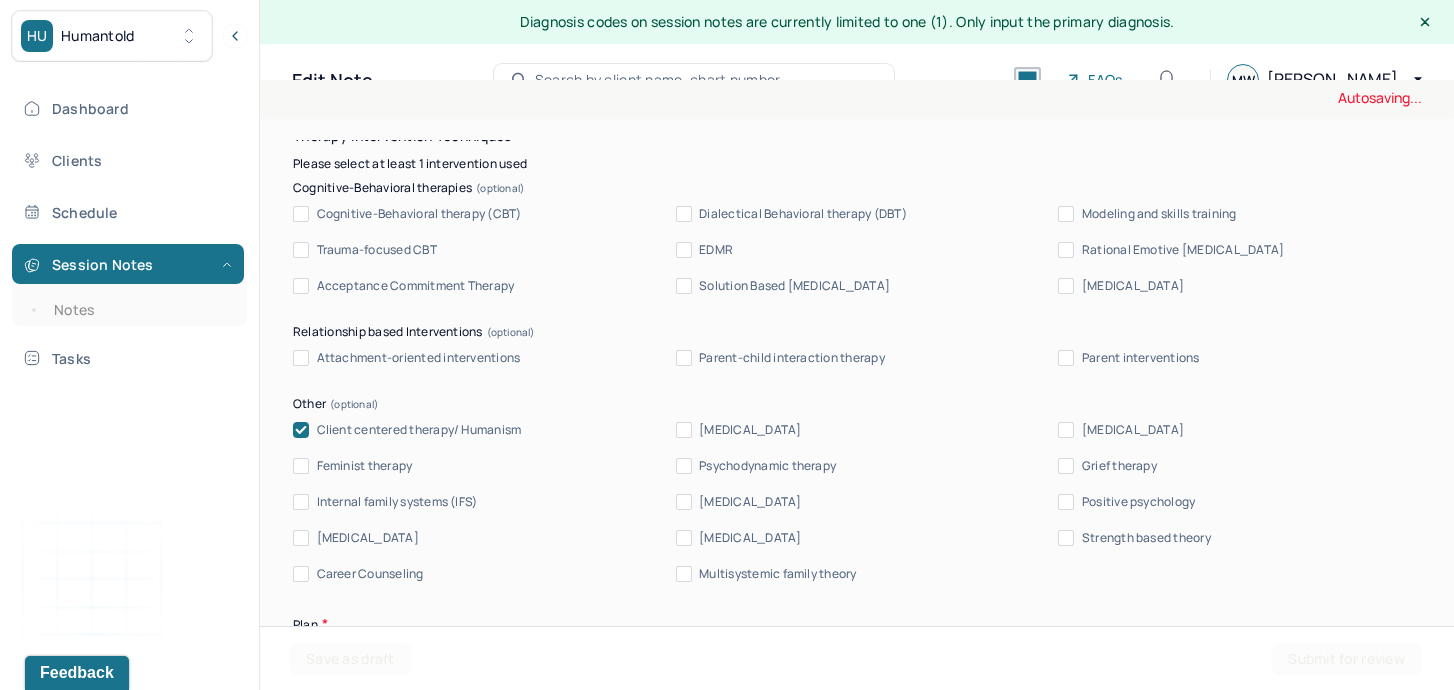 type on "Client retuned to similar theme as previous week to further explore family dynamics. Family wedding appears to be increasing stress on family dynamic and increasing client's feelings of [MEDICAL_DATA] within family dynamic. Client will benefit from continued discussion of family dynamics. Client experiences anxiety more days than not, supporting  GAD diagnosis. Therapist utilized CCT in session." 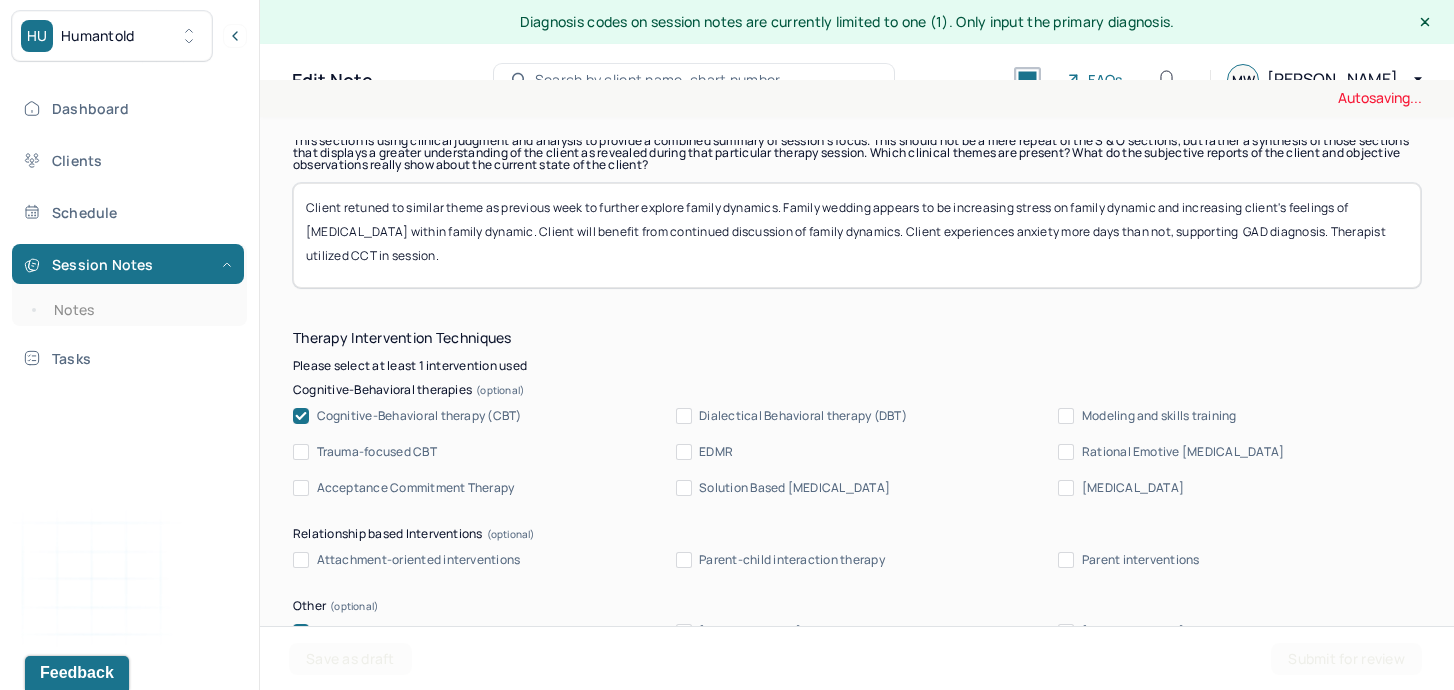 scroll, scrollTop: 1913, scrollLeft: 0, axis: vertical 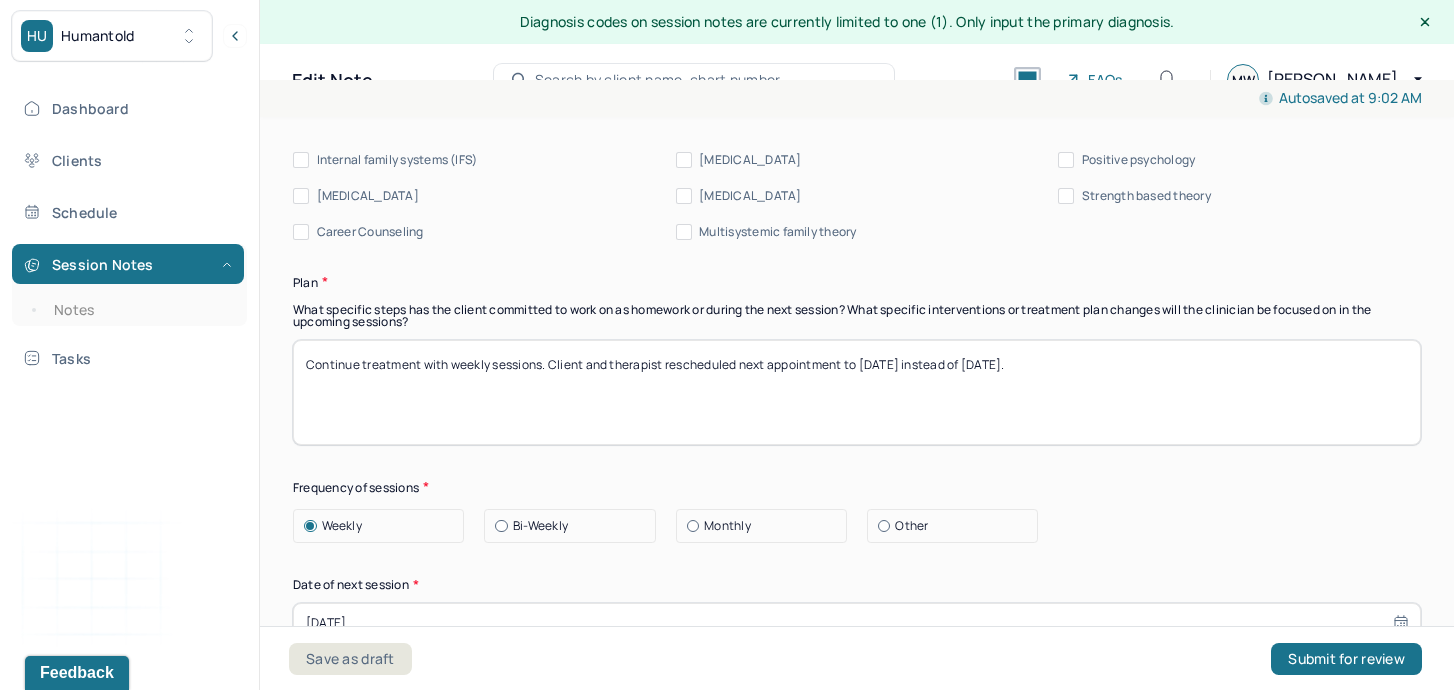 click on "Continue treatment with weekly sessions. Client and therapist rescheduled next appointment to [DATE] instead of [DATE]." at bounding box center (857, 392) 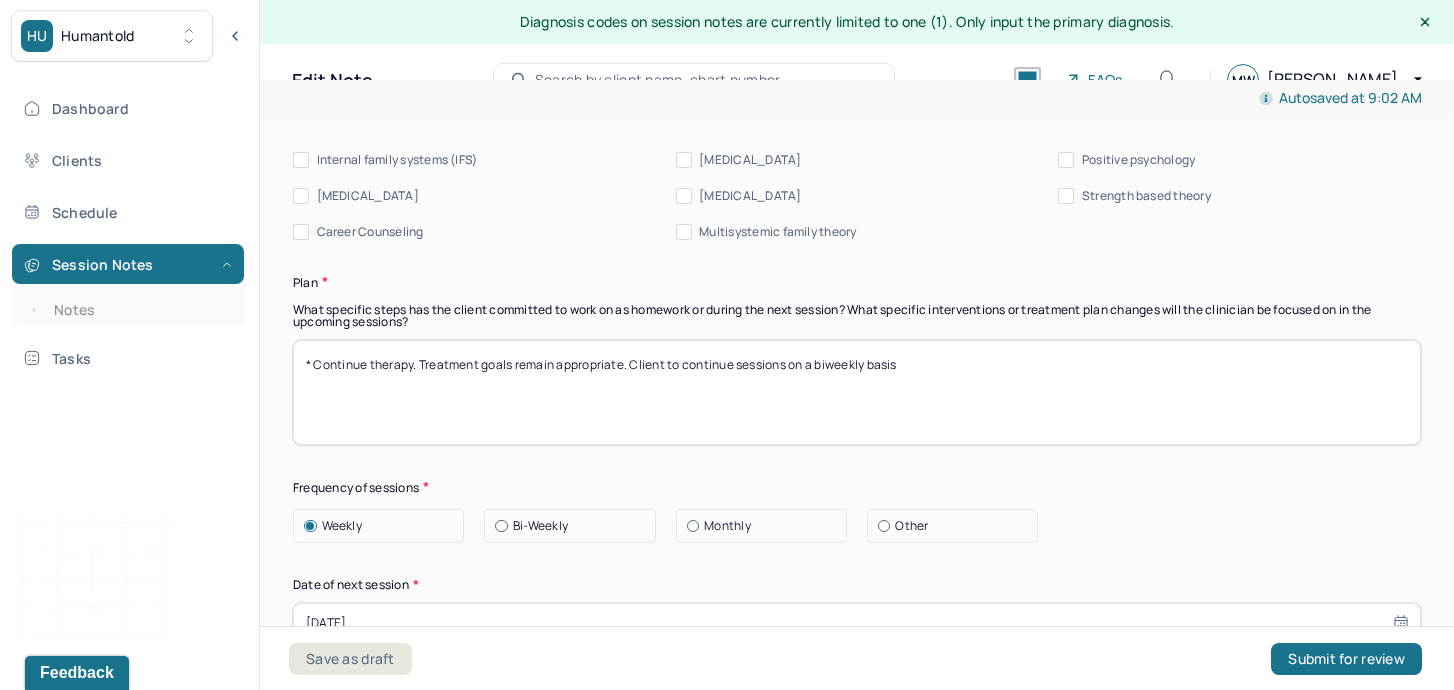 click on "Continue treatment with weekly sessions. Client and therapist rescheduled next appointment to [DATE] instead of [DATE]." at bounding box center [857, 392] 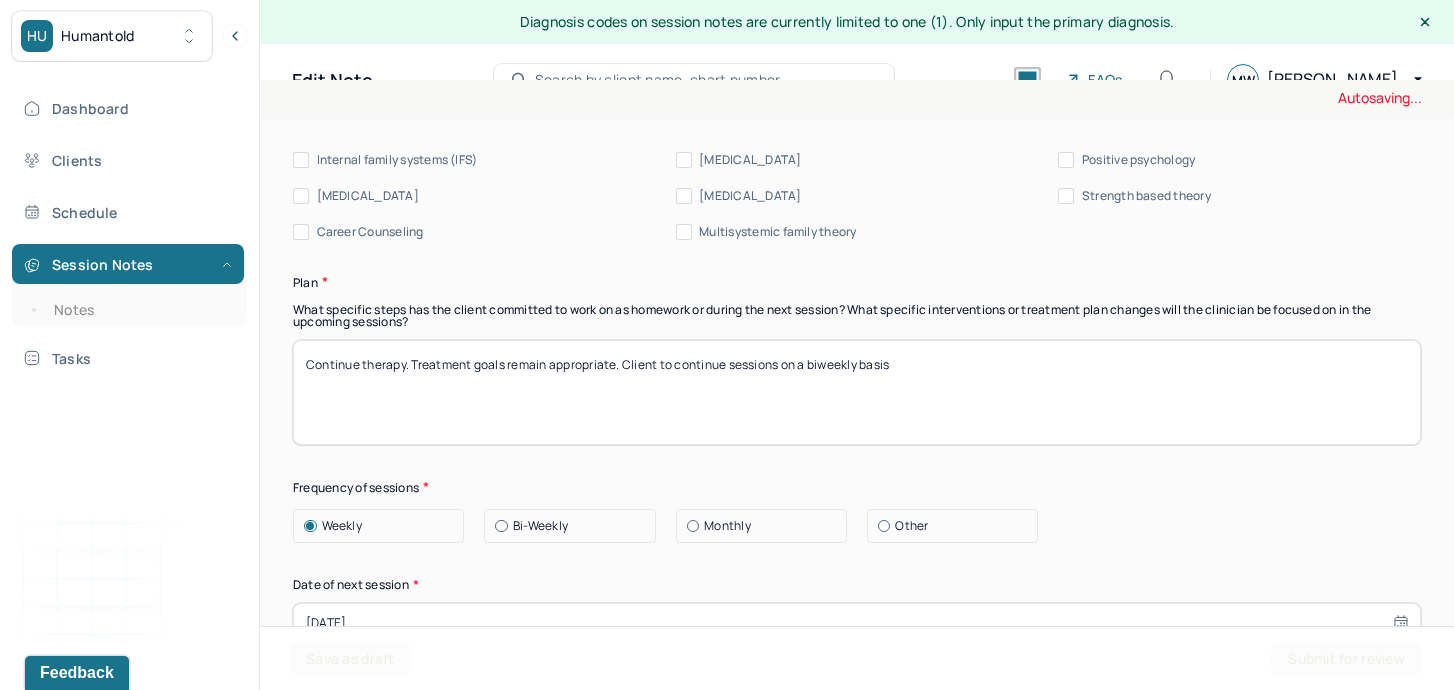 click on "Continue treatment with weekly sessions. Client and therapist rescheduled next appointment to [DATE] instead of [DATE]." at bounding box center (857, 392) 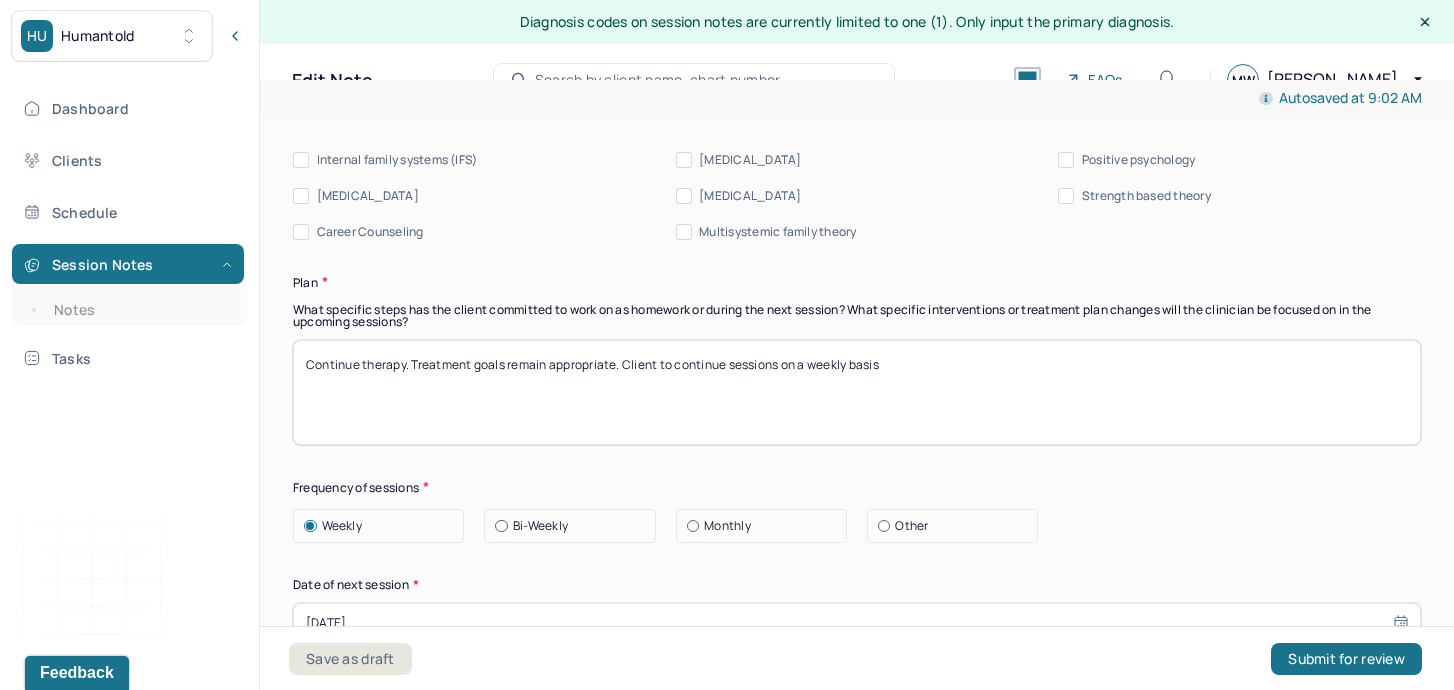 click on "Continue therapy. Treatment goals remain appropriate. Client to continue sessions on a biweekly basis" at bounding box center (857, 392) 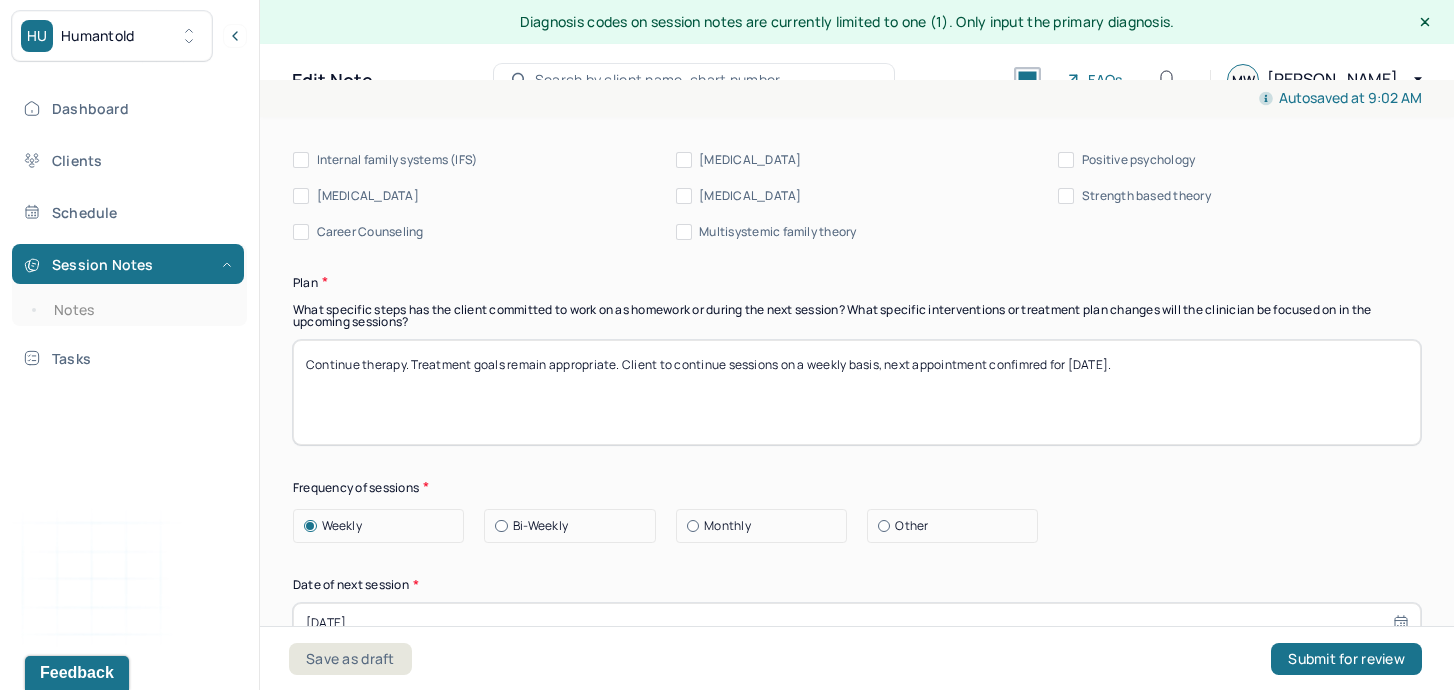 click on "Continue therapy. Treatment goals remain appropriate. Client to continue sessions on a biweekly basis" at bounding box center (857, 392) 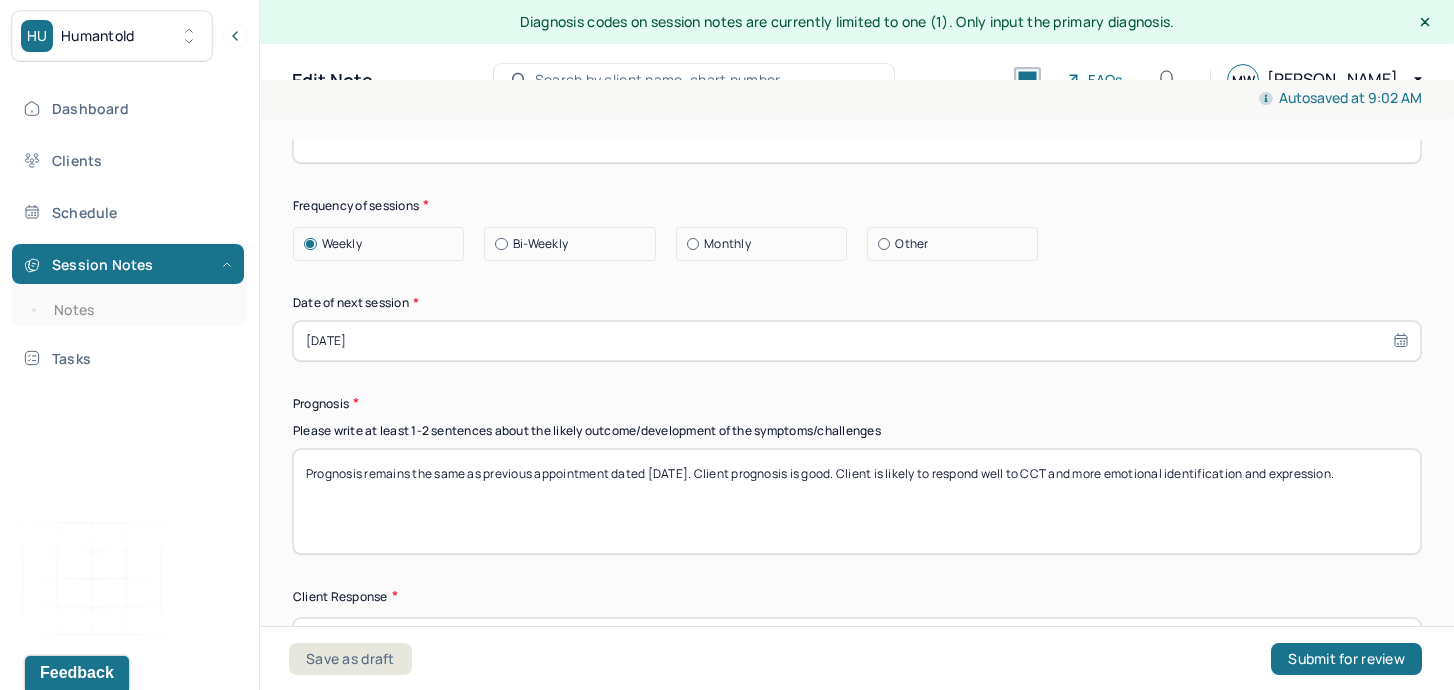scroll, scrollTop: 2746, scrollLeft: 0, axis: vertical 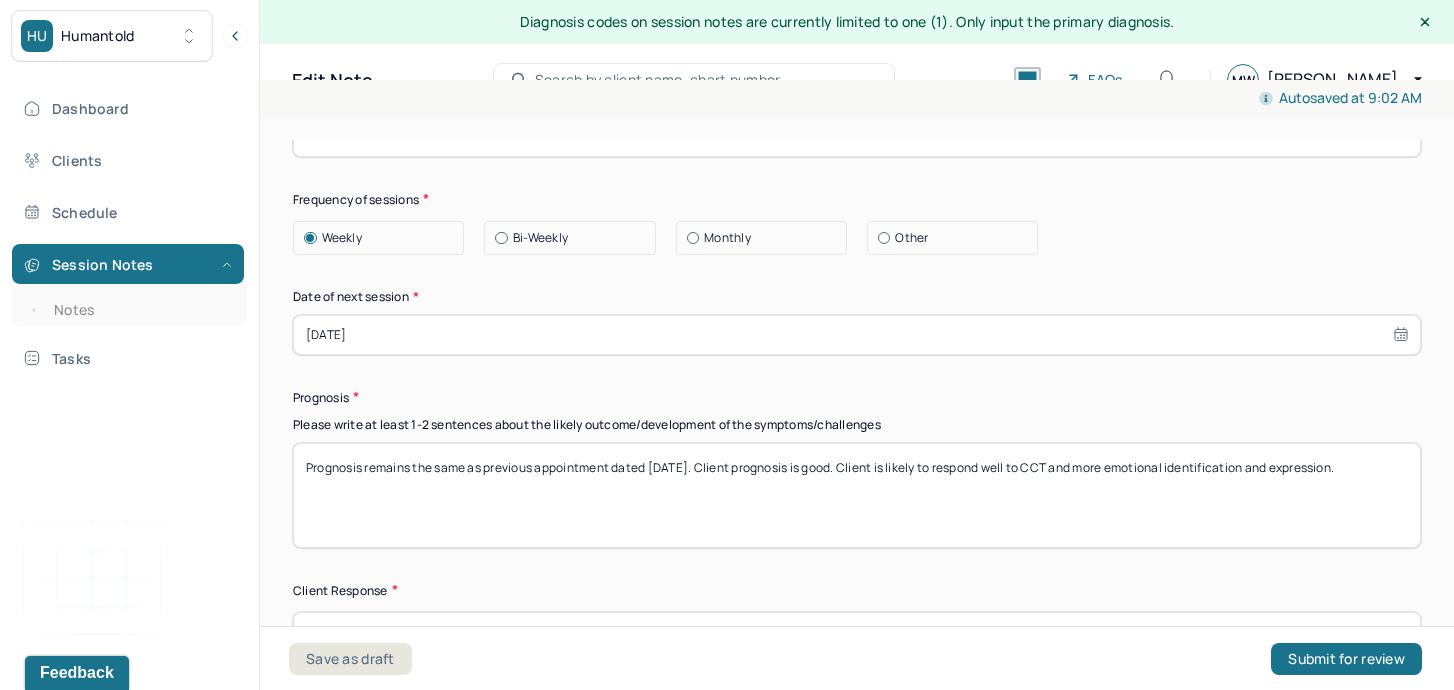 type on "Continue therapy. Treatment goals remain appropriate. Client to continue sessions on a weekly basis, next appointment confirmed for [DATE]." 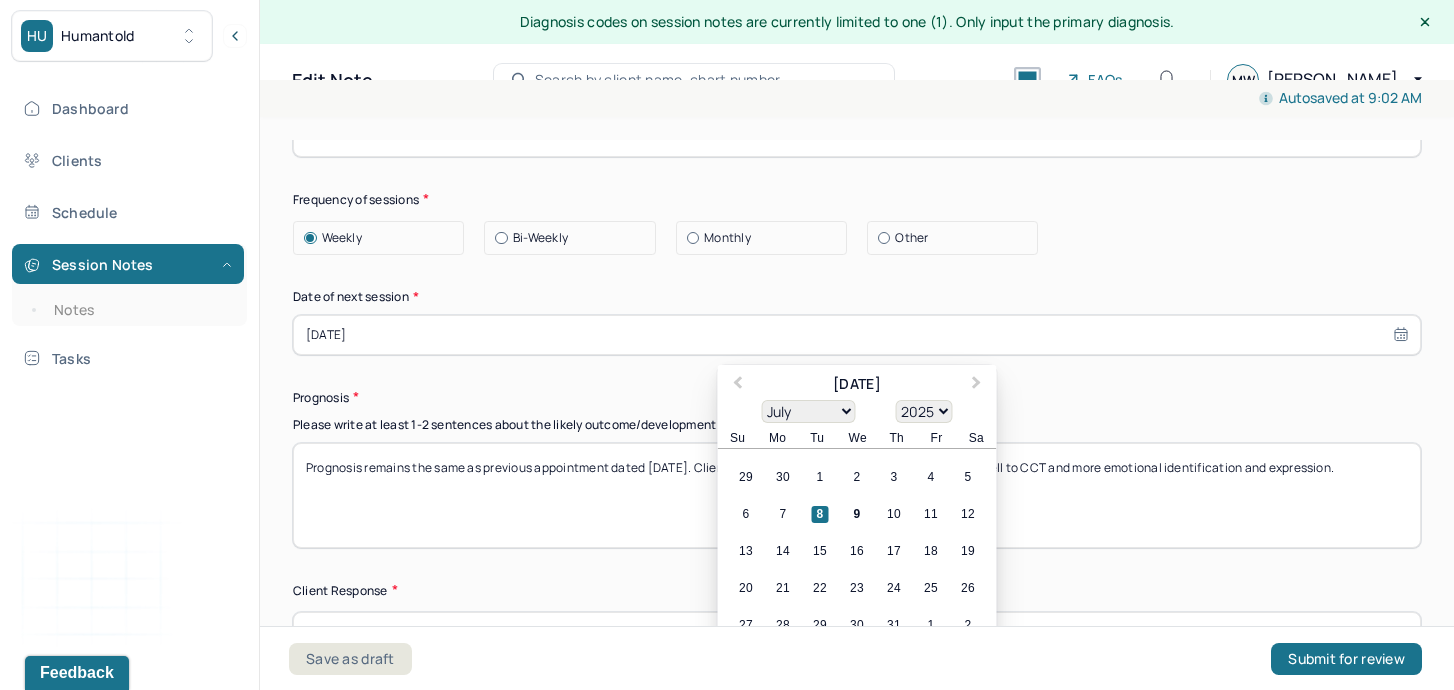 click on "[DATE]" at bounding box center [857, 335] 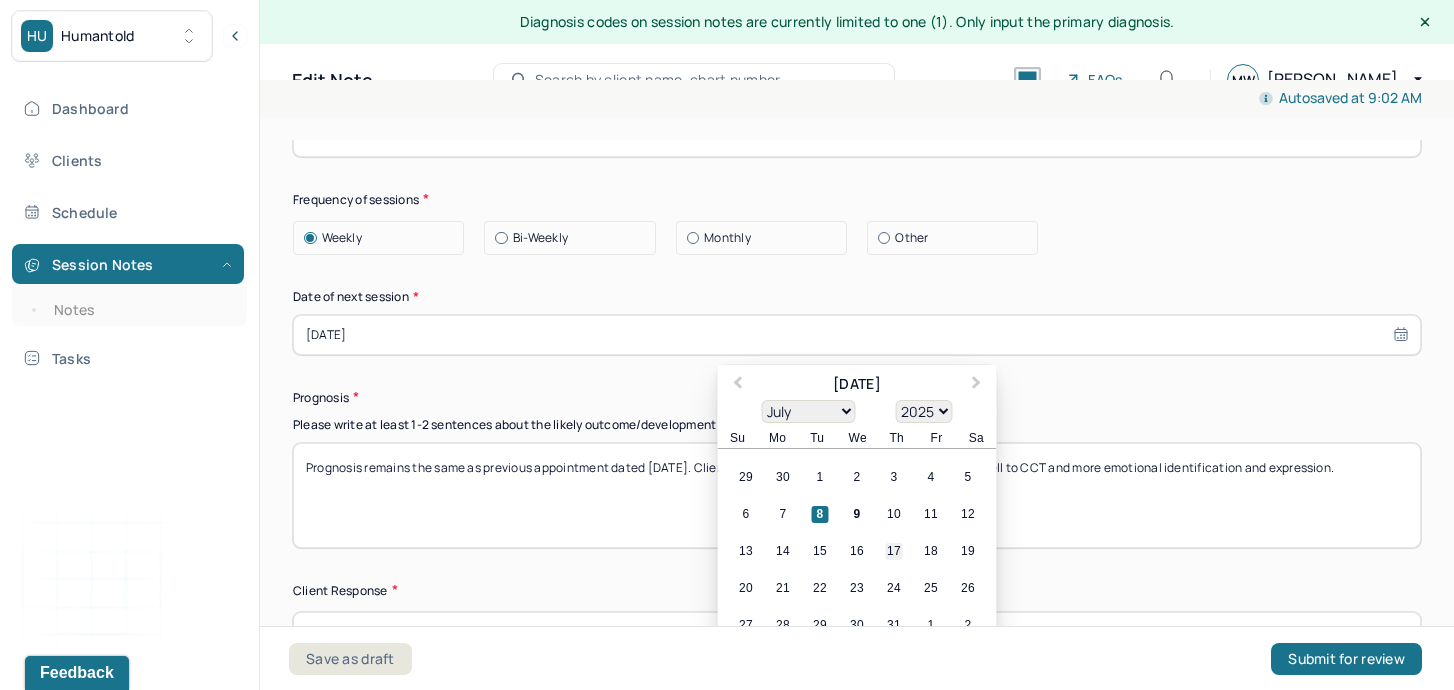 click on "17" at bounding box center [894, 551] 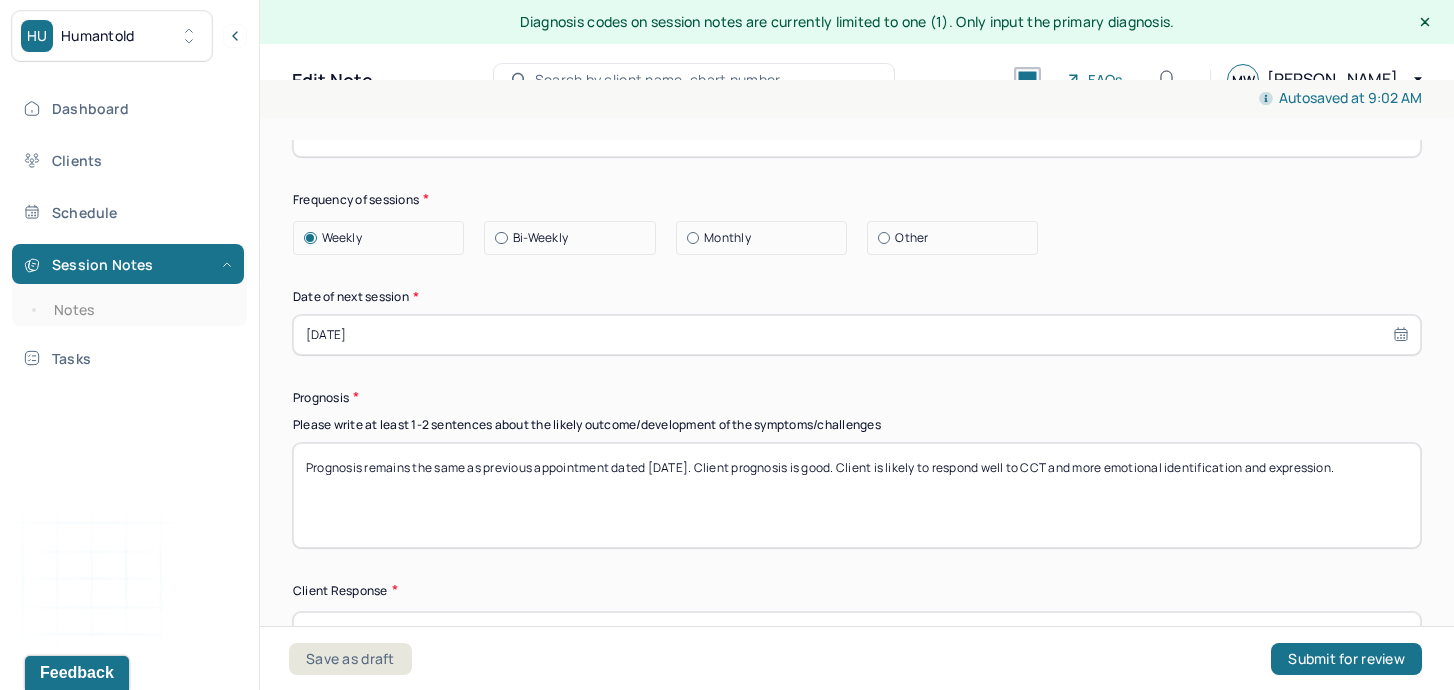 scroll, scrollTop: 2624, scrollLeft: 0, axis: vertical 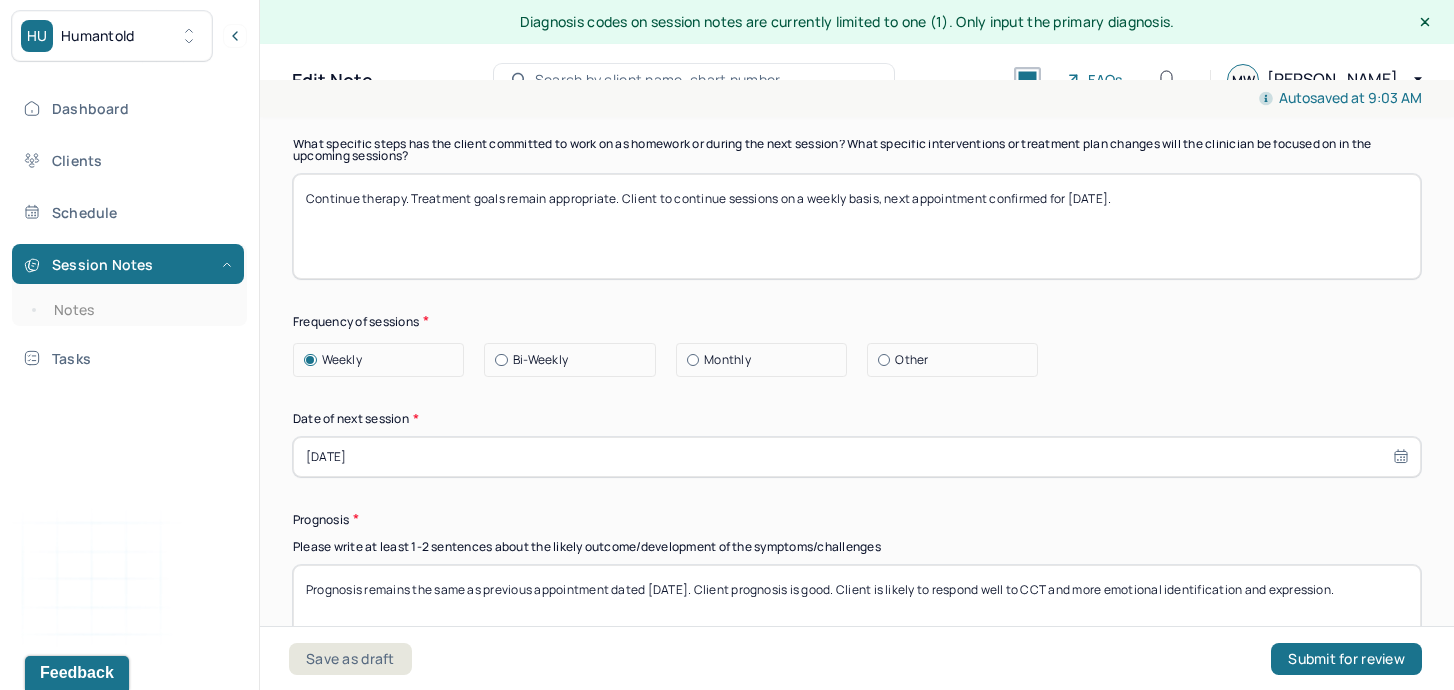 type on "Continue therapy. Treatment goals remain appropriate. Client to continue sessions on a weekly basis, next appointment confirmed for [DATE]." 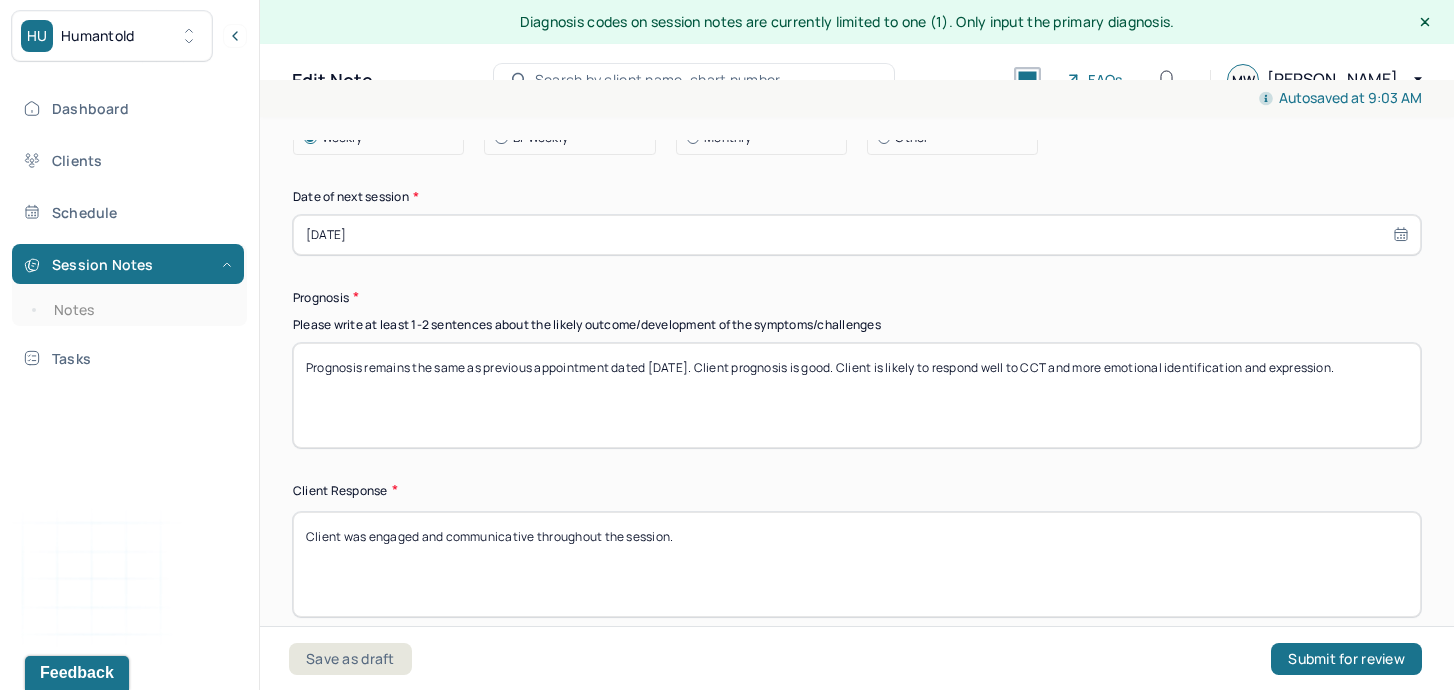 scroll, scrollTop: 2844, scrollLeft: 0, axis: vertical 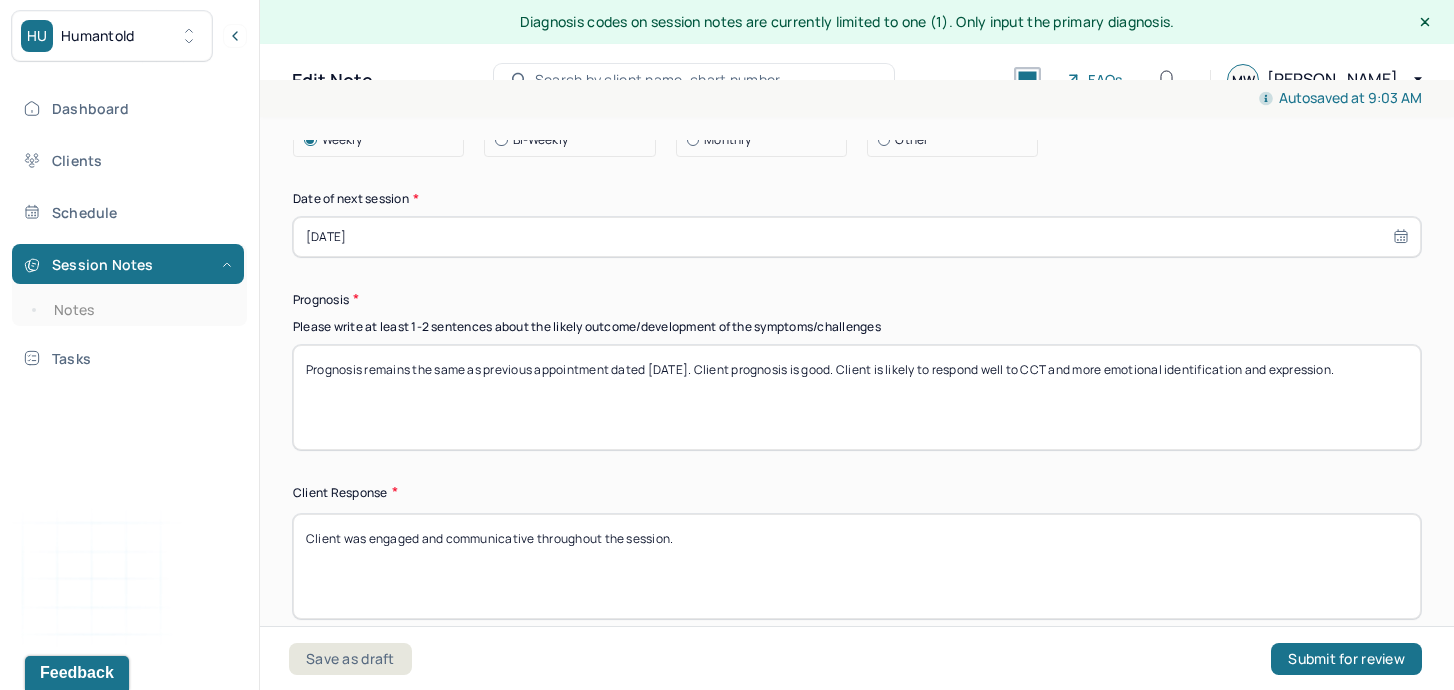 click on "[DATE]" at bounding box center [857, 237] 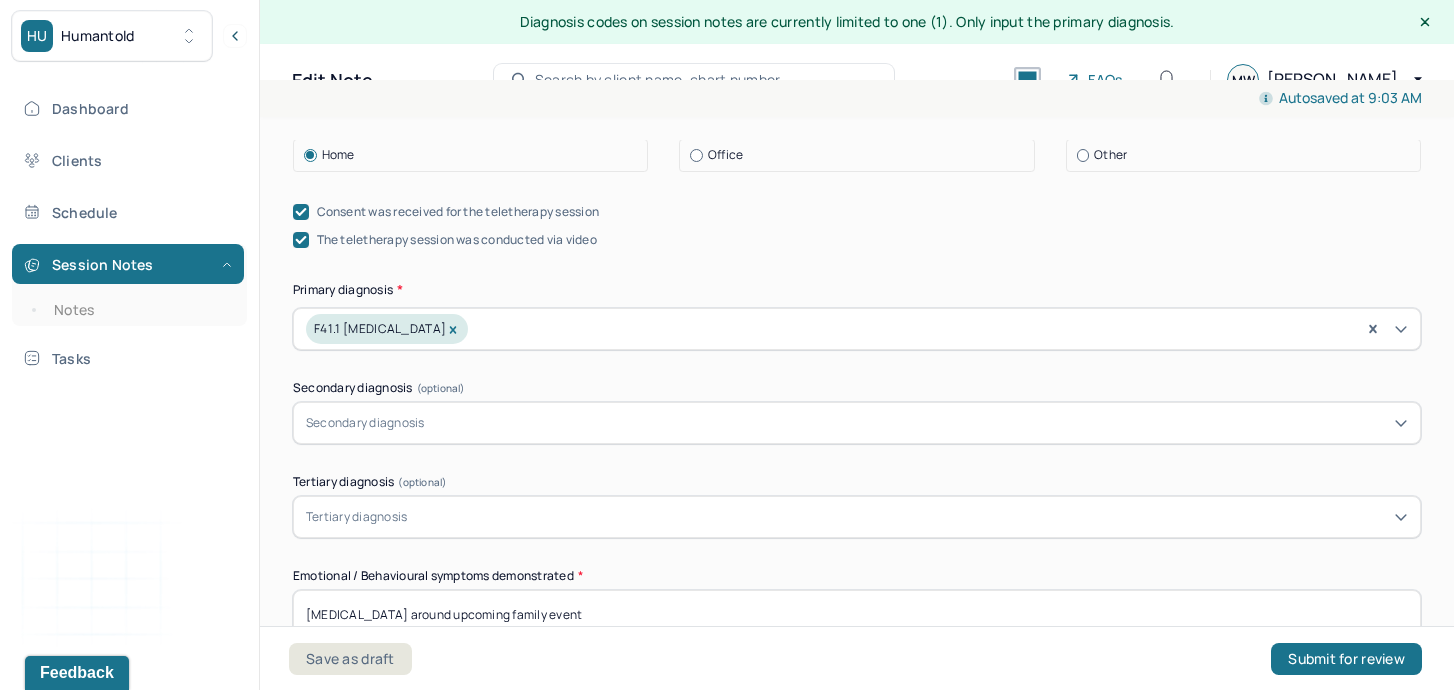 scroll, scrollTop: 0, scrollLeft: 0, axis: both 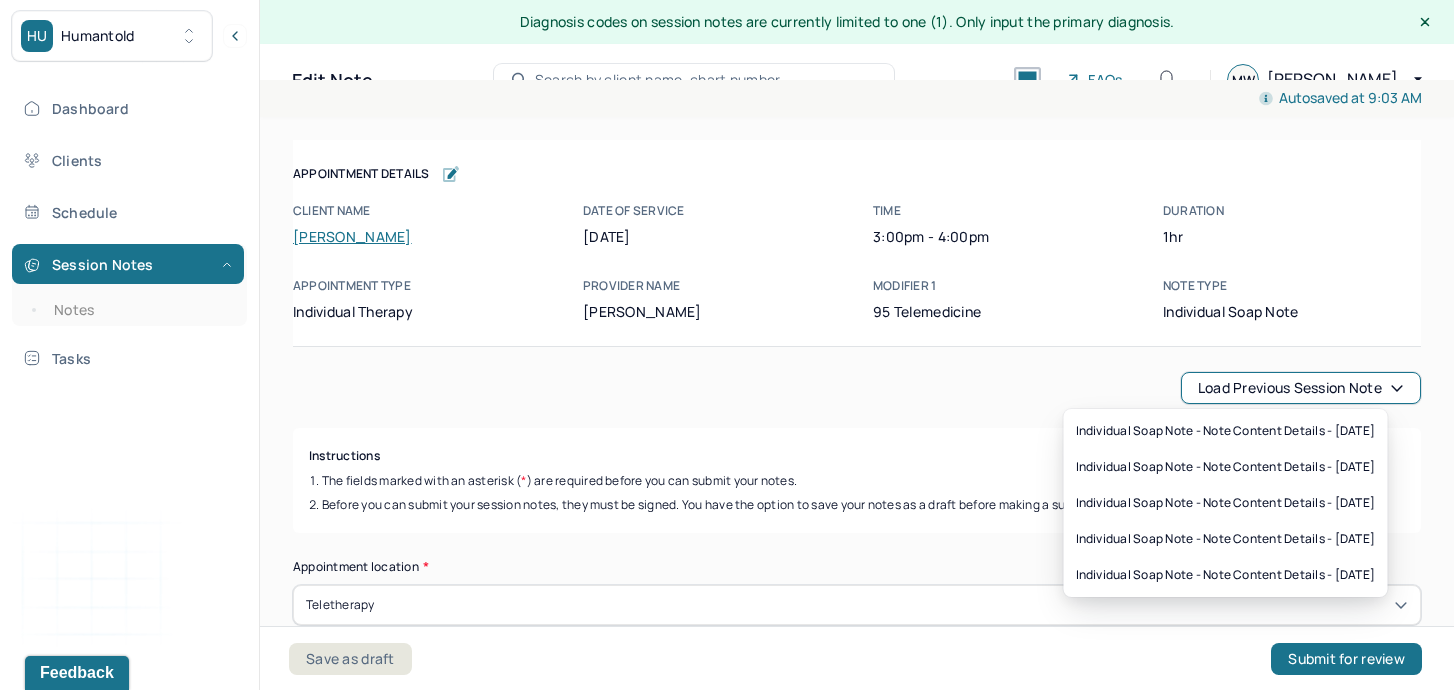 click on "Load previous session note" at bounding box center (1301, 388) 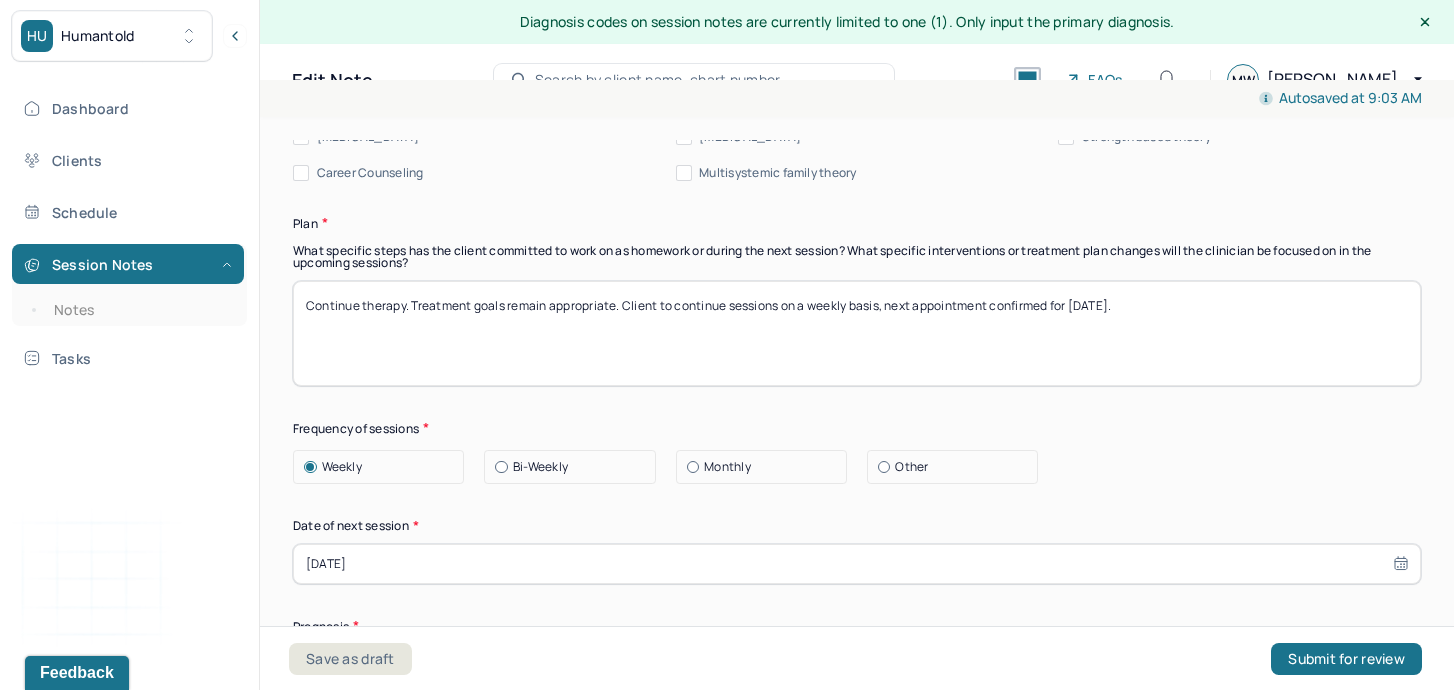 scroll, scrollTop: 2870, scrollLeft: 0, axis: vertical 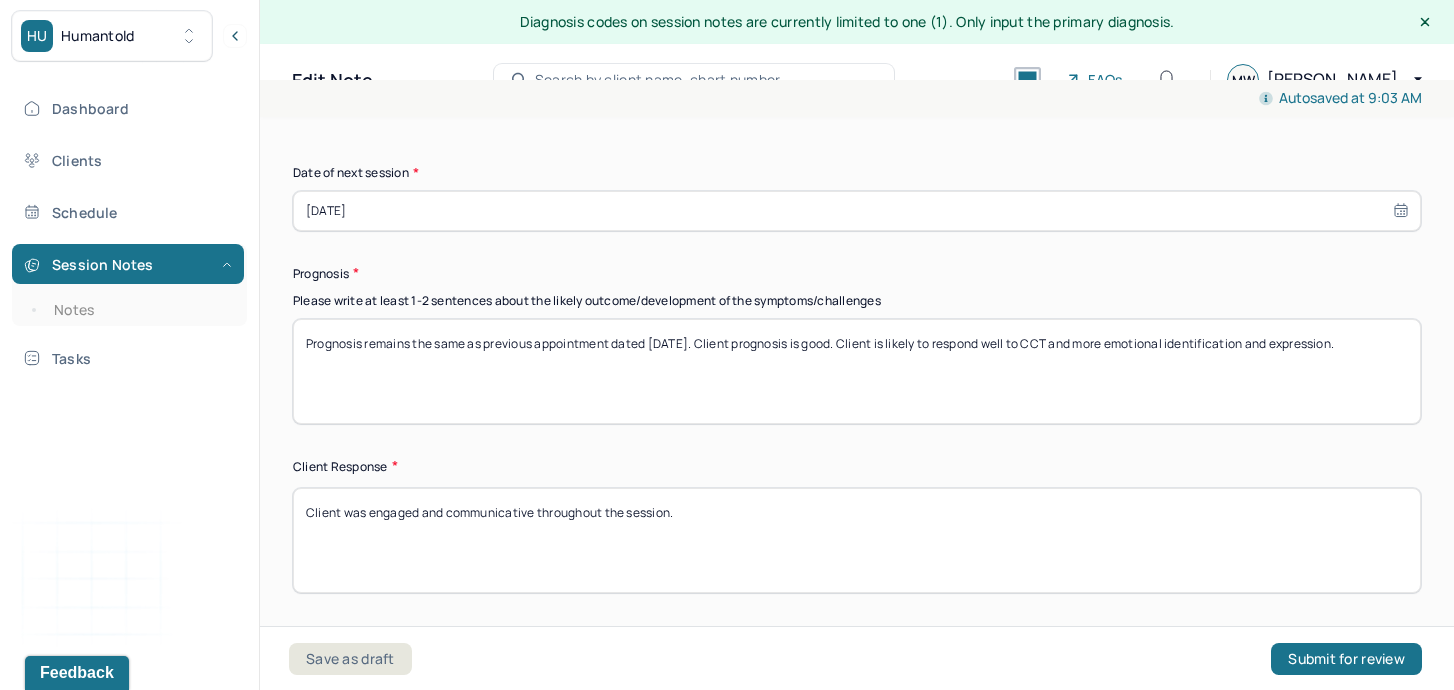 drag, startPoint x: 677, startPoint y: 351, endPoint x: 653, endPoint y: 351, distance: 24 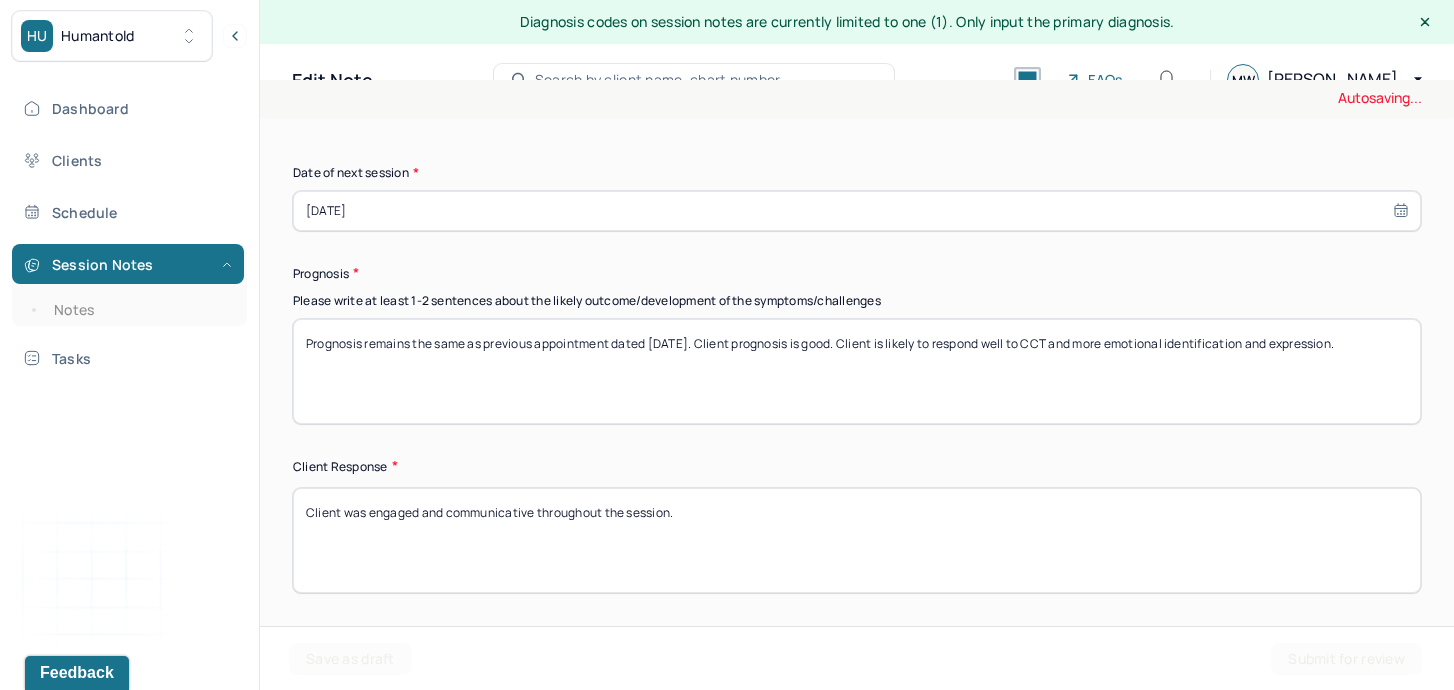 scroll, scrollTop: 36, scrollLeft: 0, axis: vertical 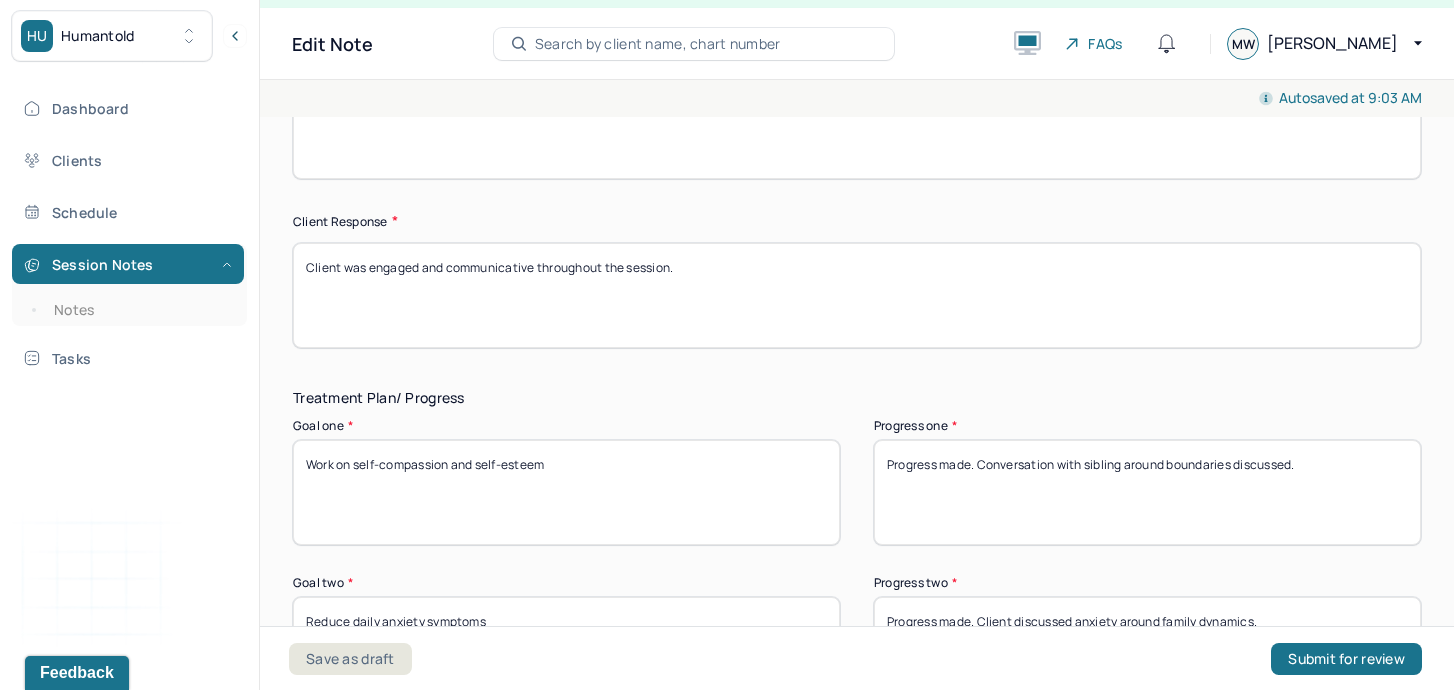 type on "Prognosis remains the same as previous appointment dated [DATE]. Client prognosis is good. Client is likely to respond well to CCT and more emotional identification and expression." 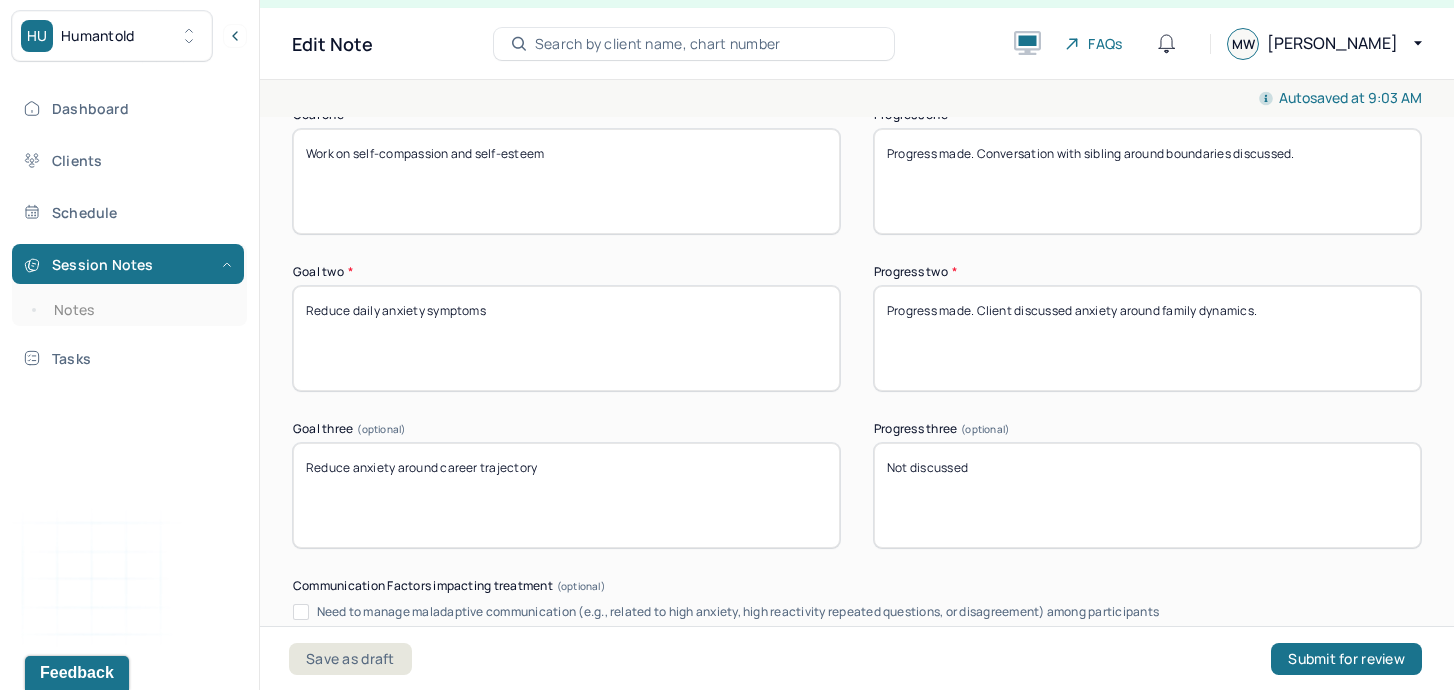 scroll, scrollTop: 3393, scrollLeft: 0, axis: vertical 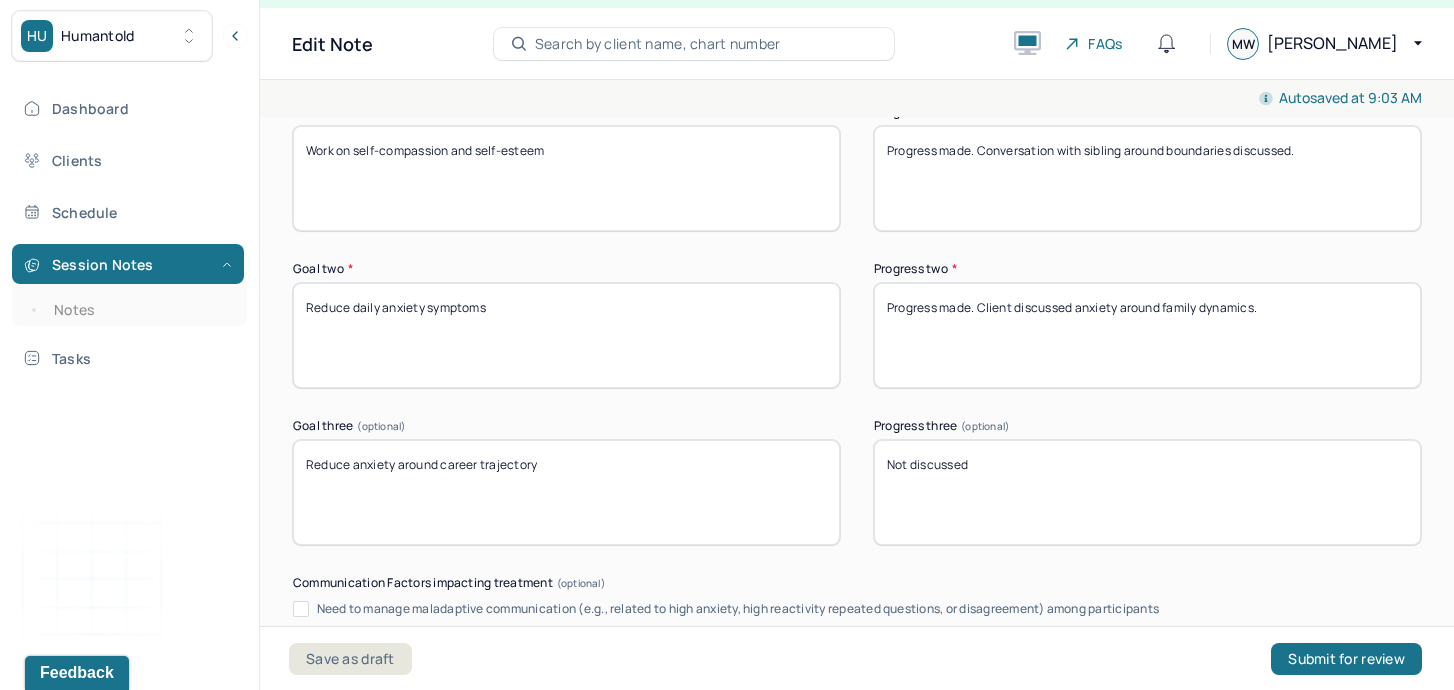 type on "Client was responsive and receptive during session." 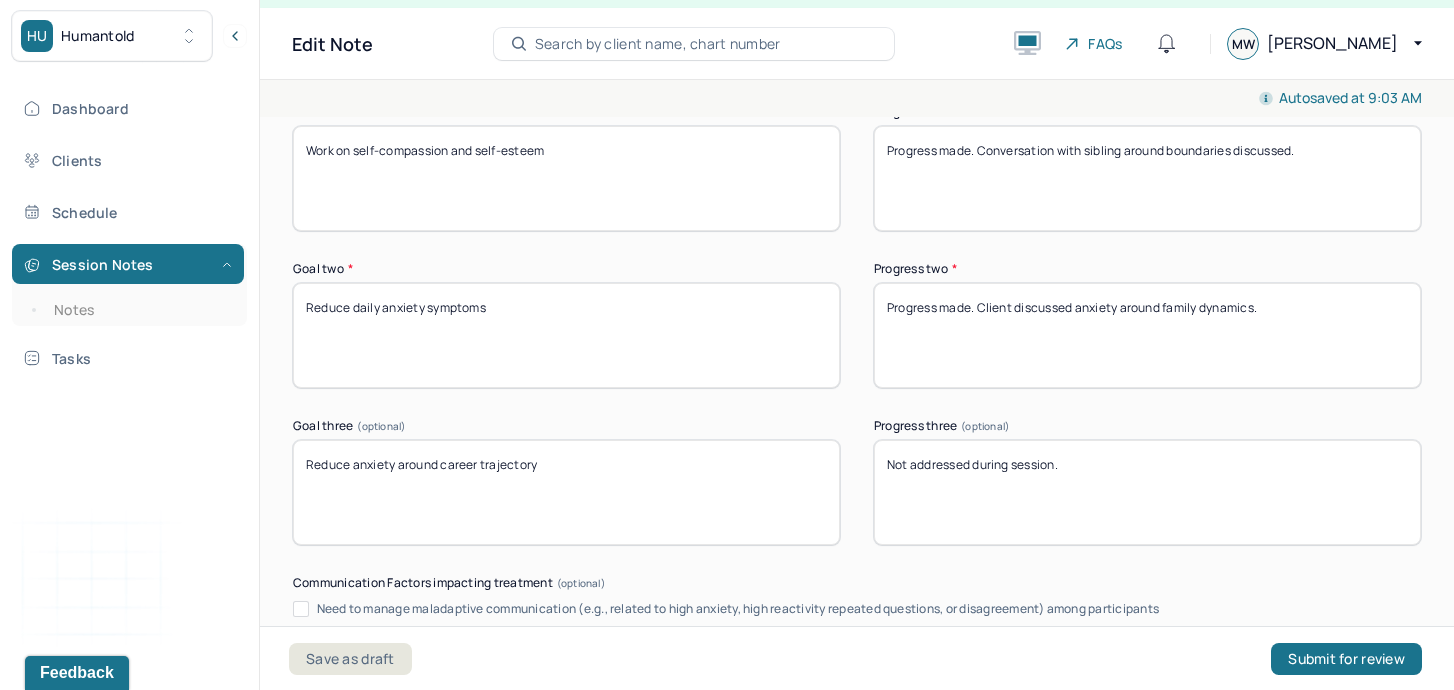 type on "Not addressed during session." 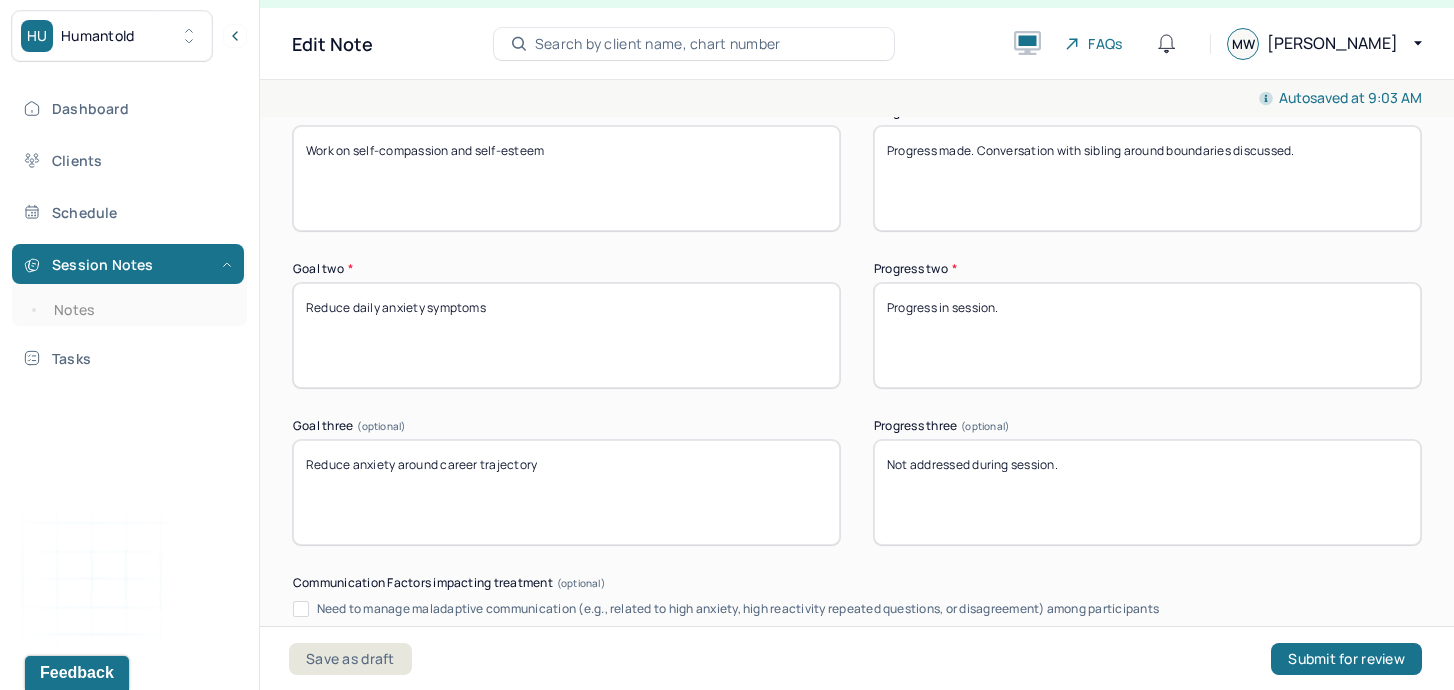 type on "Progress in session." 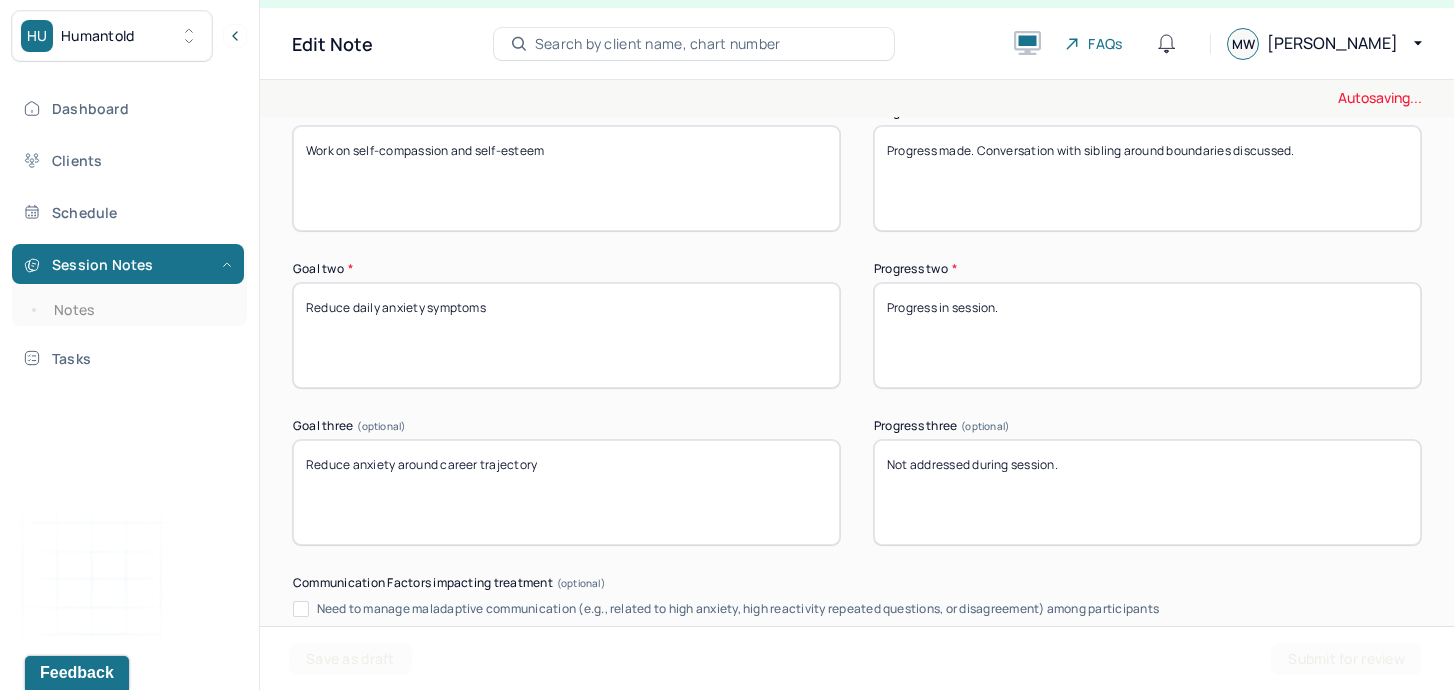 drag, startPoint x: 1315, startPoint y: 157, endPoint x: 942, endPoint y: 163, distance: 373.04825 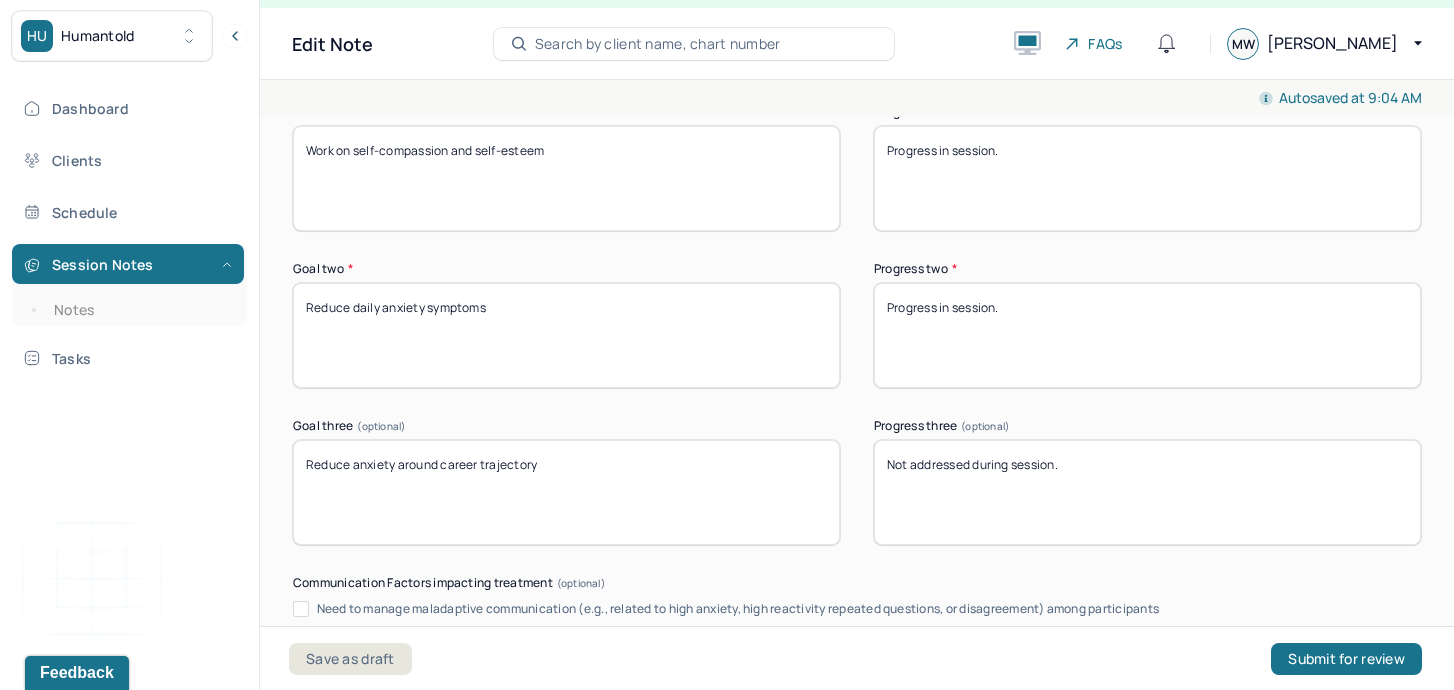 type on "Progress in session." 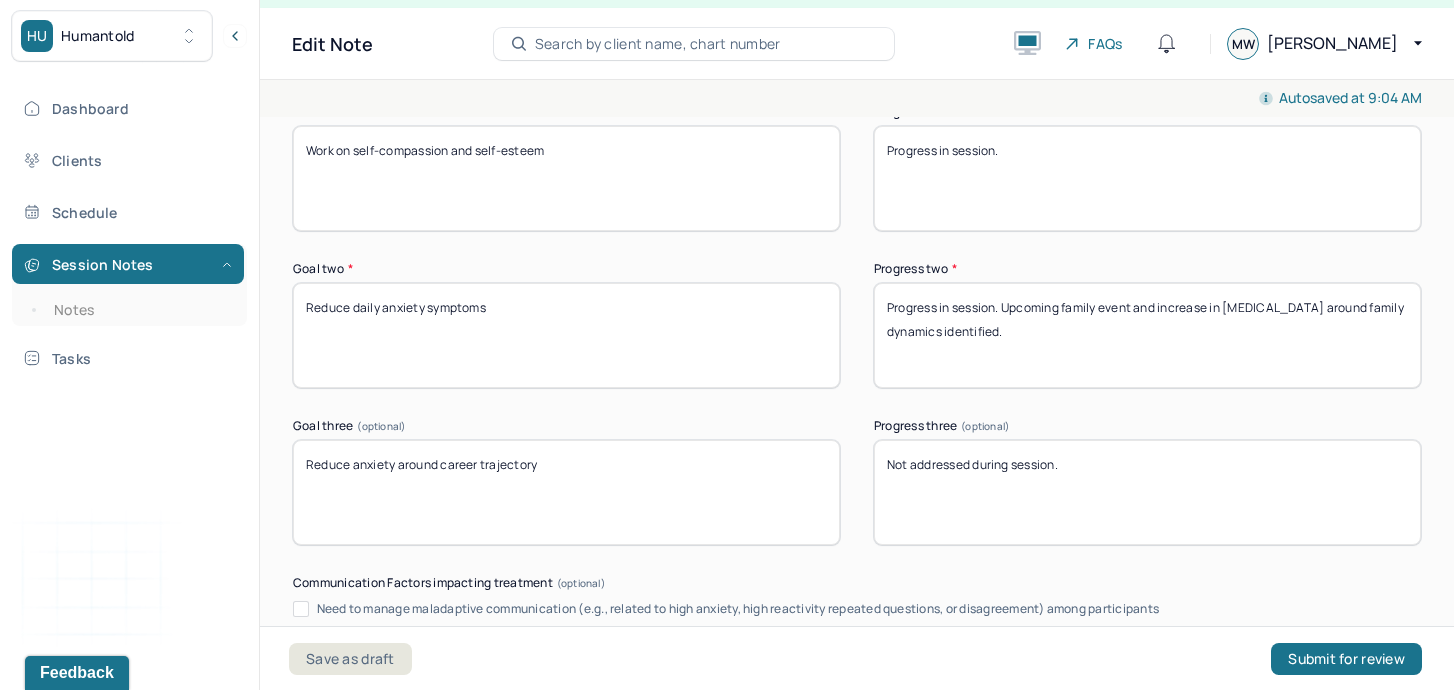 type on "Progress in session. Upcoming family event and increase in [MEDICAL_DATA] around family dynamics identified." 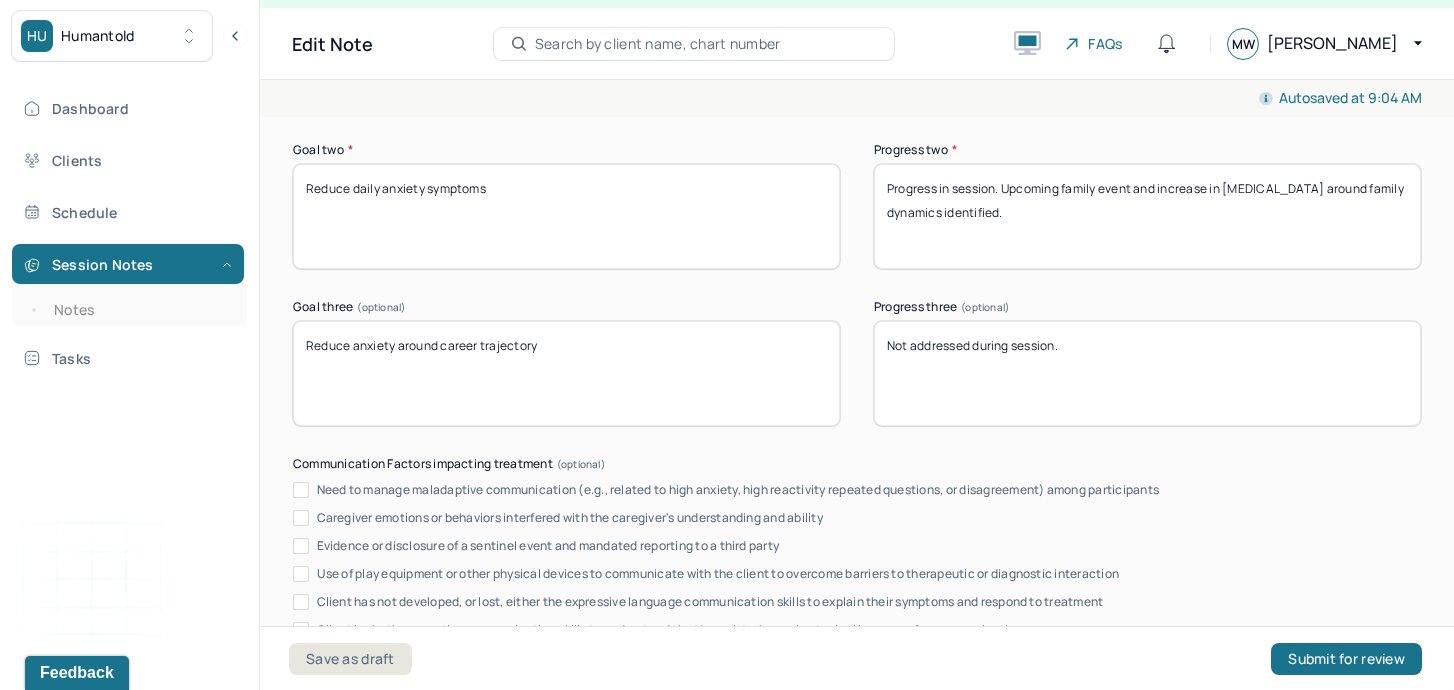 scroll, scrollTop: 3527, scrollLeft: 0, axis: vertical 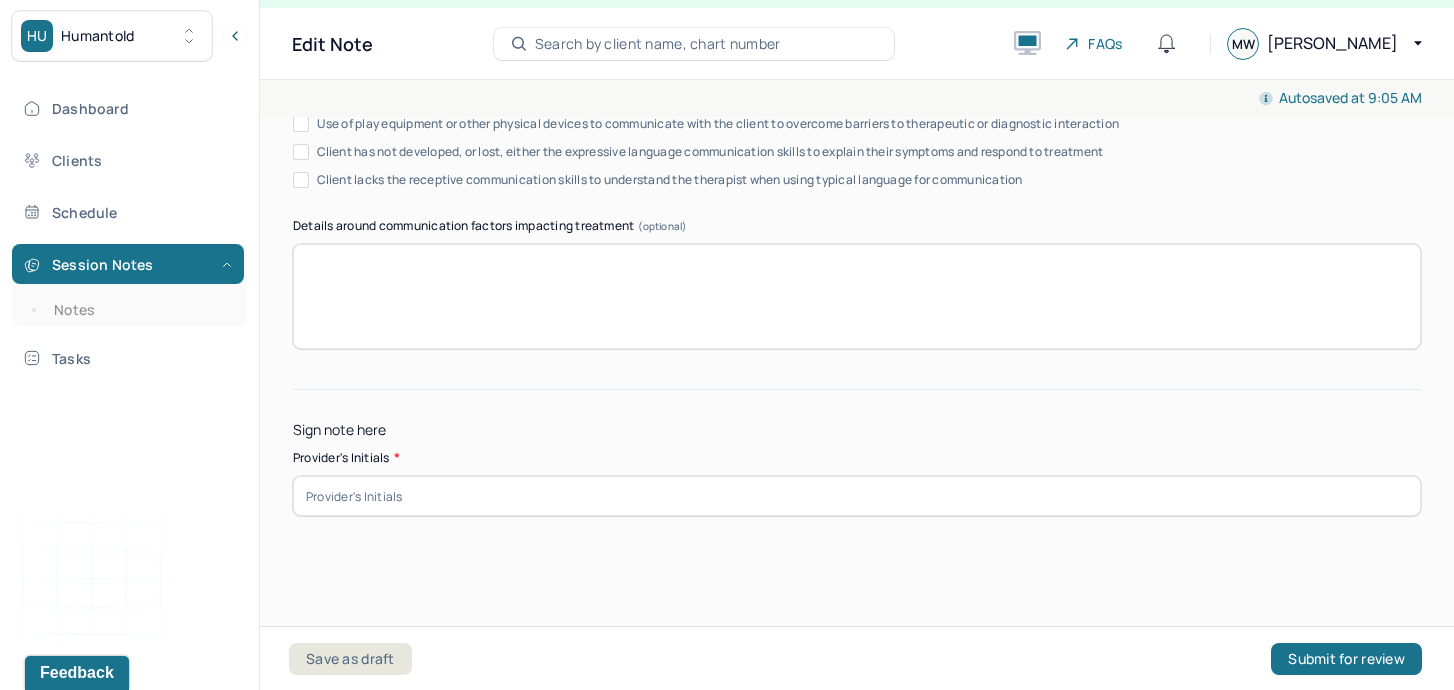 type on "Progress in session. Client discussed feelings around perception of role within family unit." 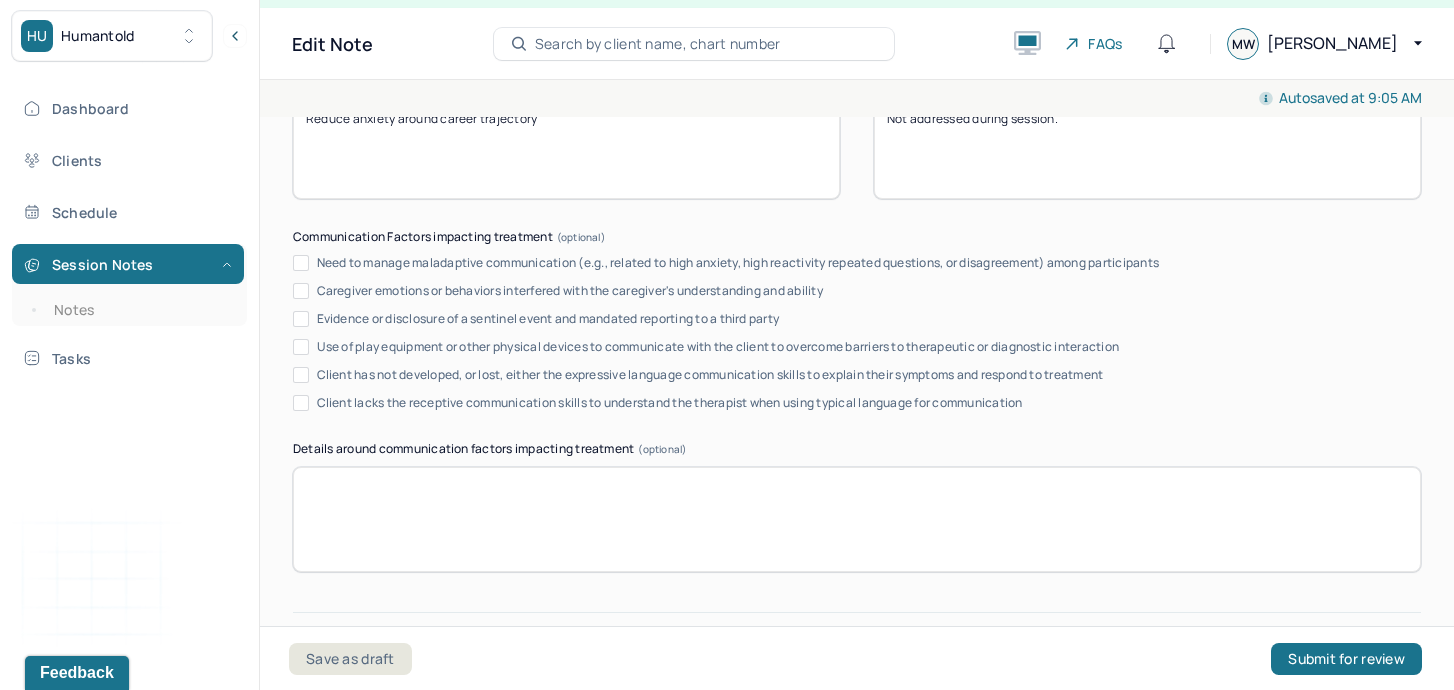 scroll, scrollTop: 3931, scrollLeft: 0, axis: vertical 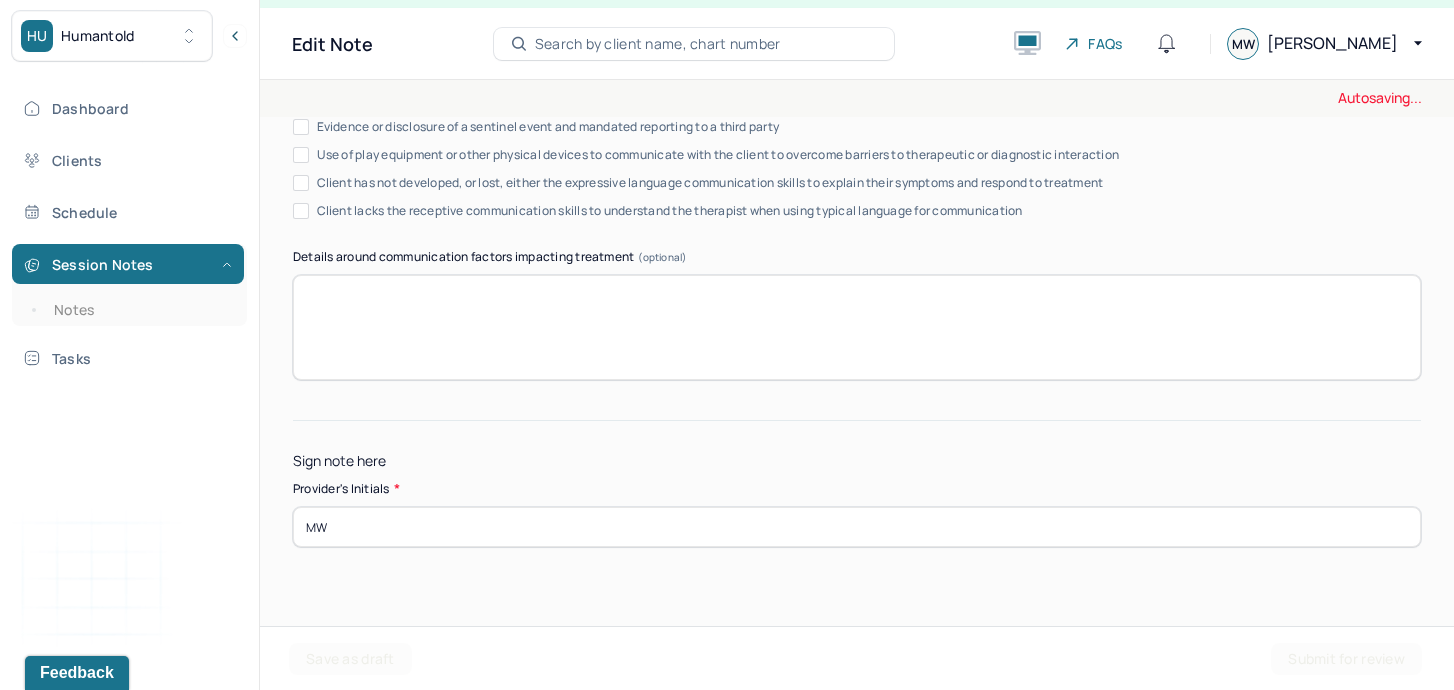 type on "MW" 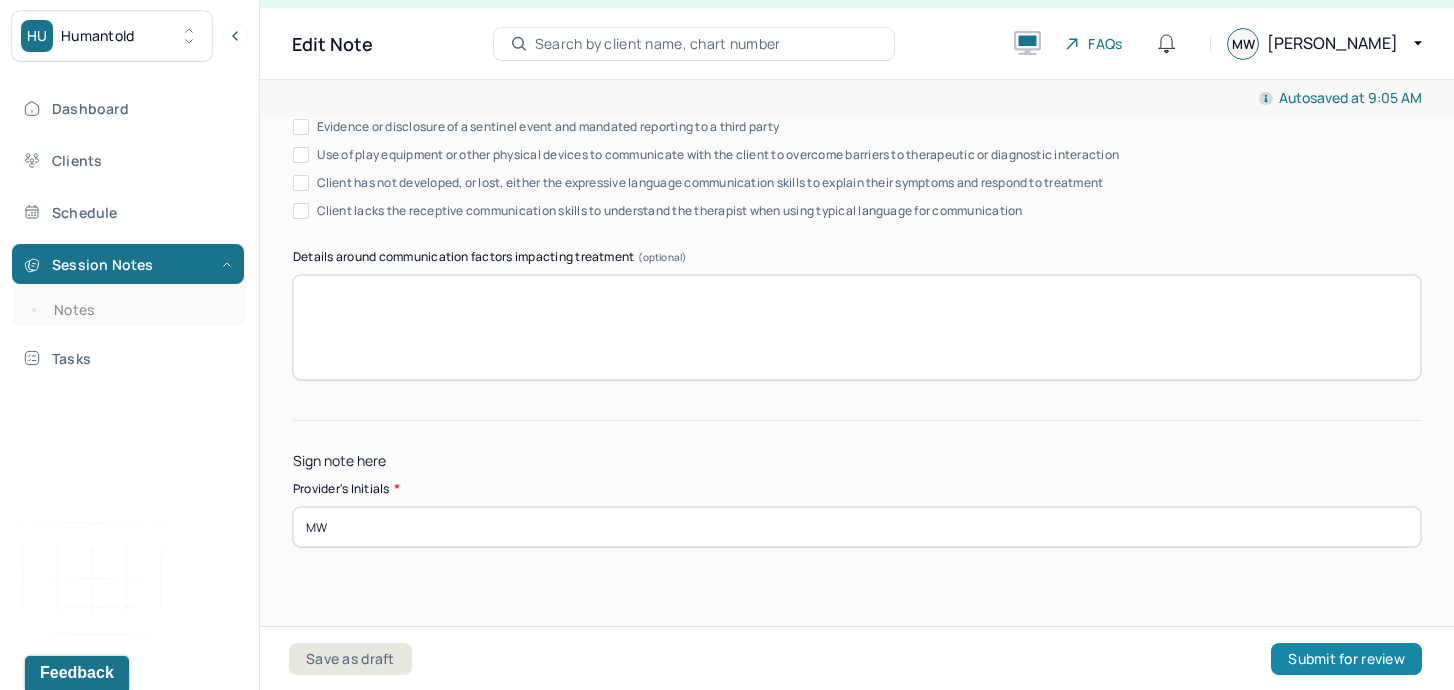 click on "Submit for review" at bounding box center [1346, 659] 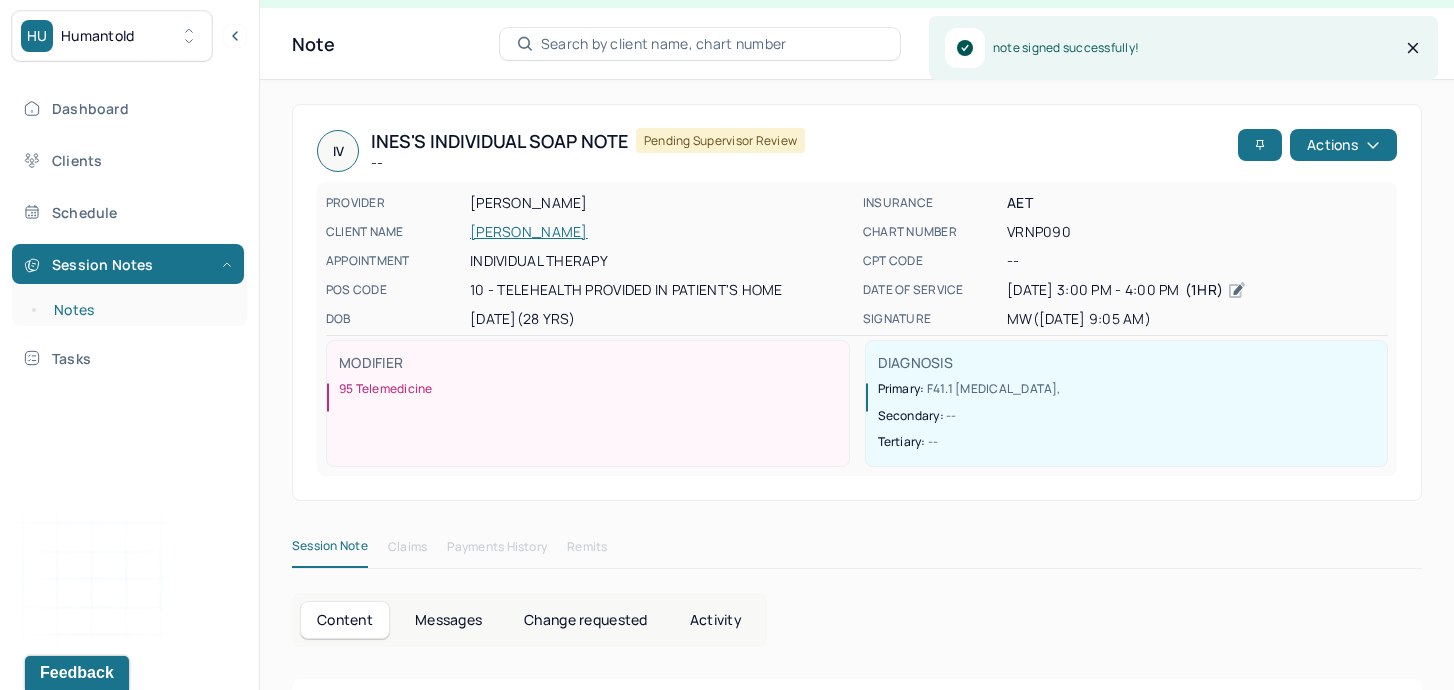click on "Notes" at bounding box center (139, 310) 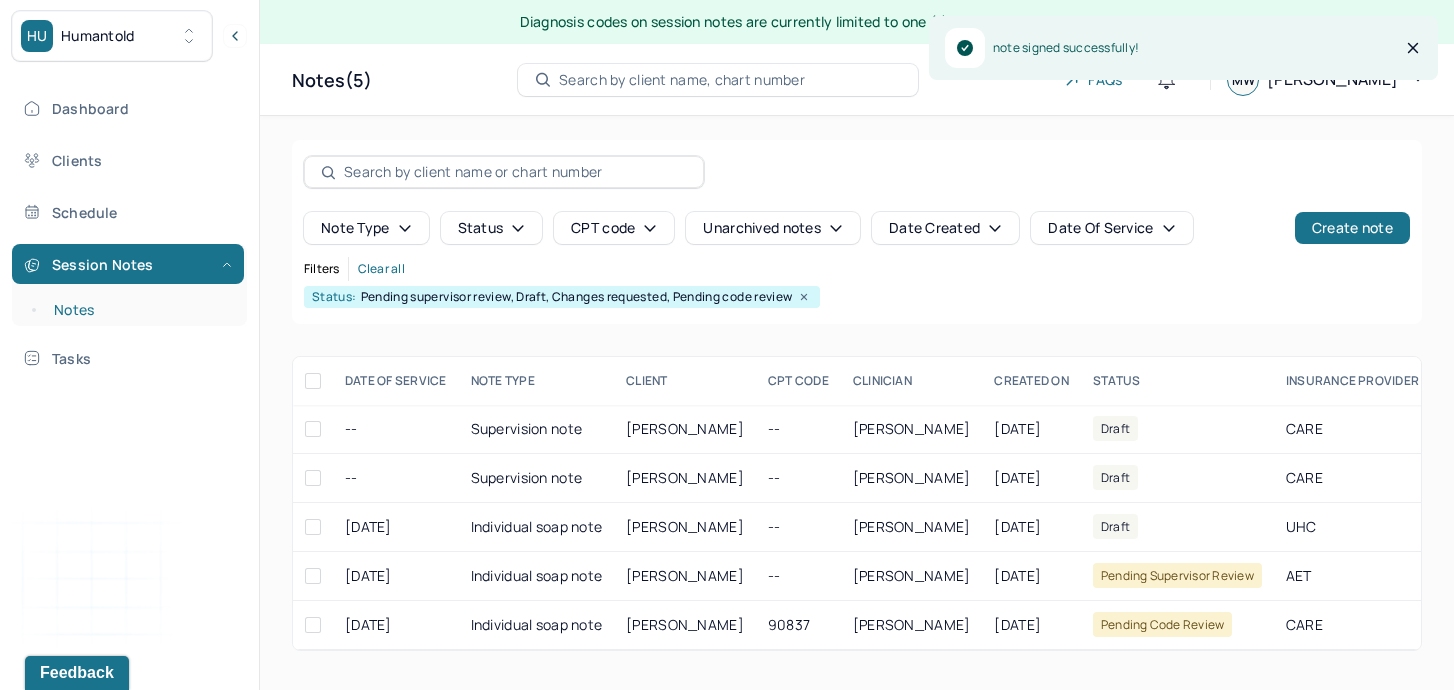scroll, scrollTop: 0, scrollLeft: 0, axis: both 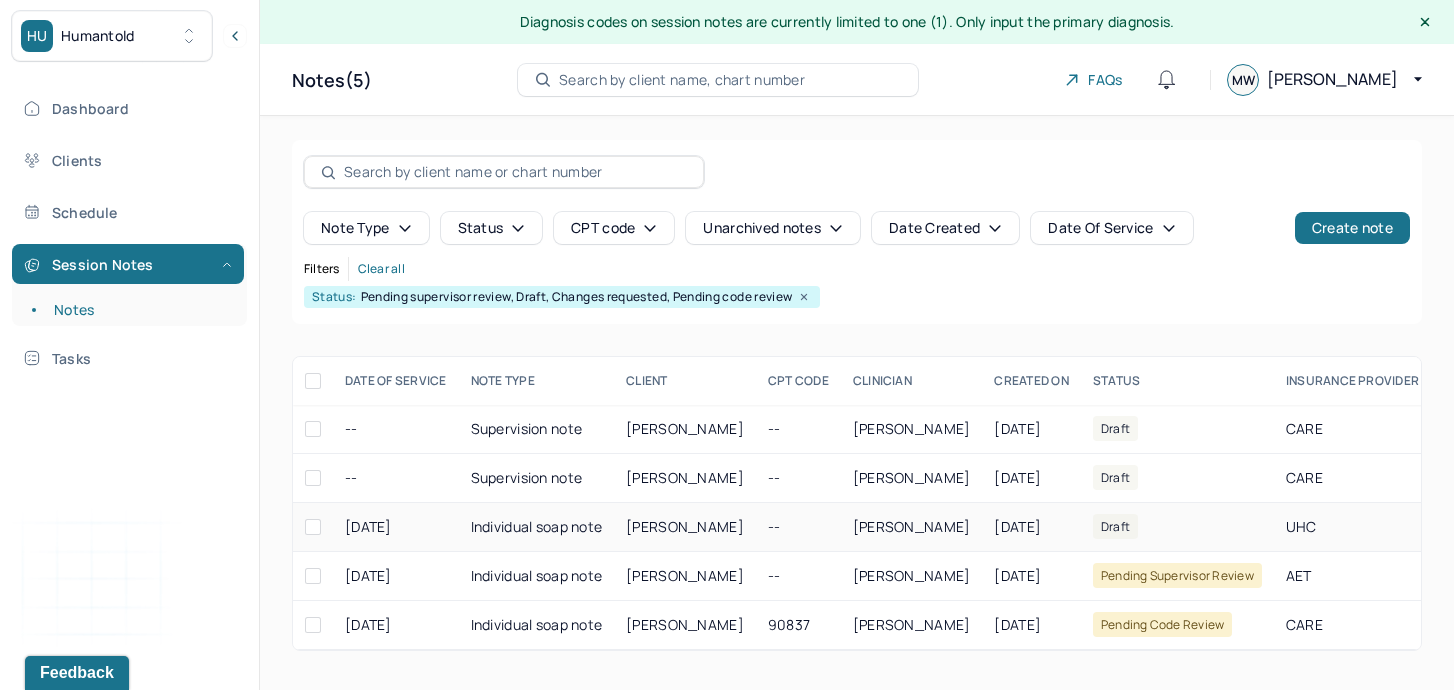 click on "[DATE]" at bounding box center (396, 527) 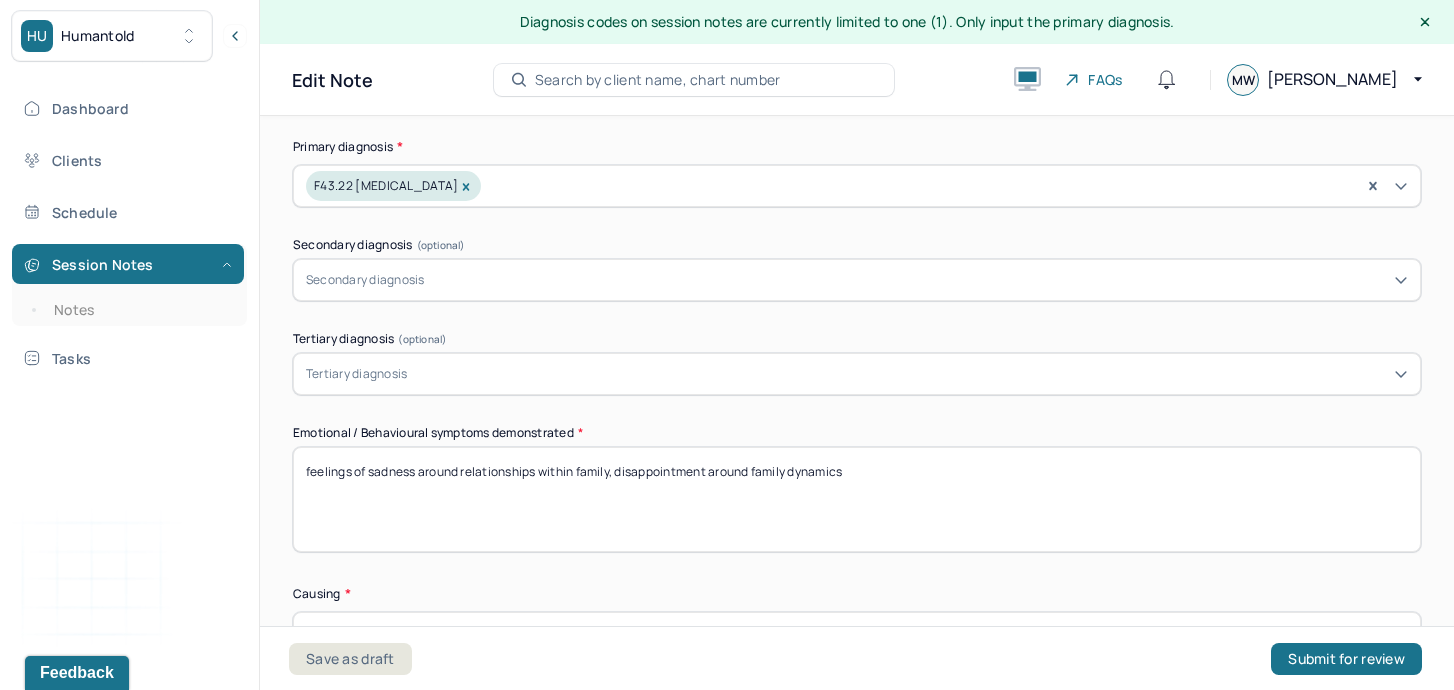 scroll, scrollTop: 522, scrollLeft: 0, axis: vertical 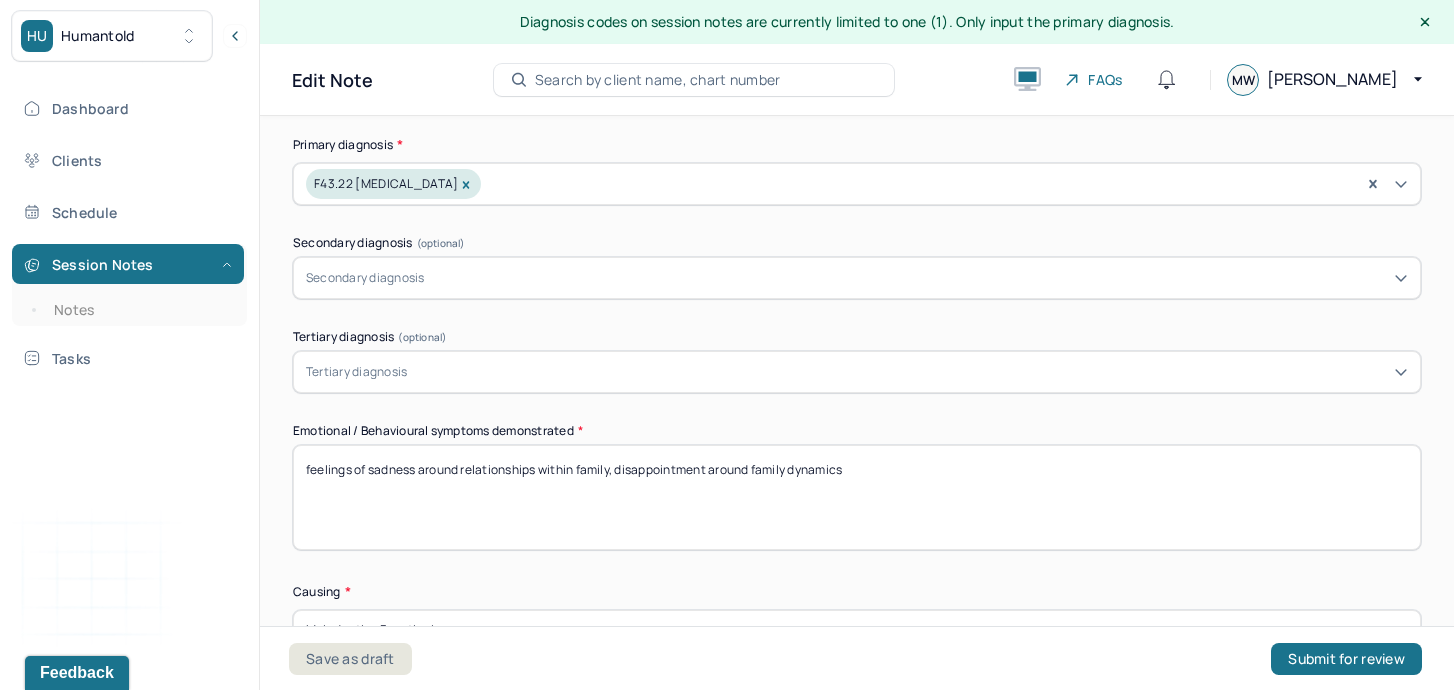 drag, startPoint x: 868, startPoint y: 473, endPoint x: 278, endPoint y: 445, distance: 590.66406 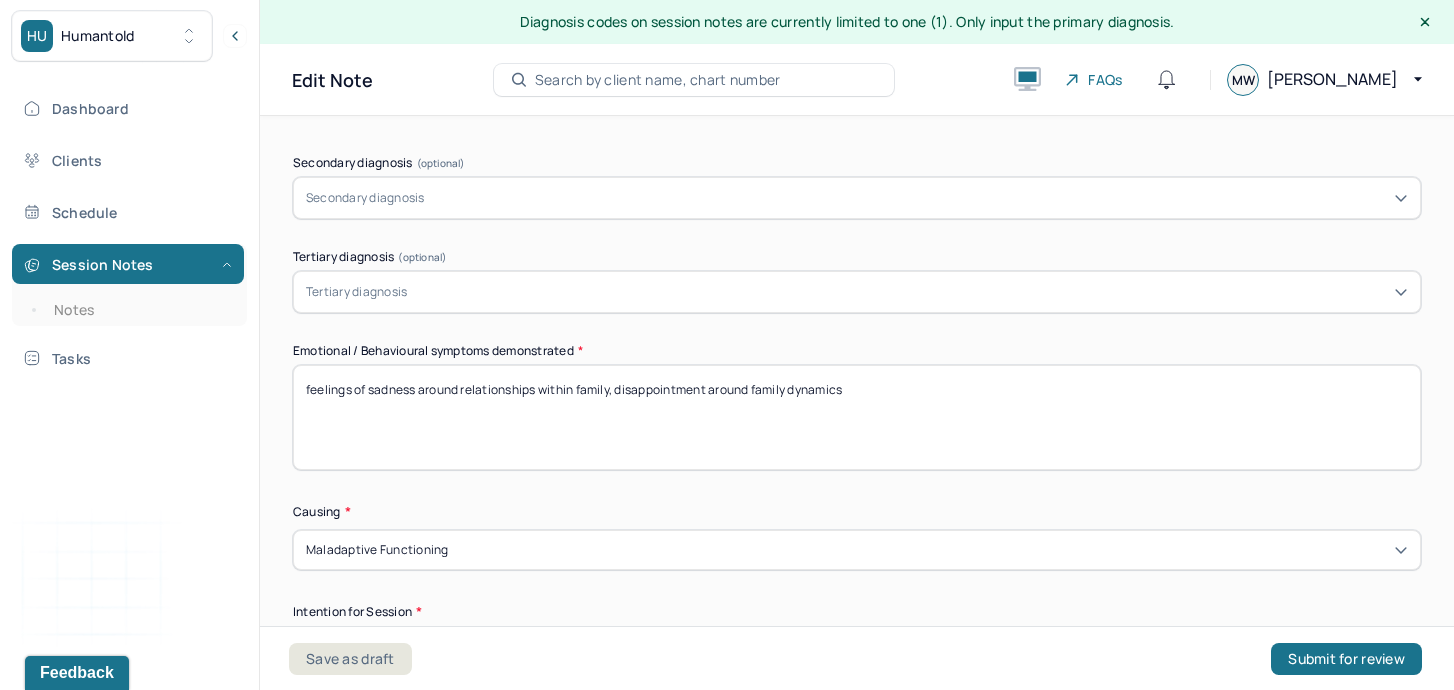 scroll, scrollTop: 576, scrollLeft: 0, axis: vertical 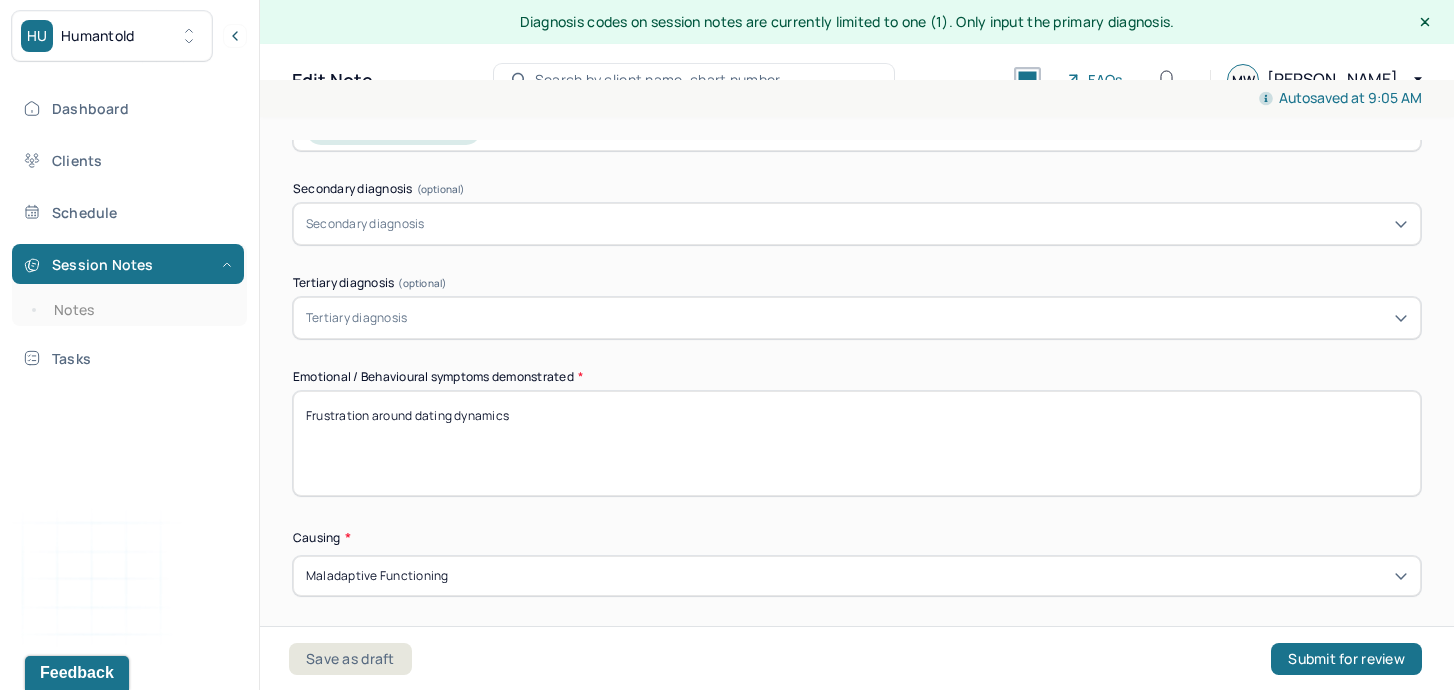 click on "Frust" at bounding box center [857, 443] 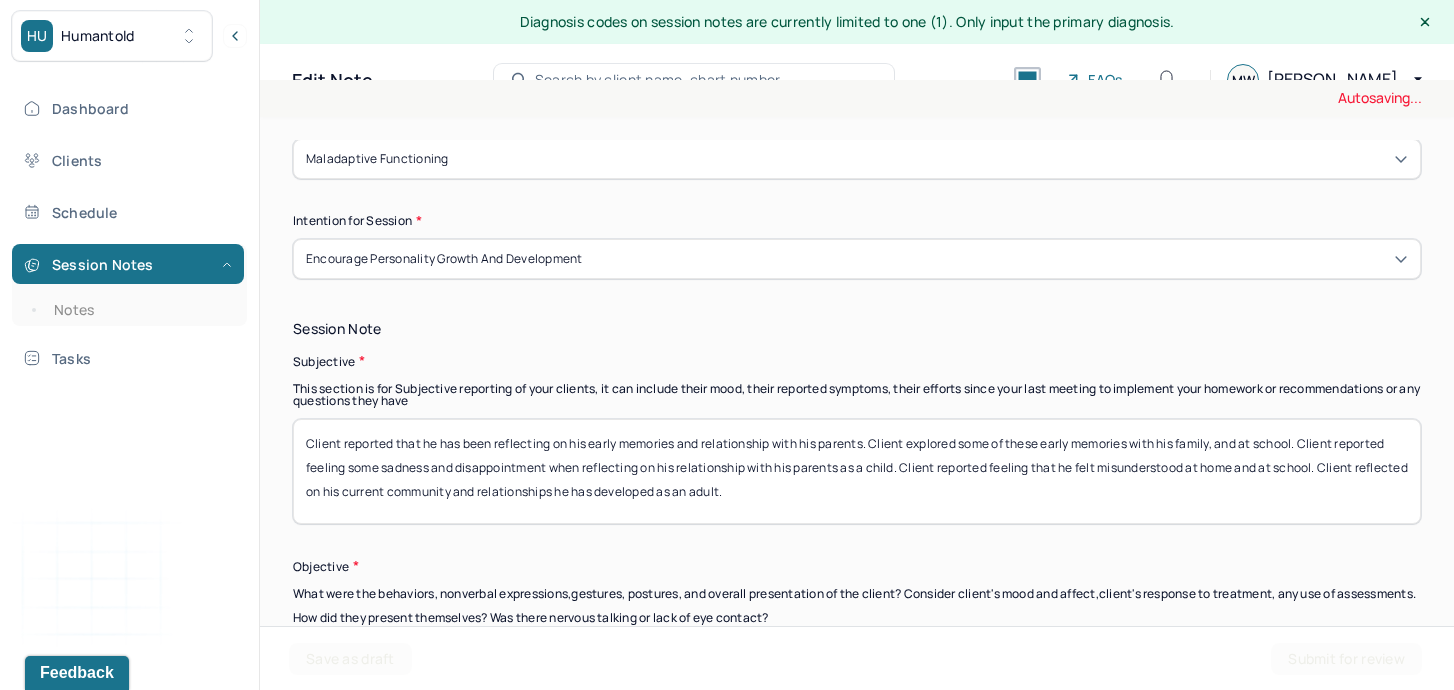 scroll, scrollTop: 994, scrollLeft: 0, axis: vertical 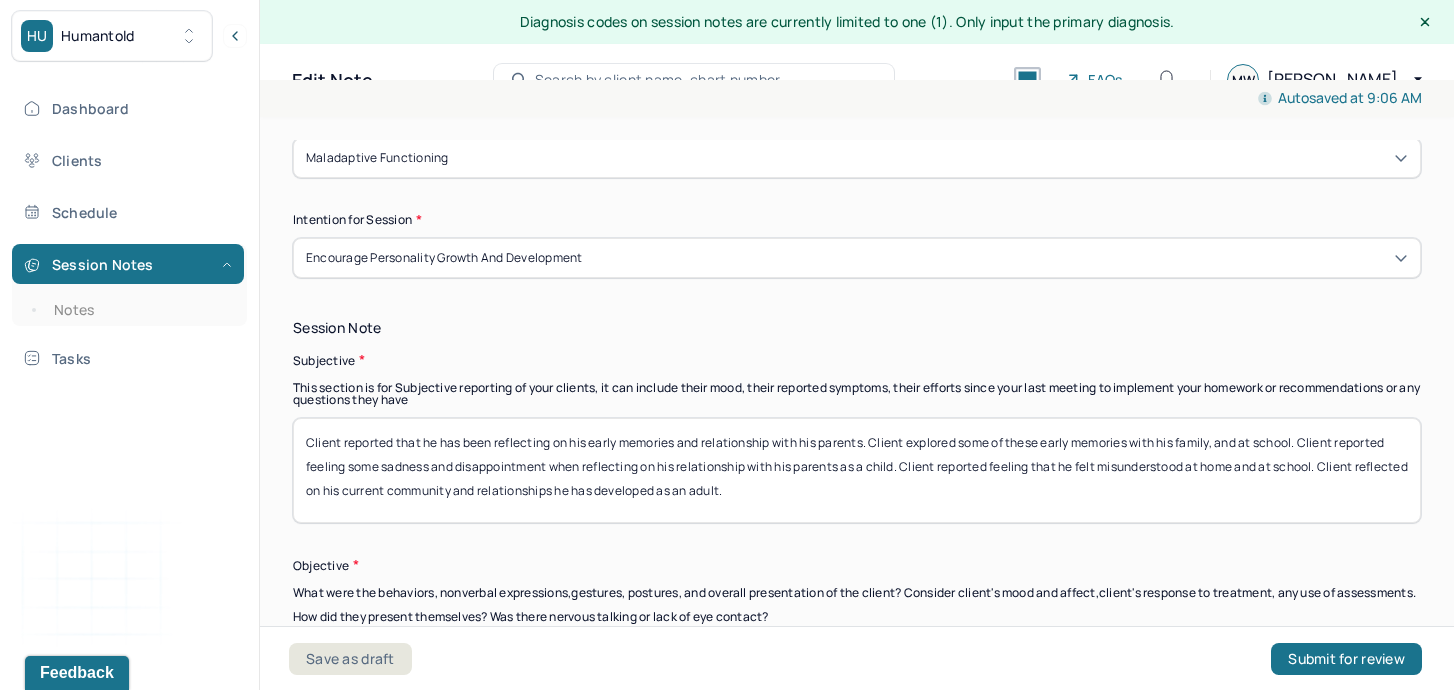 type on "stress and frustration around dating dynamics" 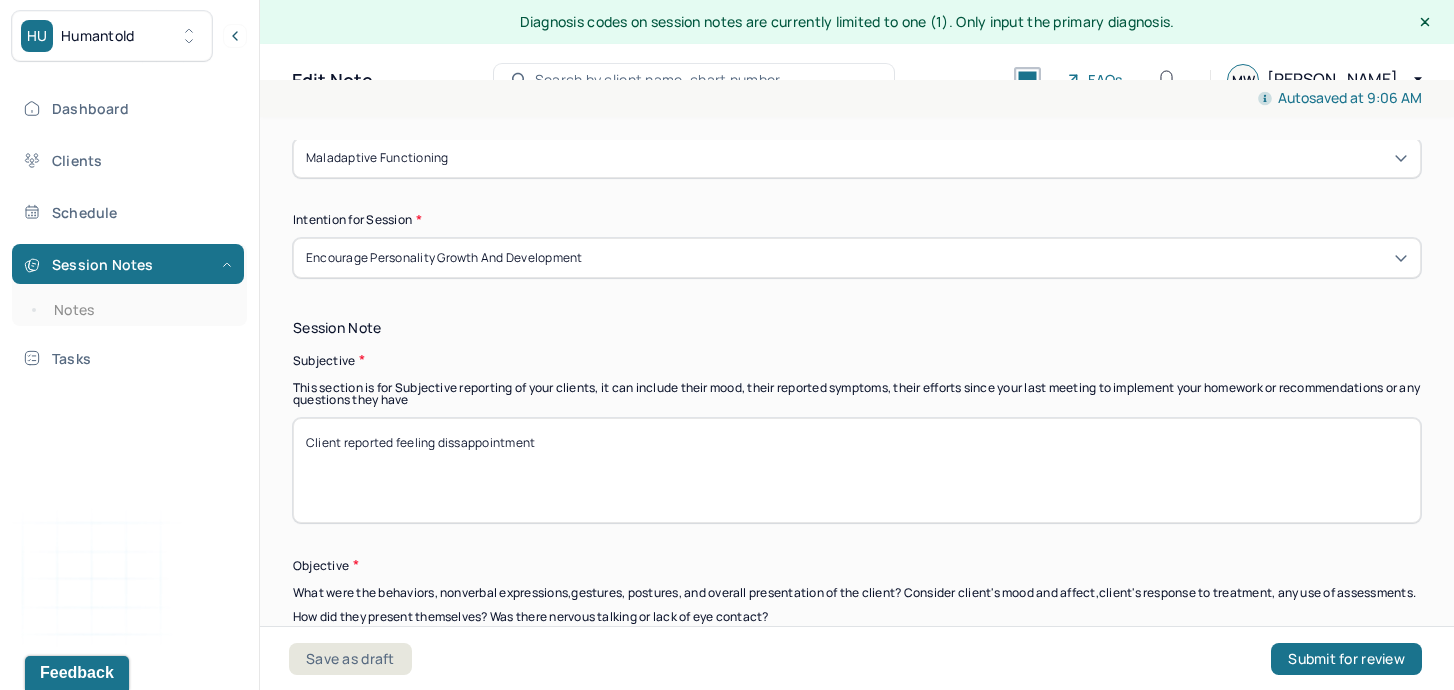 click on "Client reported" at bounding box center [857, 470] 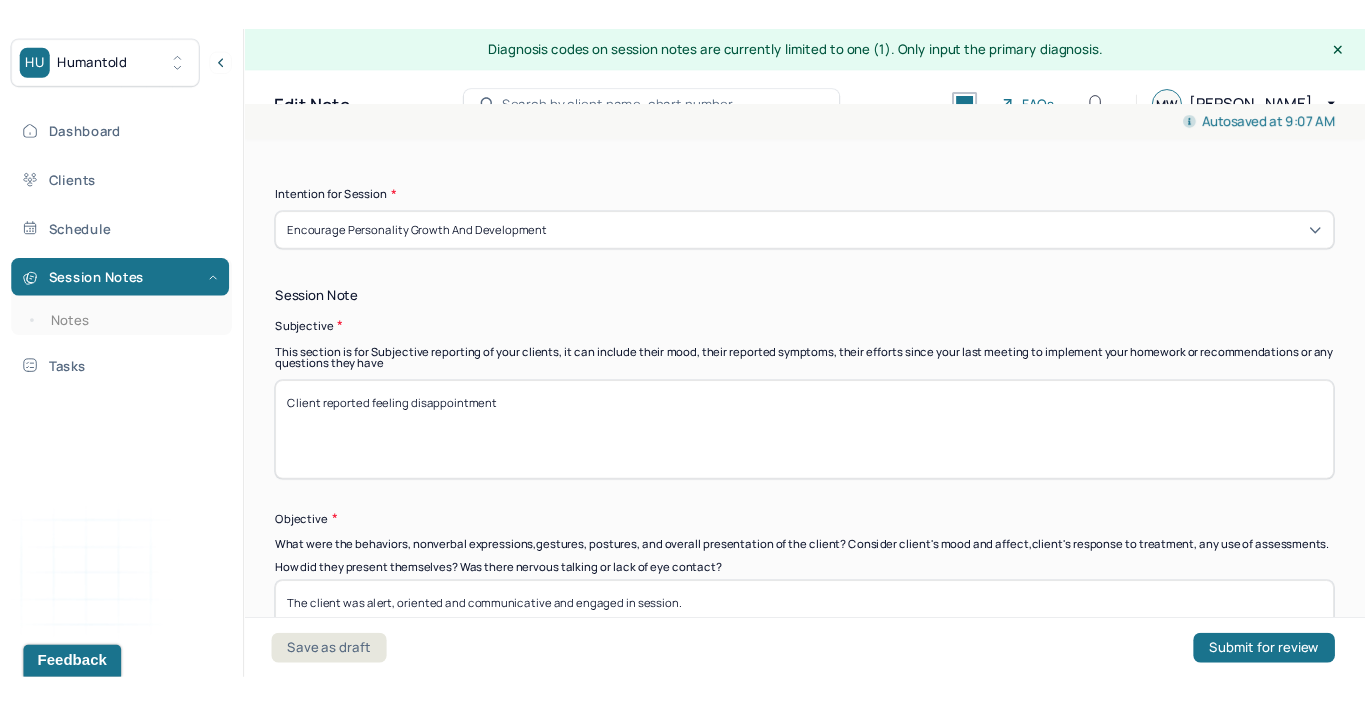 scroll, scrollTop: 1033, scrollLeft: 0, axis: vertical 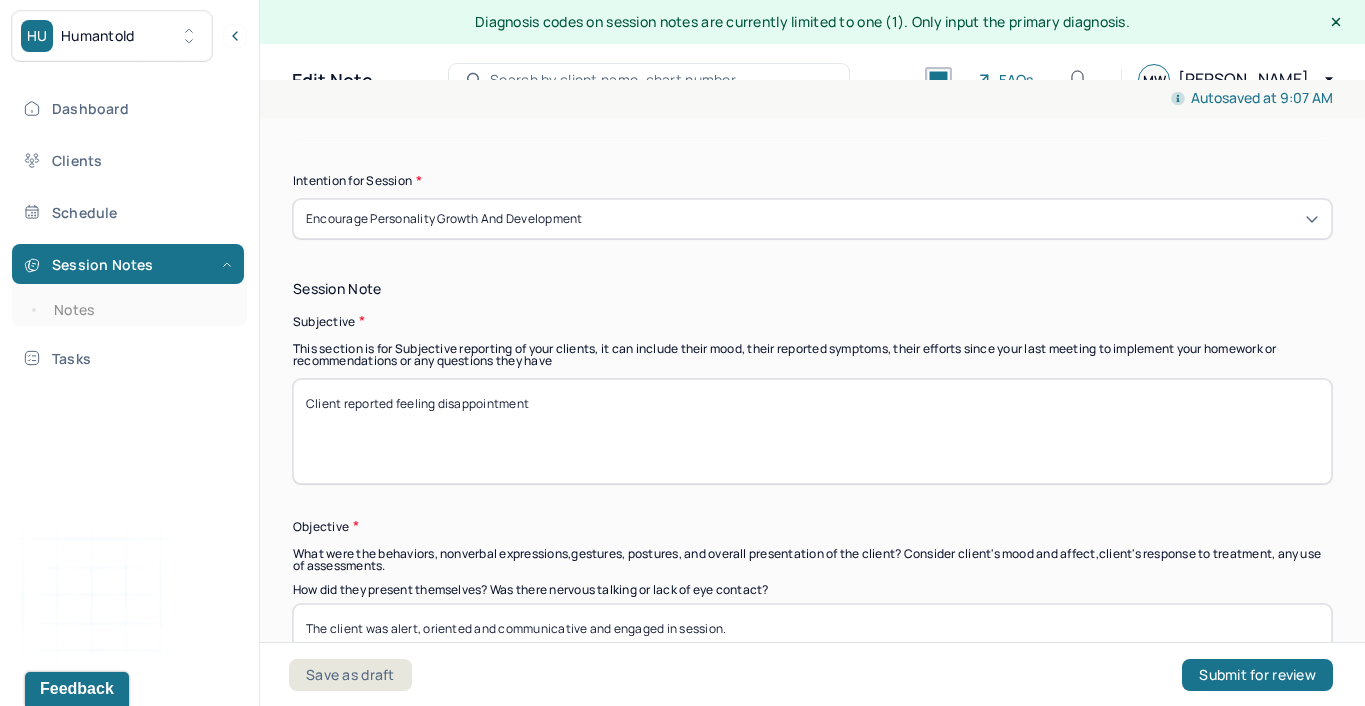 click 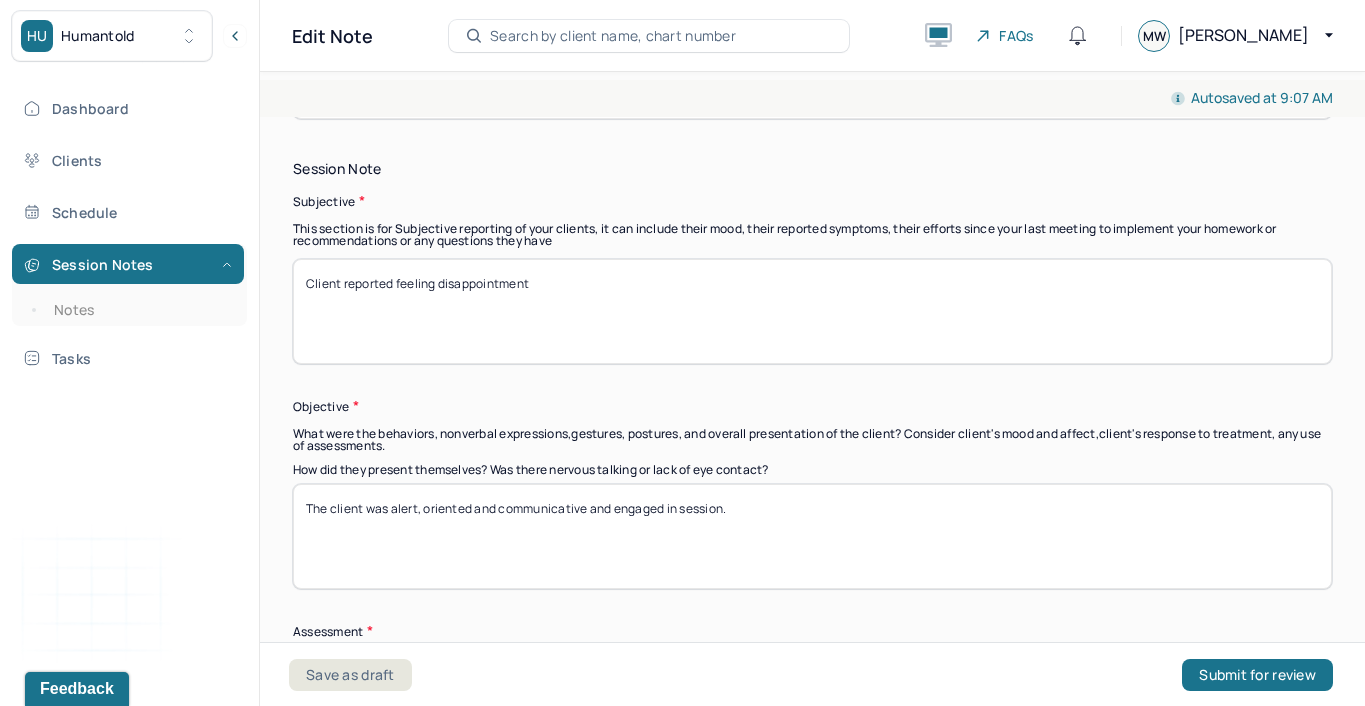 scroll, scrollTop: 1107, scrollLeft: 0, axis: vertical 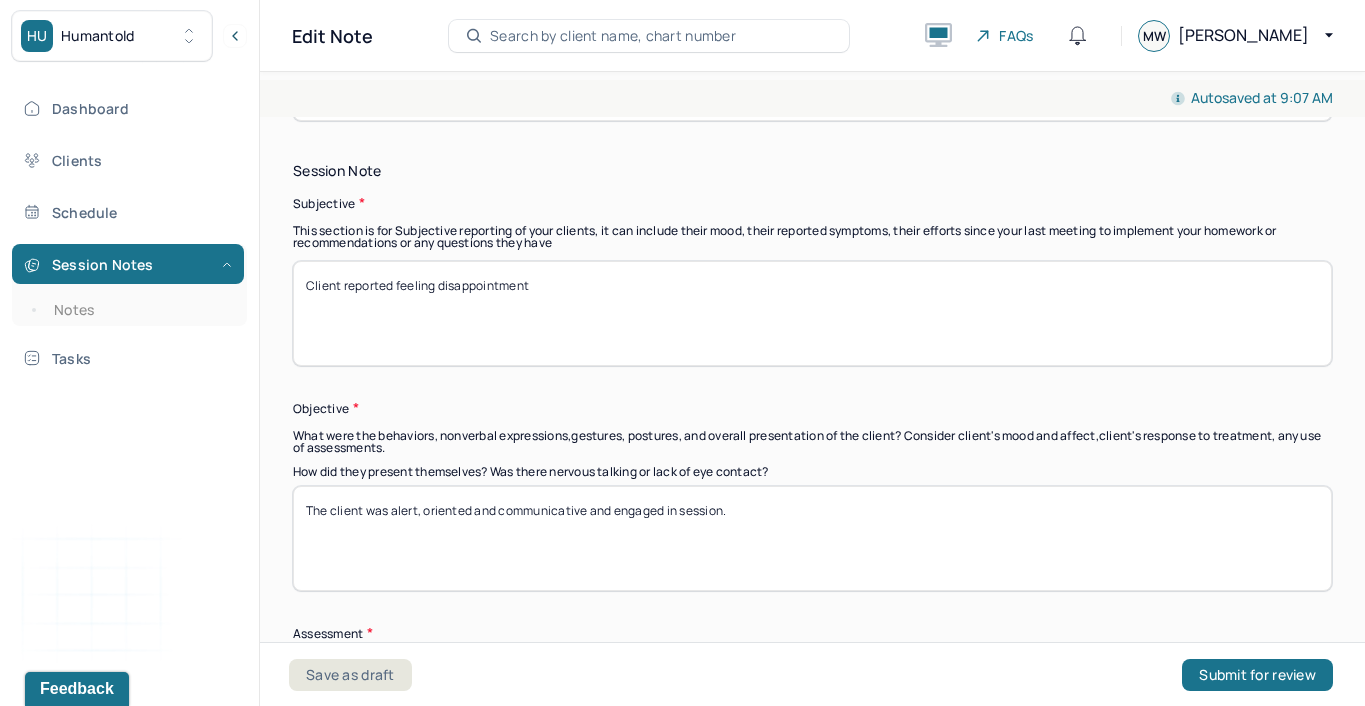 click on "Client reported feeling disappointment" at bounding box center (812, 313) 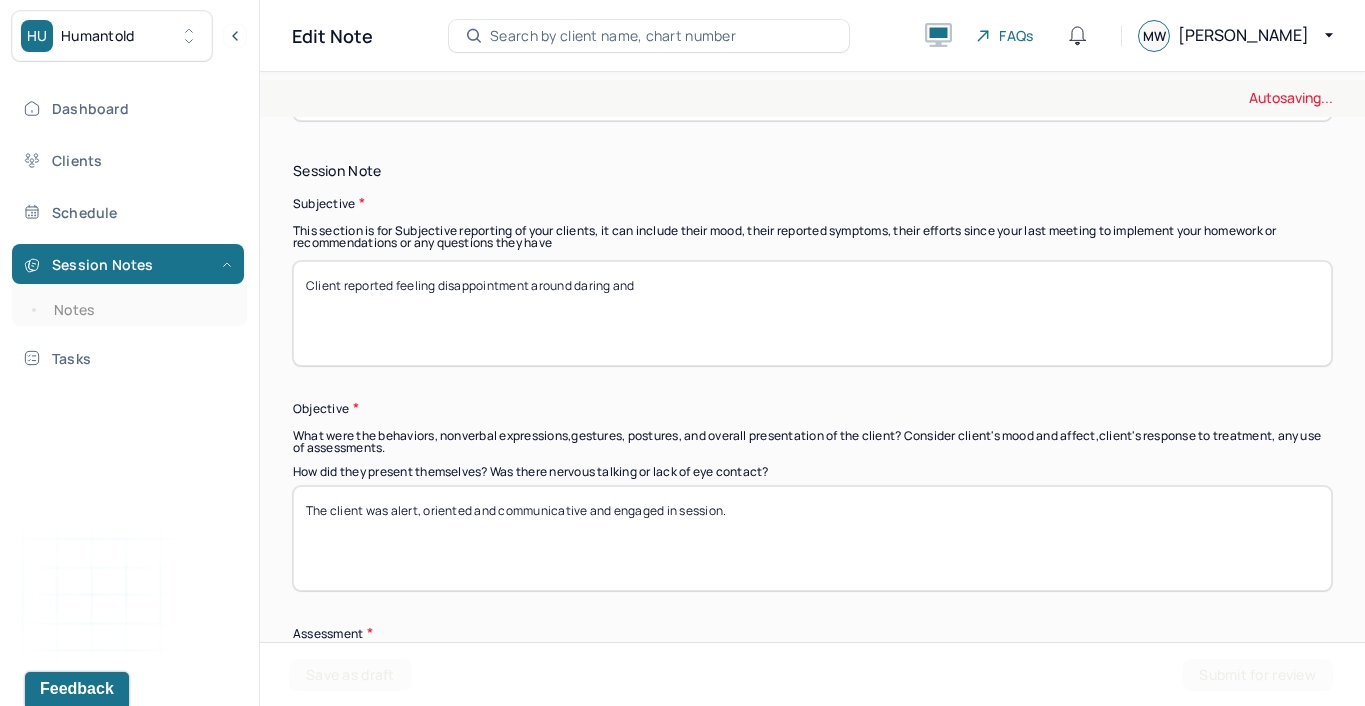 click on "Client reported feeling disappointment" at bounding box center (812, 313) 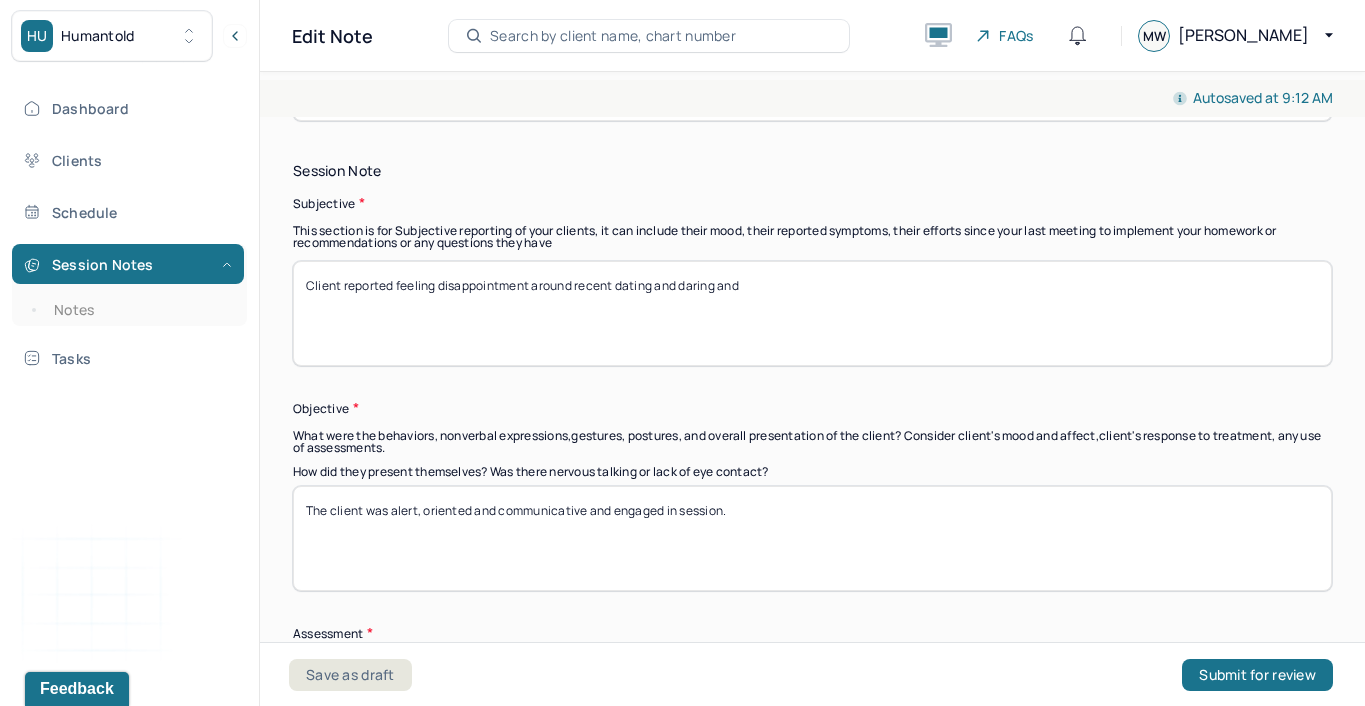 click on "Client reported feeling disappointment around daring and" at bounding box center [812, 313] 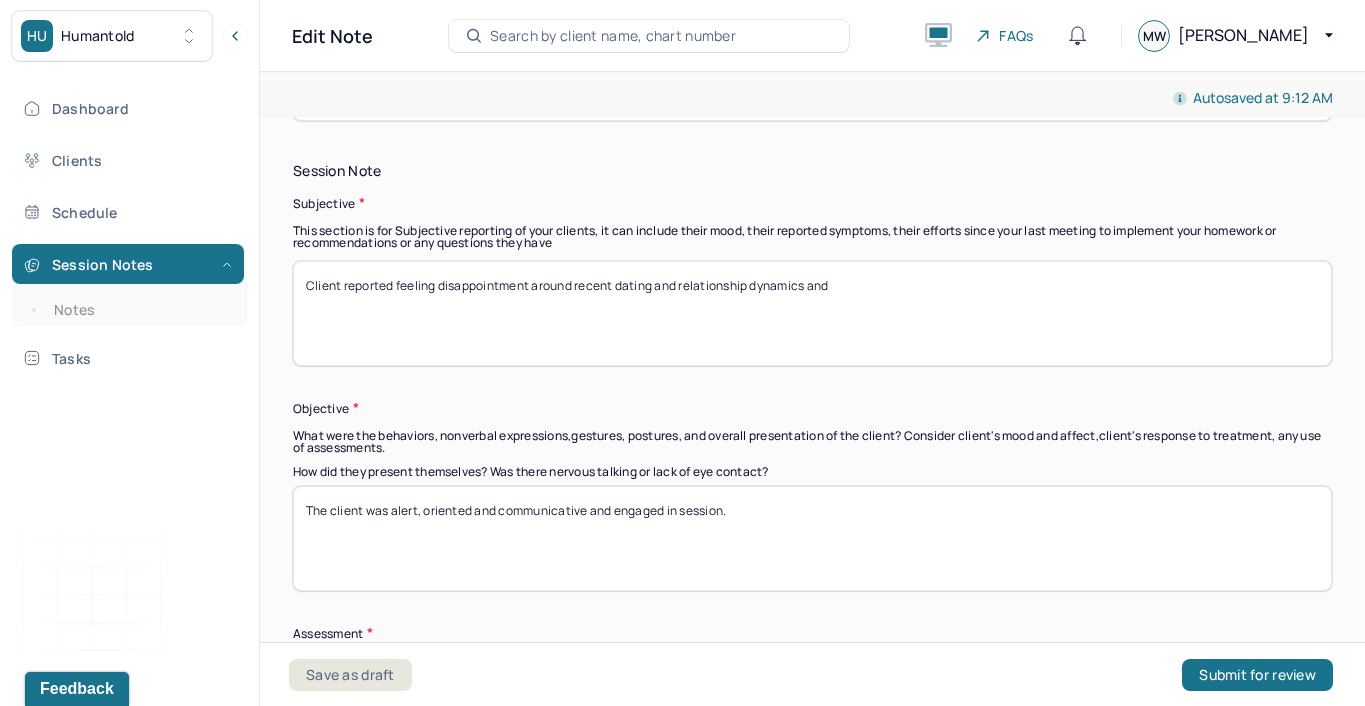 click on "Client reported feeling disappointment around recent dating and daring and" at bounding box center [812, 313] 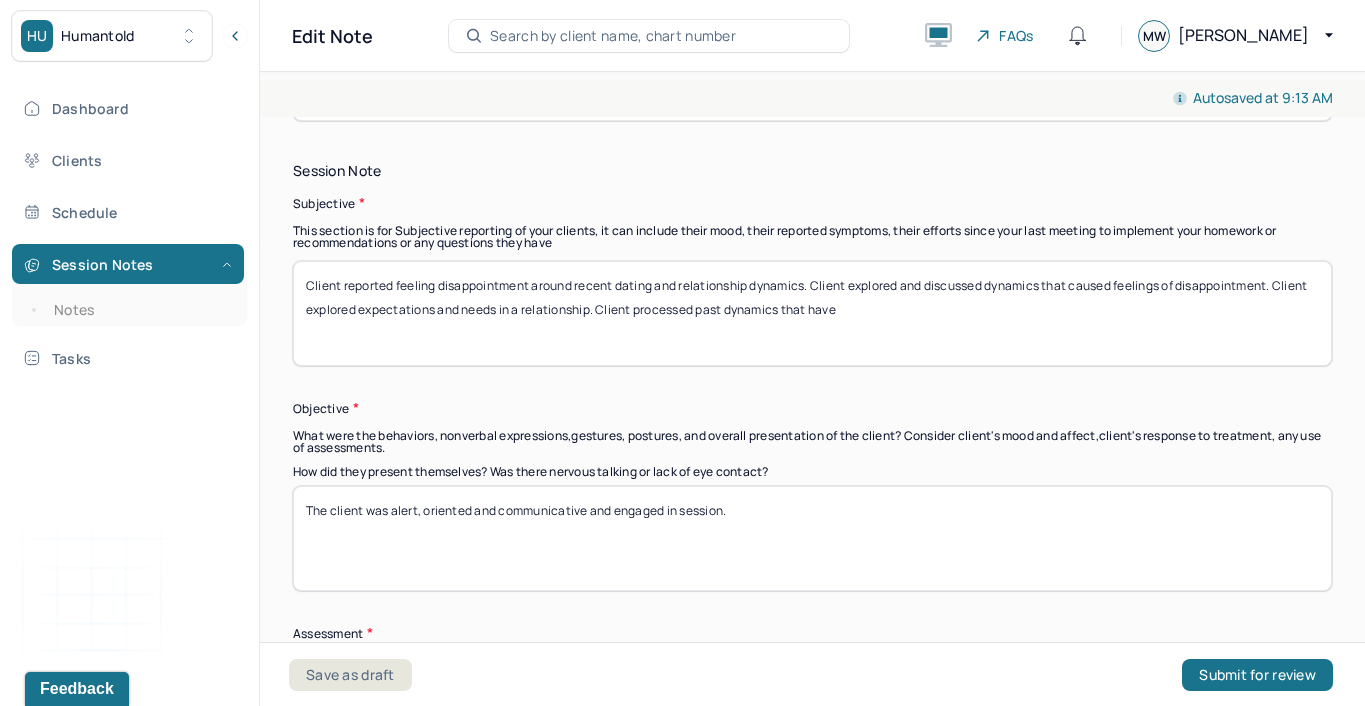 drag, startPoint x: 861, startPoint y: 312, endPoint x: 729, endPoint y: 309, distance: 132.03409 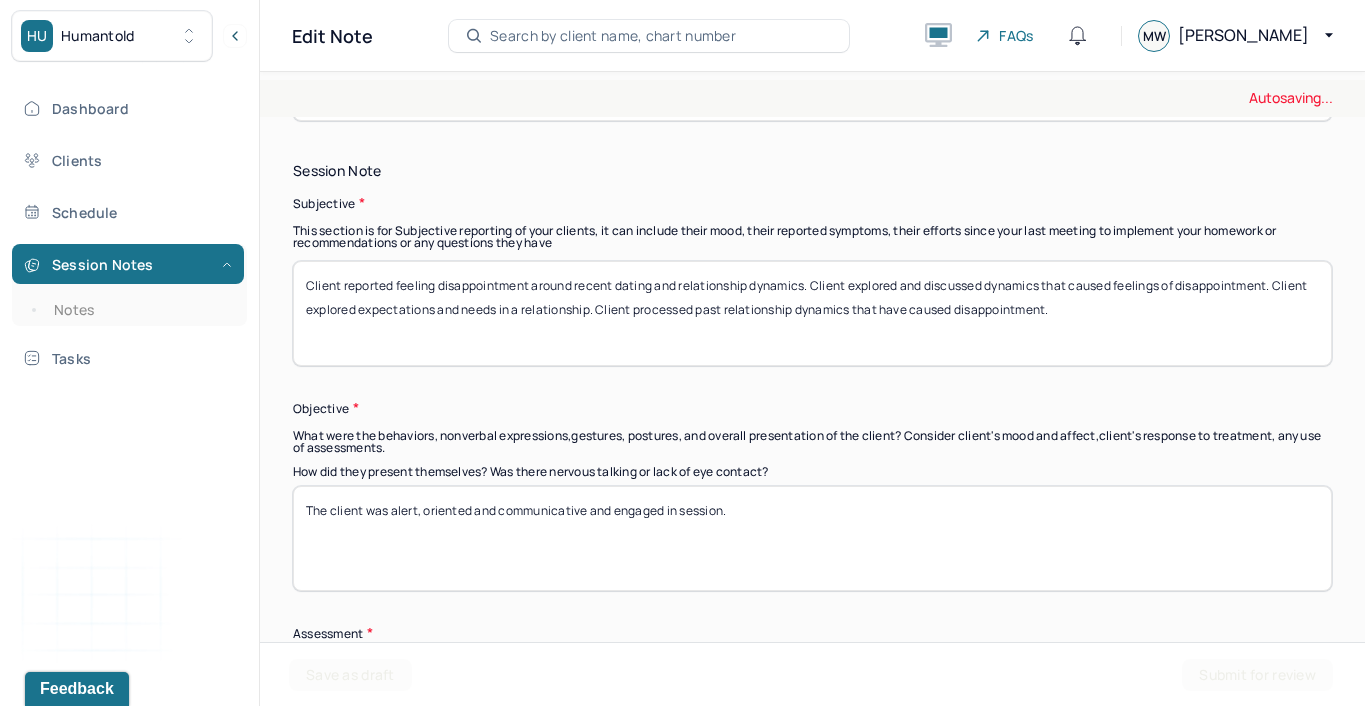 drag, startPoint x: 1063, startPoint y: 310, endPoint x: 598, endPoint y: 313, distance: 465.00967 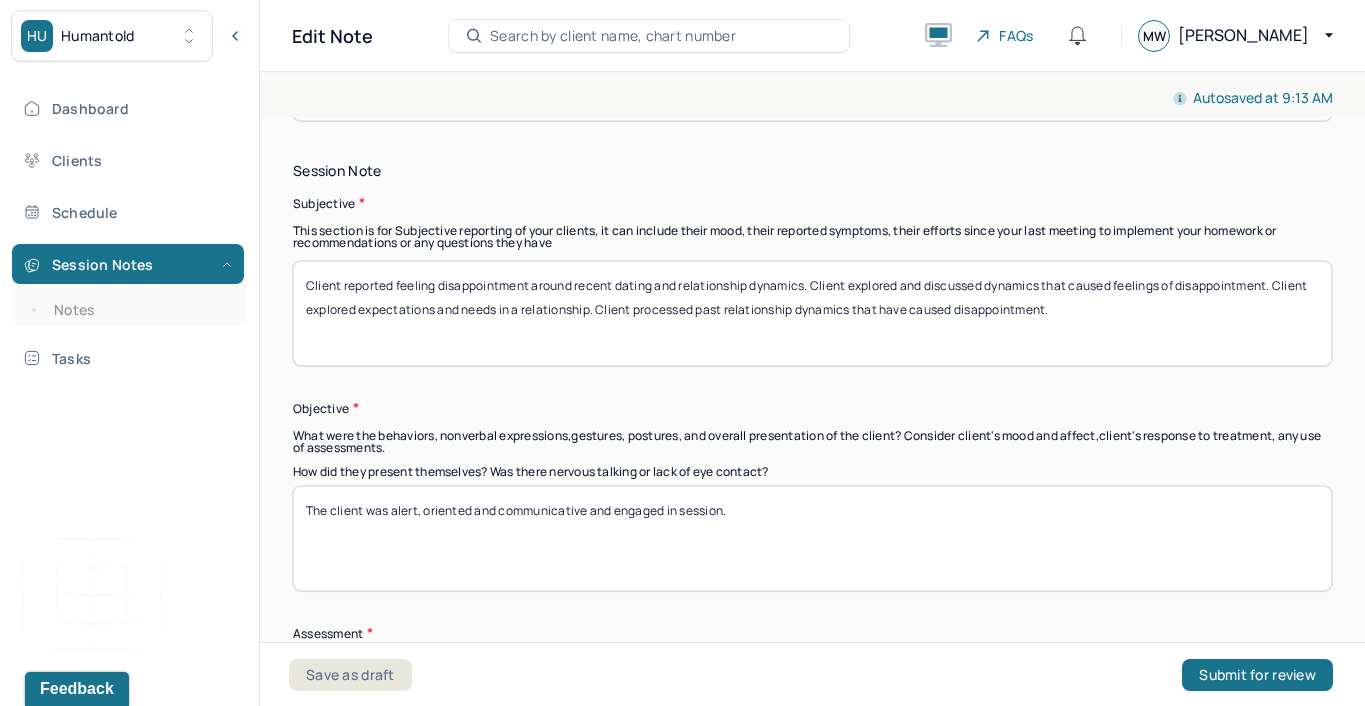 click on "Client reported feeling disappointment around recent dating and relationship dynamics. Client explored and discussed dynamics that caused feelings of disappointment. Client explored expectations and needs in a relationship. Client processed past dynamics that have" at bounding box center [812, 313] 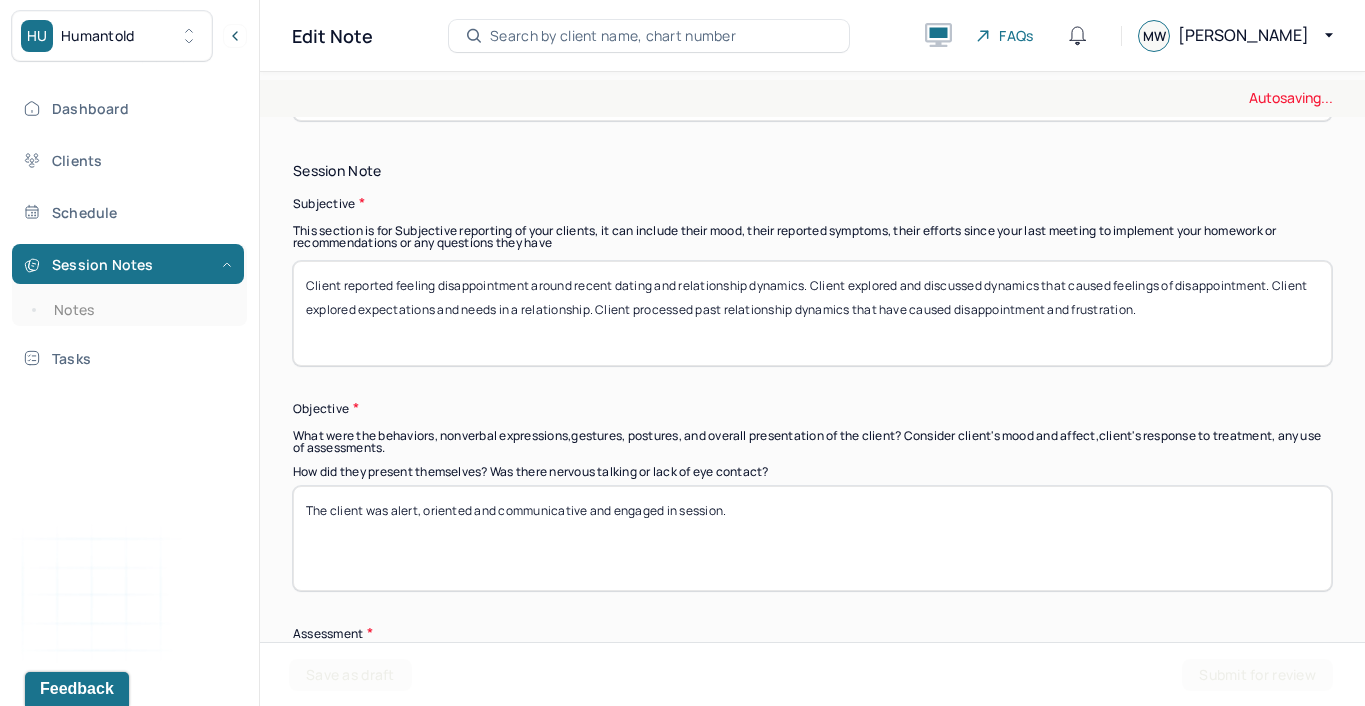 drag, startPoint x: 1154, startPoint y: 308, endPoint x: 599, endPoint y: 303, distance: 555.0225 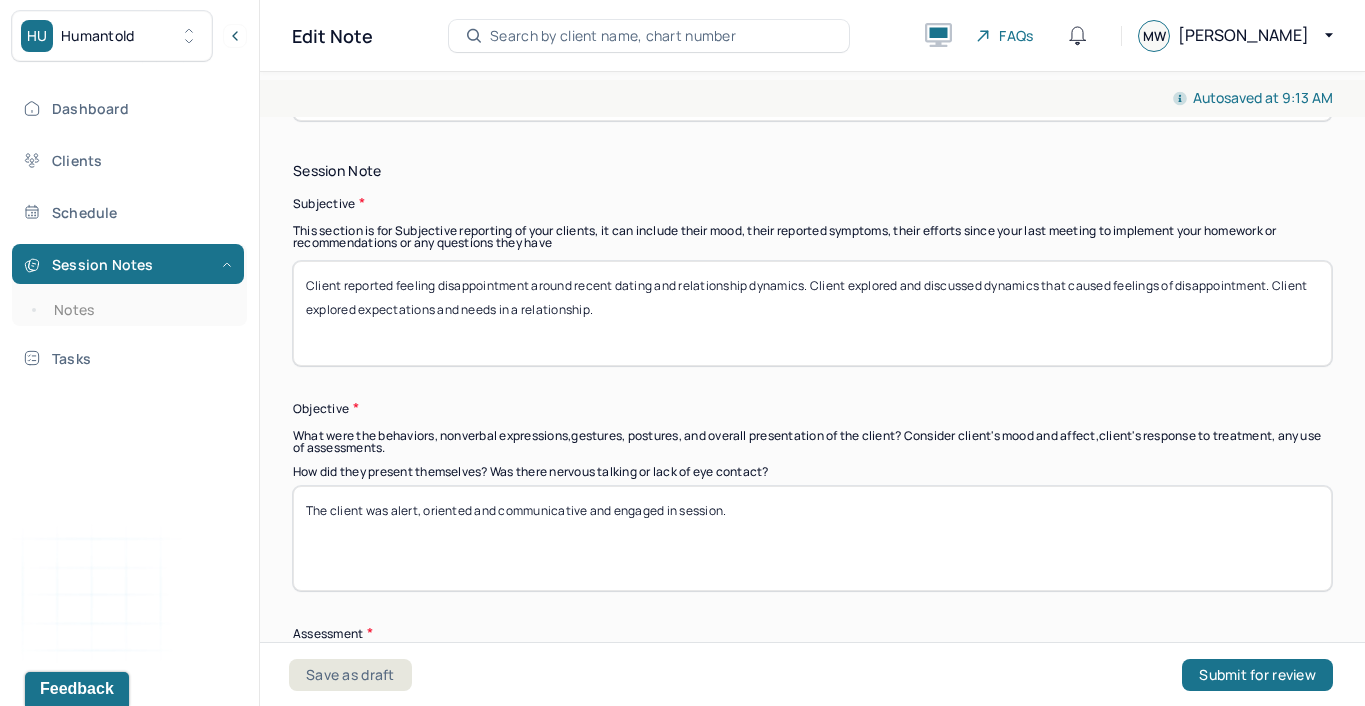 click on "Client reported feeling disappointment around recent dating and relationship dynamics. Client explored and discussed dynamics that caused feelings of disappointment. Client explored expectations and needs in a relationship. Client processed past relationship dynamics that have caused disappointment and frustration." at bounding box center [812, 313] 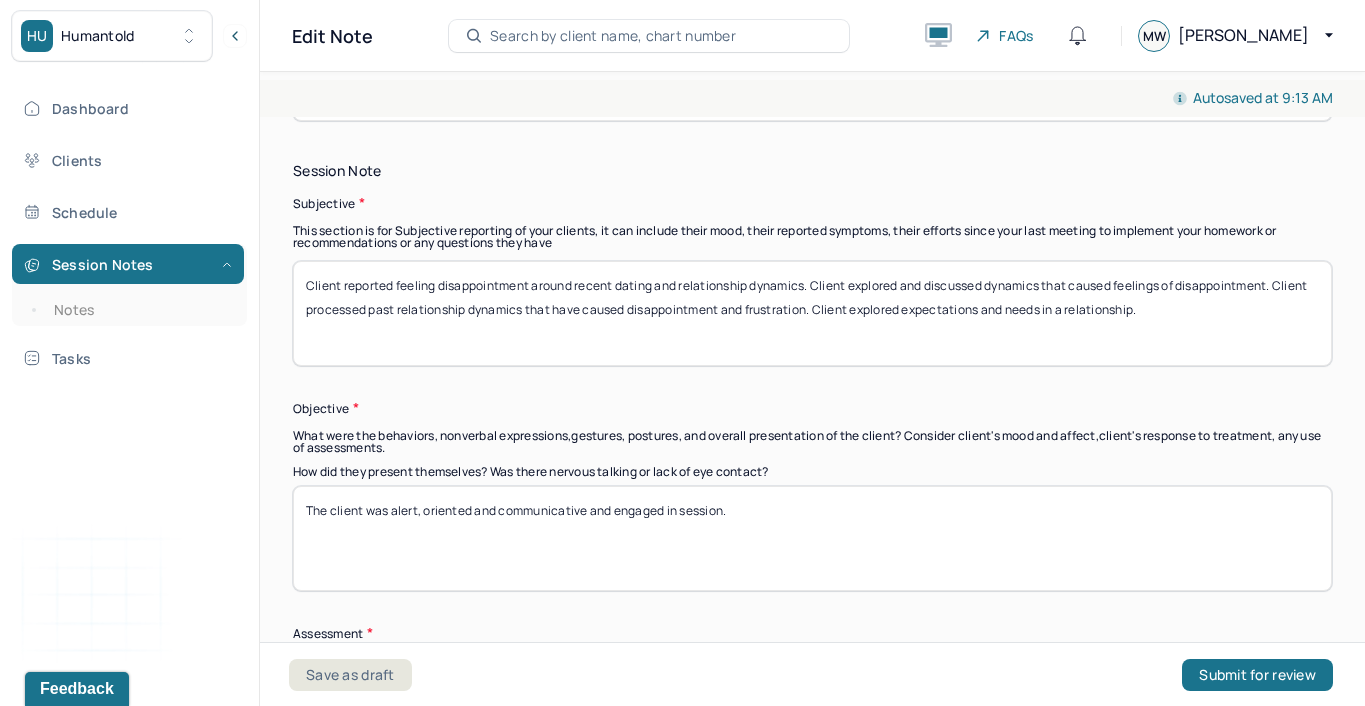 click on "Client reported feeling disappointment around recent dating and relationship dynamics. Client explored and discussed dynamics that caused feelings of disappointment. Client processed past relationship dynamics that have caused disappointment and frustration. Client explored expectations and needs in a relationship." at bounding box center (812, 313) 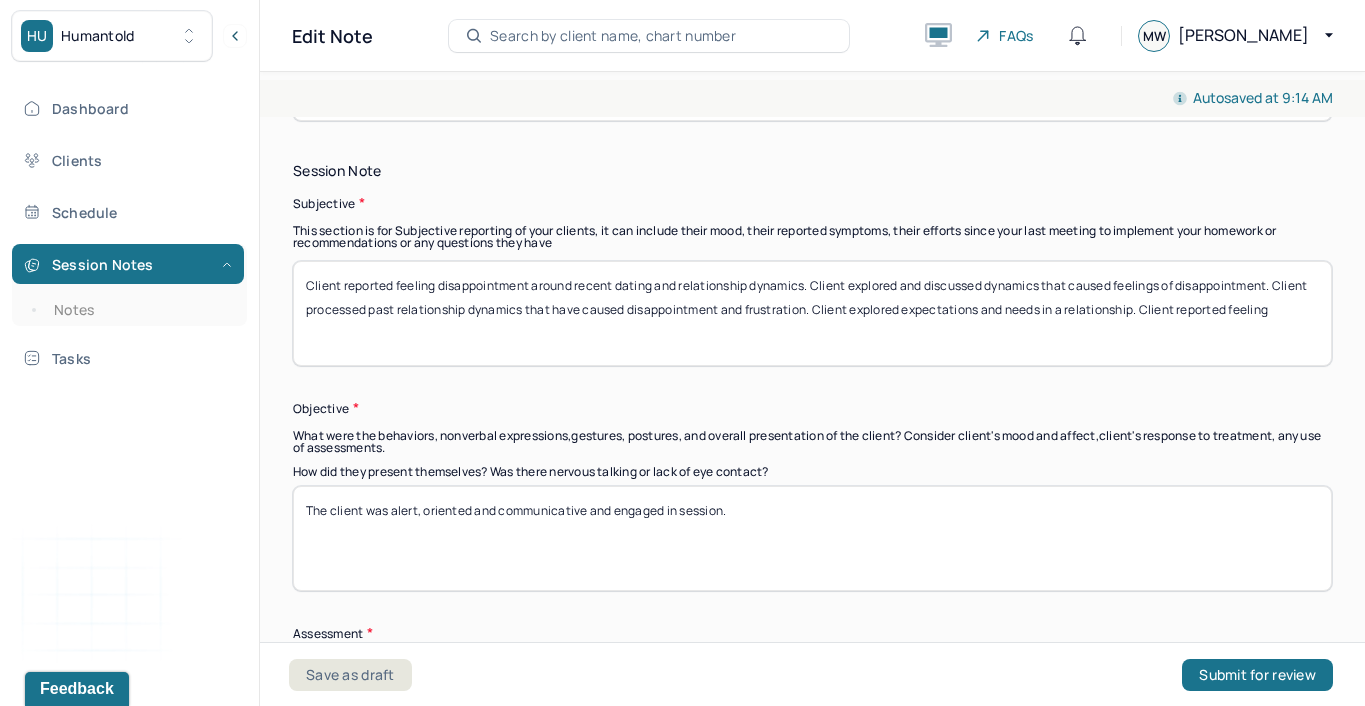 click on "Client reported feeling disappointment around recent dating and relationship dynamics. Client explored and discussed dynamics that caused feelings of disappointment. Client processed past relationship dynamics that have caused disappointment and frustration. Client explored expectations and needs in a relationship. Client reported feeling" at bounding box center [812, 313] 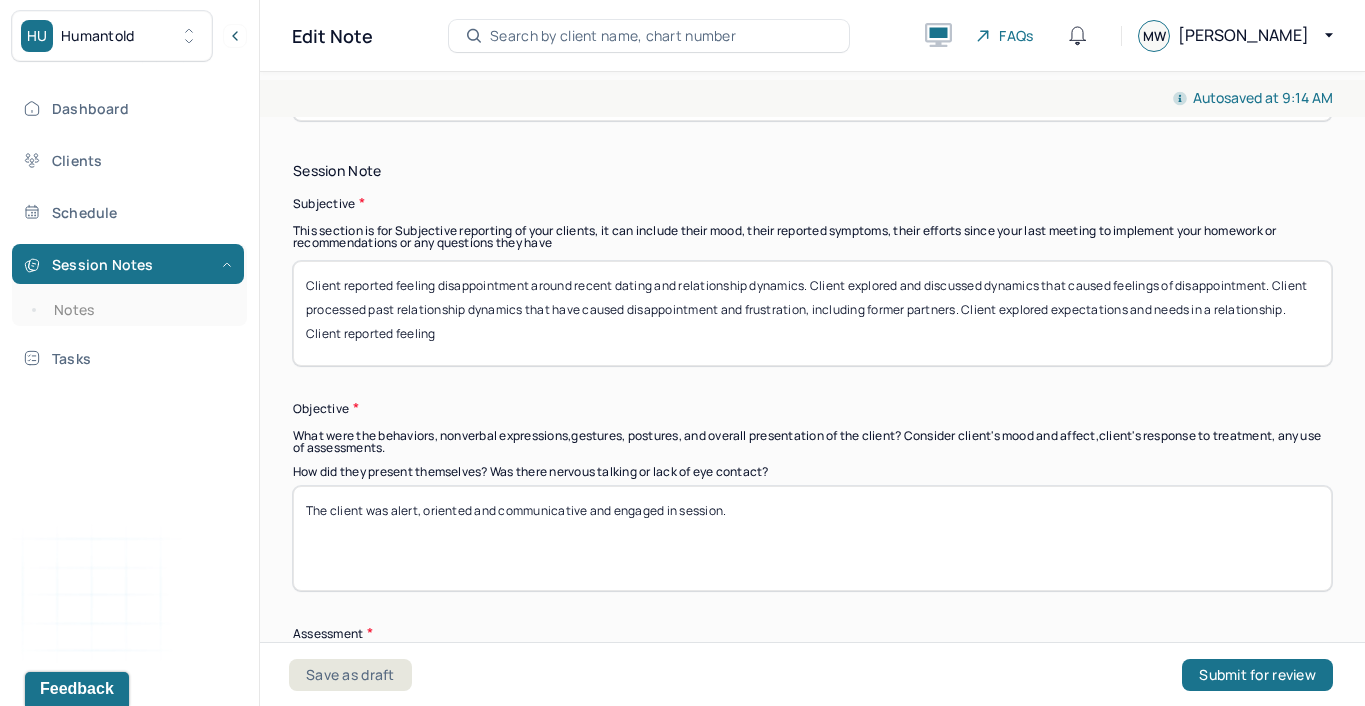 click on "Client reported feeling disappointment around recent dating and relationship dynamics. Client explored and discussed dynamics that caused feelings of disappointment. Client processed past relationship dynamics that have caused disappointment and frustration. Client explored expectations and needs in a relationship. Client reported feeling" at bounding box center (812, 313) 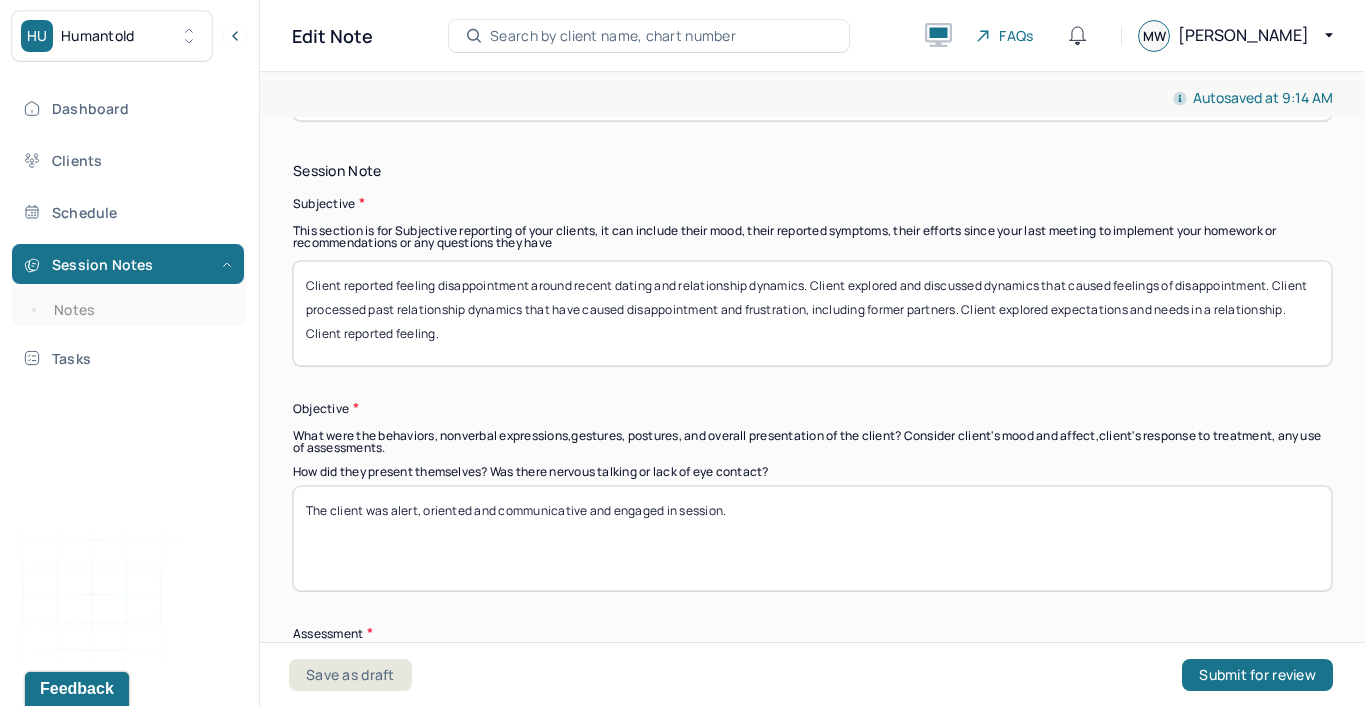 drag, startPoint x: 453, startPoint y: 339, endPoint x: 284, endPoint y: 337, distance: 169.01184 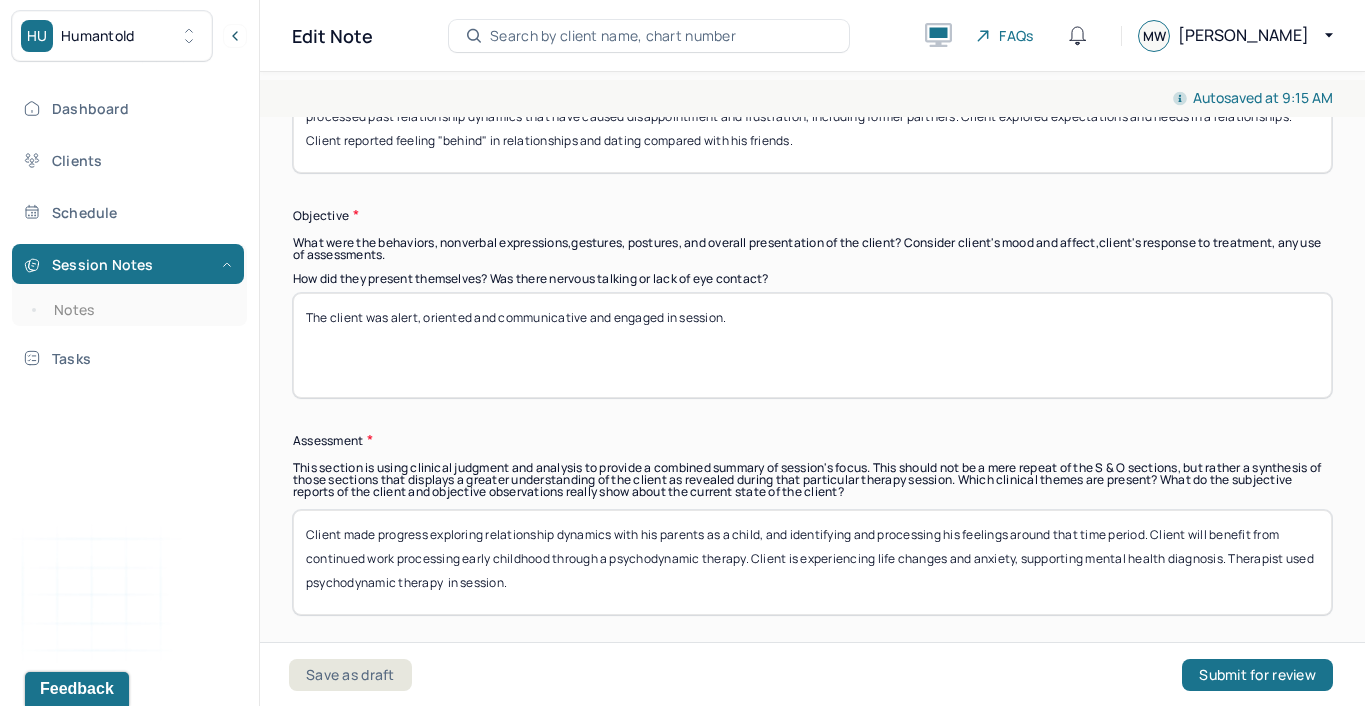 scroll, scrollTop: 1301, scrollLeft: 0, axis: vertical 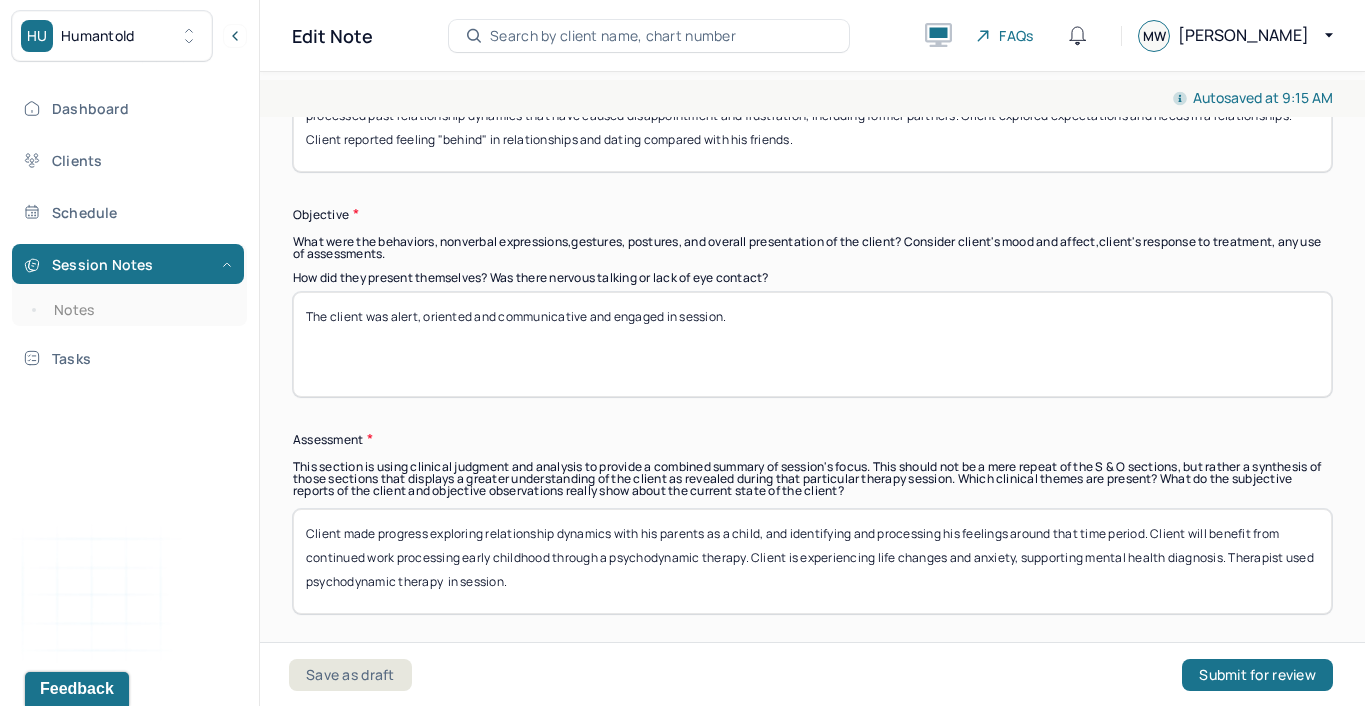 type on "Client reported feeling disappointment around recent dating and relationship dynamics. Client explored and discussed dynamics that caused feelings of disappointment. Client processed past relationship dynamics that have caused disappointment and frustration, including former partners. Client explored expectations and needs in a relationships. Client reported feeling "behind" in relationships and dating compared with his friends." 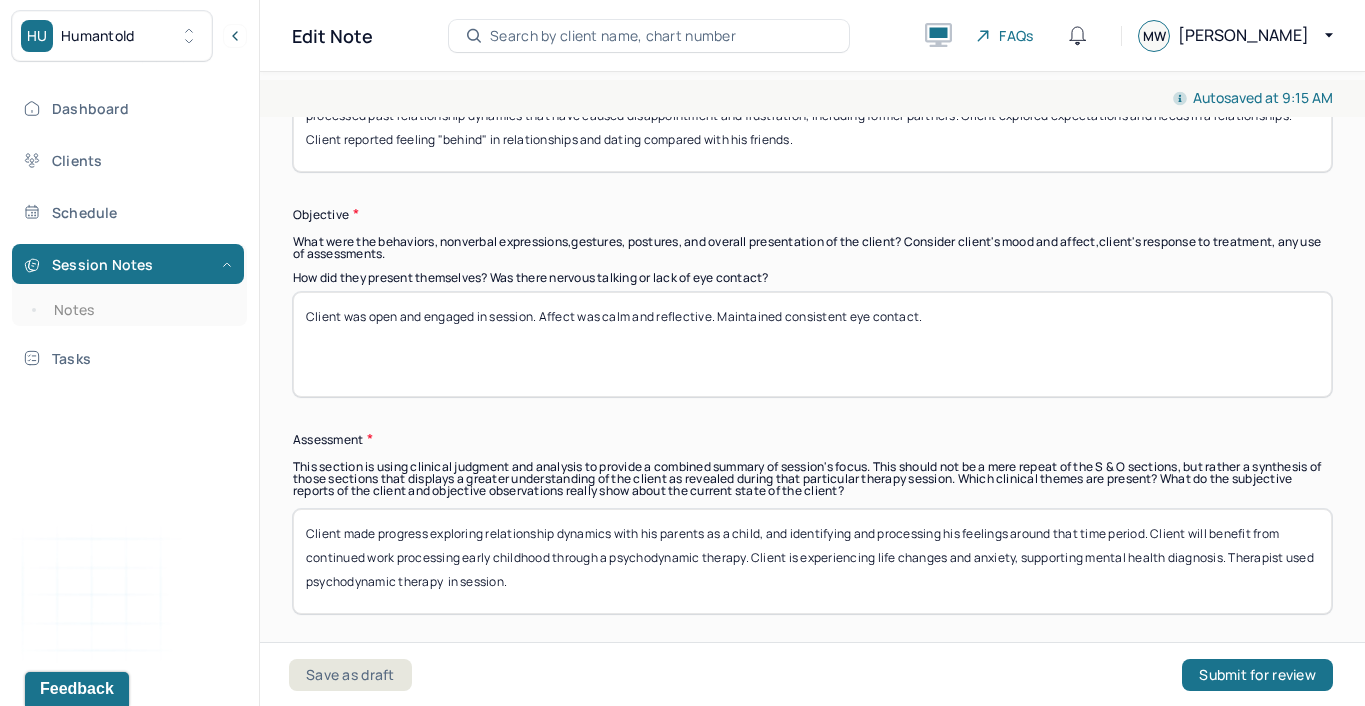 click on "Client was open and engaged in session. Affect was calm and reflective. Maintained consistent eye contact." at bounding box center [812, 344] 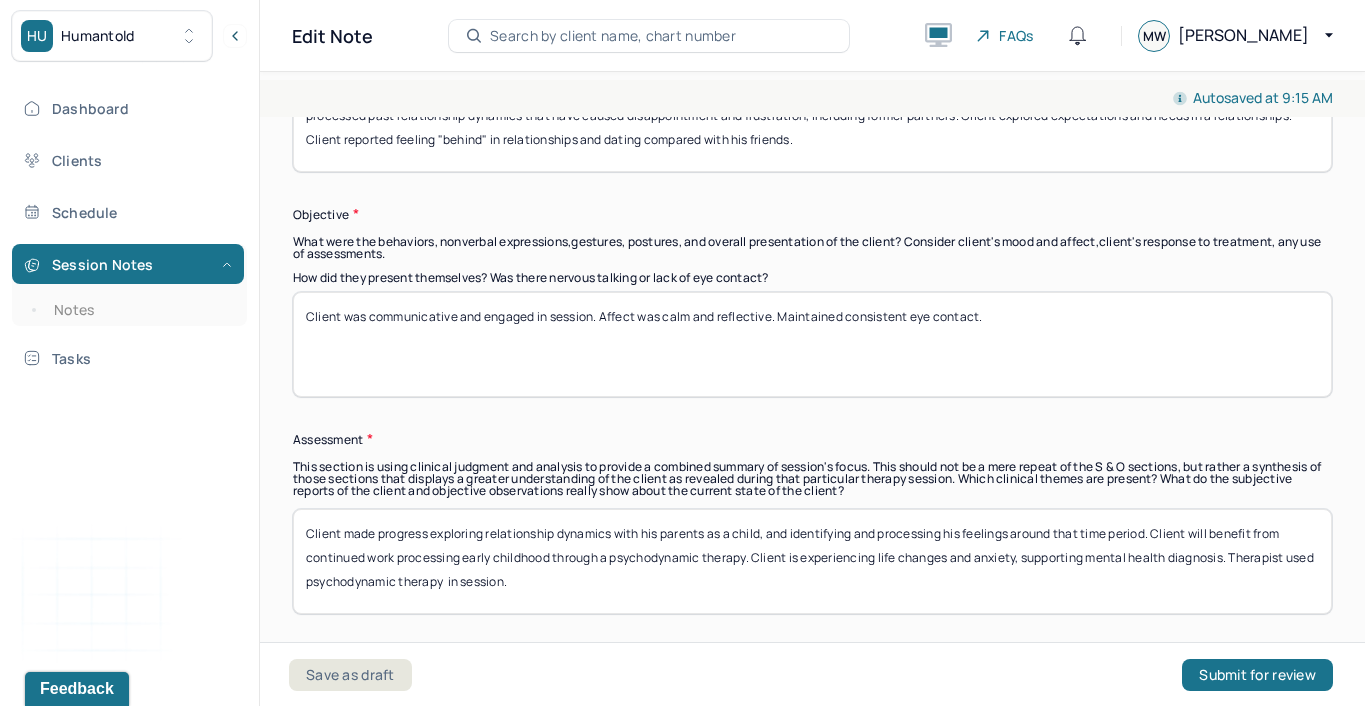 click on "Client was communicative and engaged in session. Affect was calm and reflective. Maintained consistent eye contact." at bounding box center (812, 344) 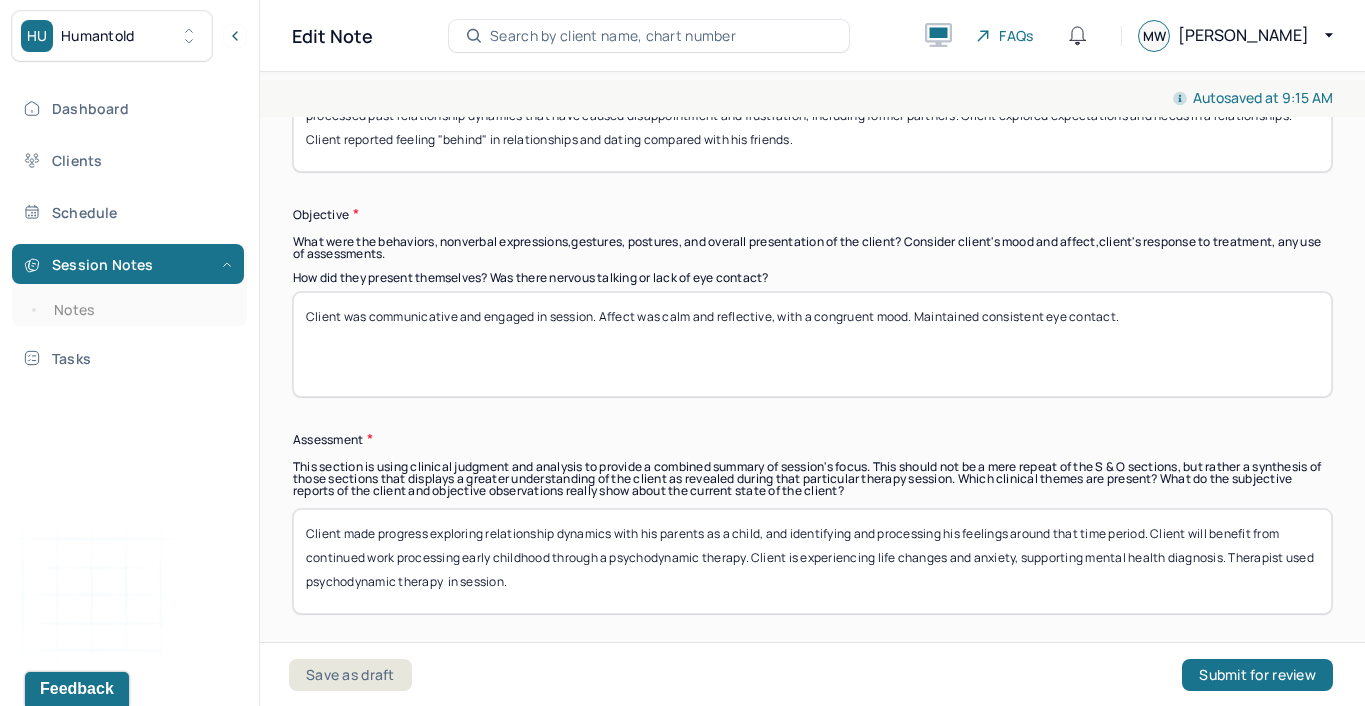 drag, startPoint x: 1145, startPoint y: 319, endPoint x: 921, endPoint y: 323, distance: 224.0357 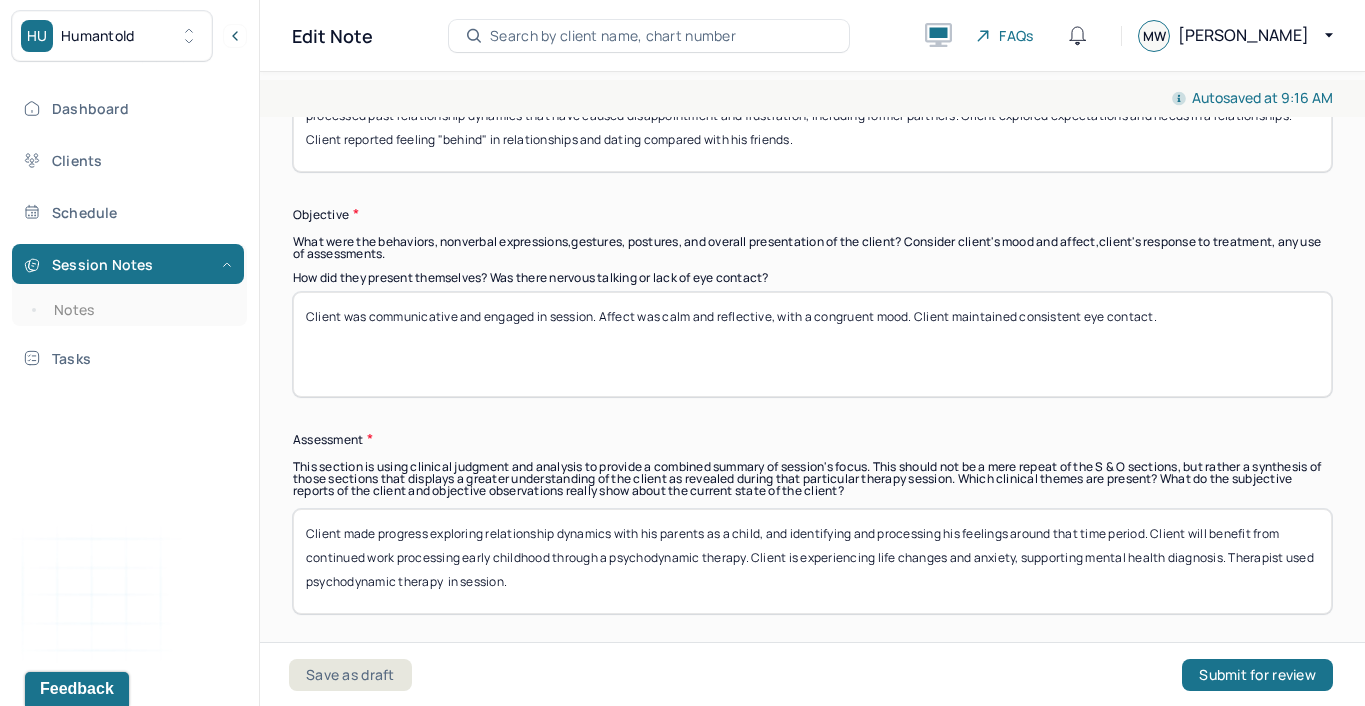 click on "Client was communicative and engaged in session. Affect was calm and reflective, with a congruent mood. Maintained consistent eye contact." at bounding box center (812, 344) 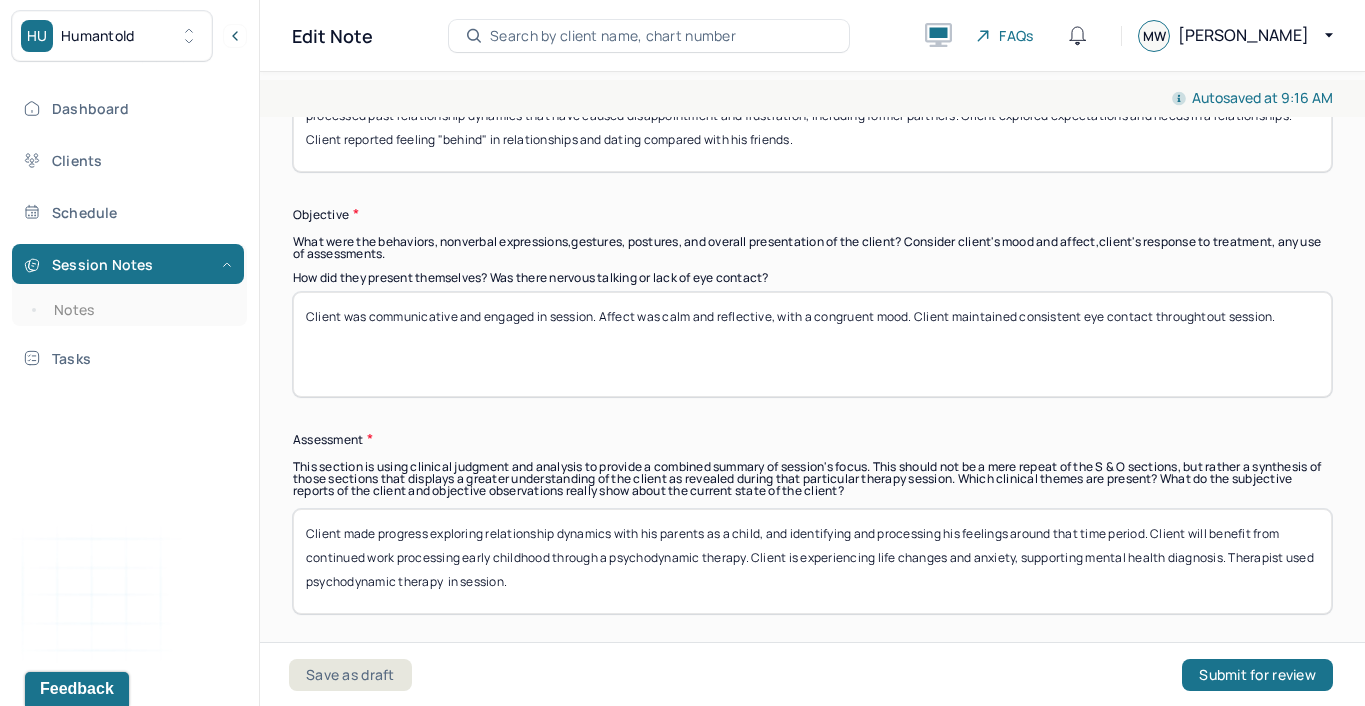 click on "Client was communicative and engaged in session. Affect was calm and reflective, with a congruent mood. Maintained consistent eye contact." at bounding box center (812, 344) 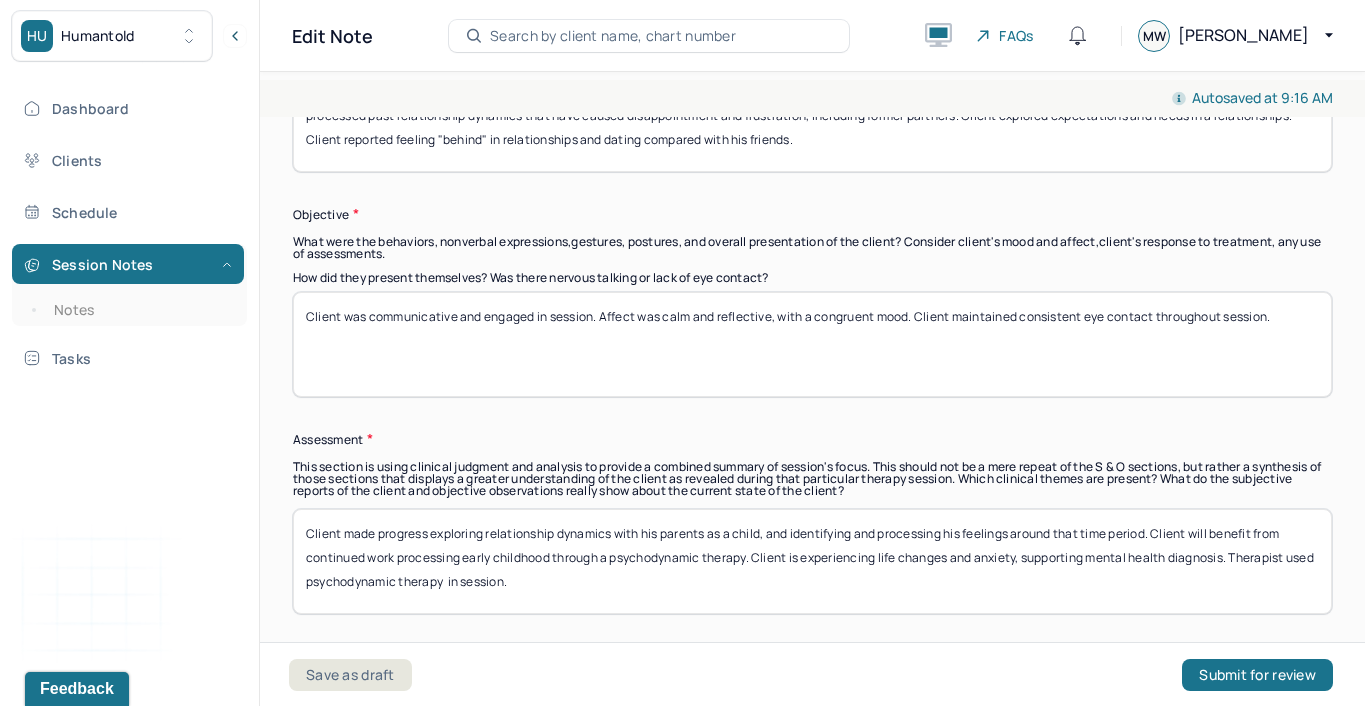 click on "Client was communicative and engaged in session. Affect was calm and reflective, with a congruent mood. Client maintained consistent eye contact throughtout session." at bounding box center [812, 344] 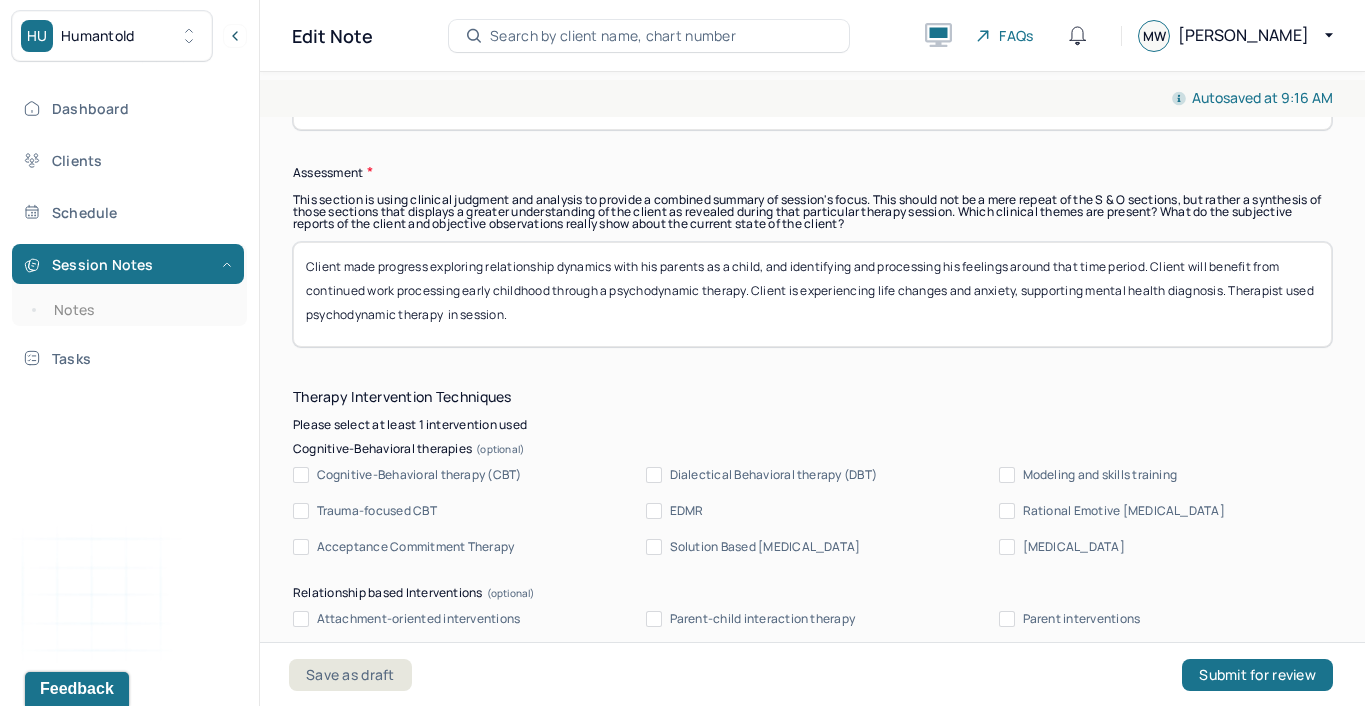 type on "Client was communicative and engaged in session. Affect was calm and reflective, with a congruent mood. Client maintained consistent eye contact throughout session." 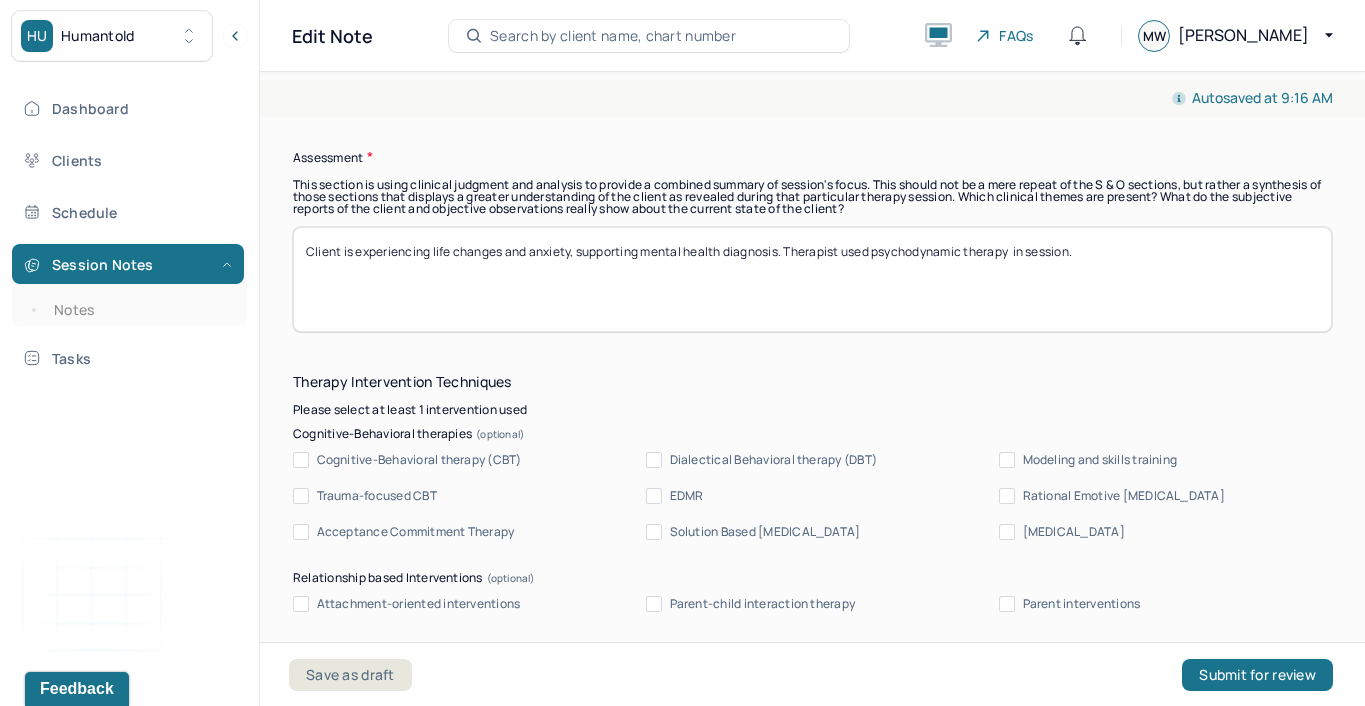 scroll, scrollTop: 1043, scrollLeft: 0, axis: vertical 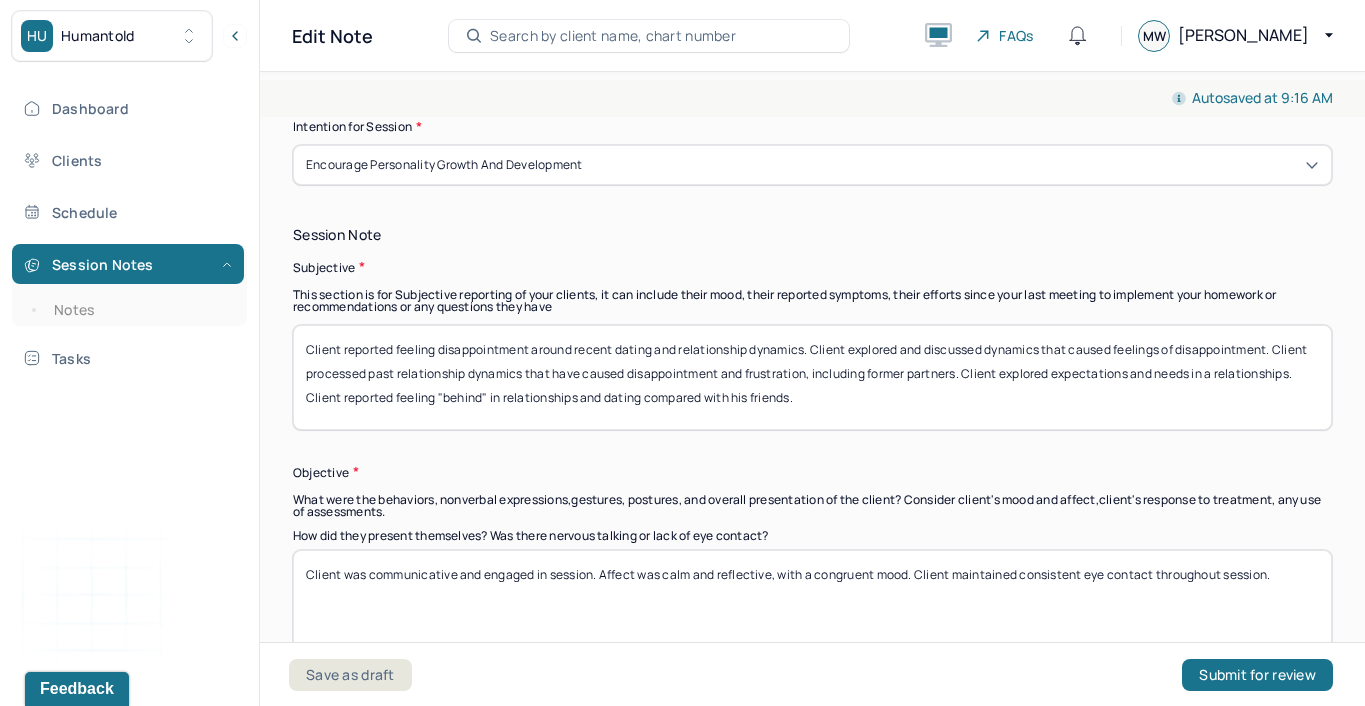 type on "Client is experiencing life changes and anxiety, supporting mental health diagnosis. Therapist used psychodynamic therapy  in session." 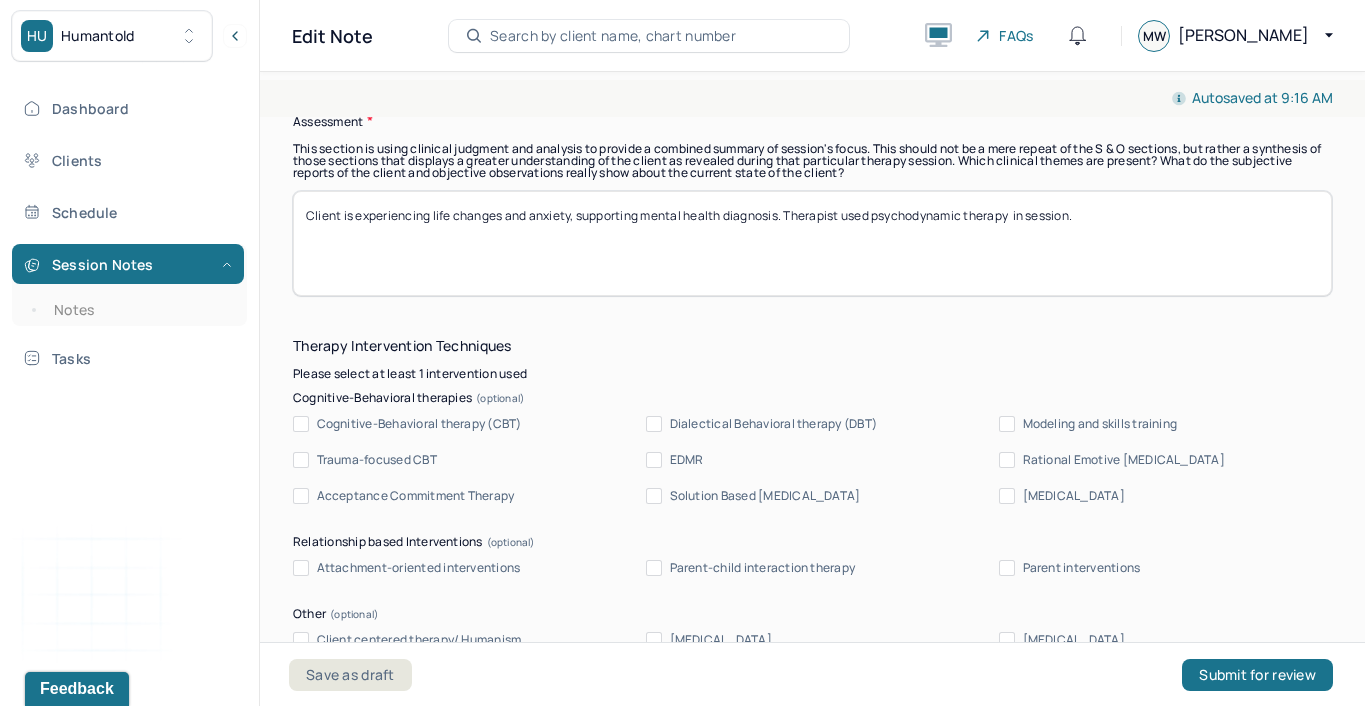scroll, scrollTop: 1604, scrollLeft: 0, axis: vertical 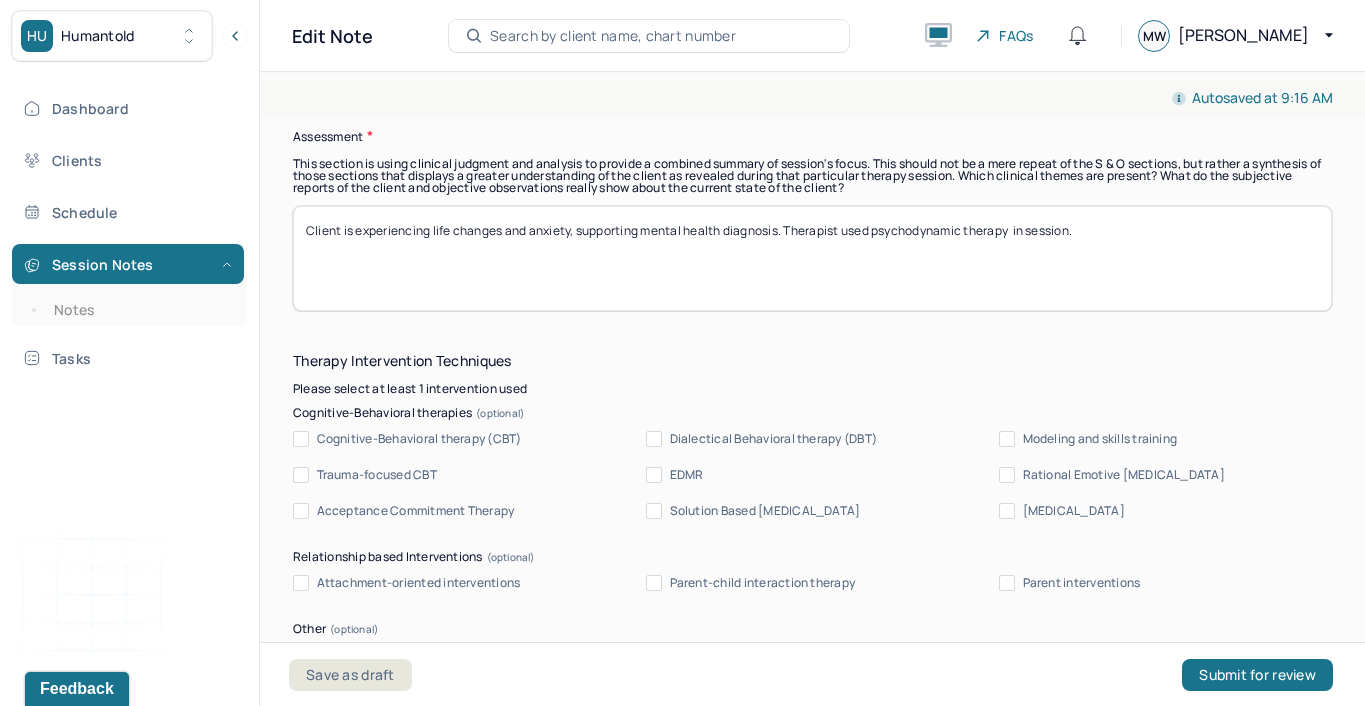 type on "Client reported feeling disappointment around recent dating and relationship dynamics. Client explored and discussed dynamics that caused feelings of disappointment. Client processed past relationship dynamics that have caused disappointment and frustration, including former partners. Client explored expectations and needs in a relationships. Client reported feeling "behind" in relationships and dating compared with his friends, and explored this feeling further." 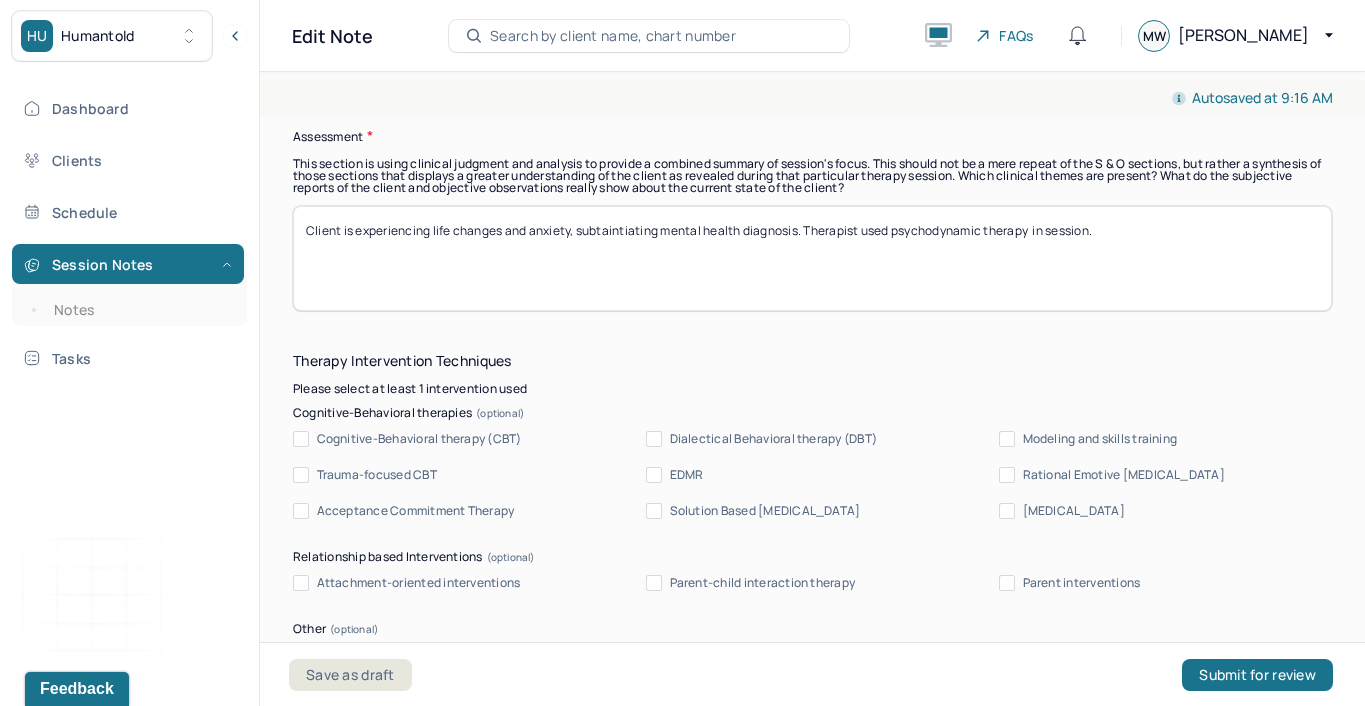 click on "Client is experiencing life changes and anxiety, supporting mental health diagnosis. Therapist used psychodynamic therapy  in session." at bounding box center (812, 258) 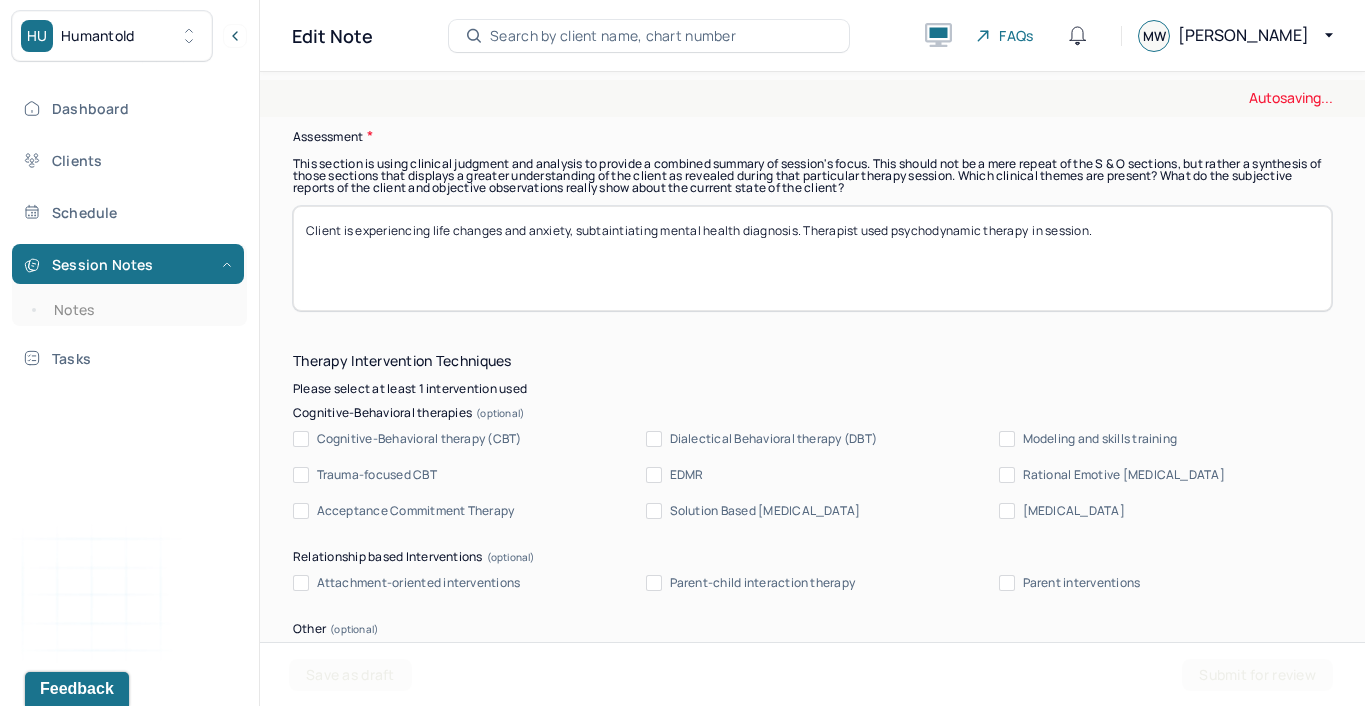 drag, startPoint x: 742, startPoint y: 231, endPoint x: 664, endPoint y: 231, distance: 78 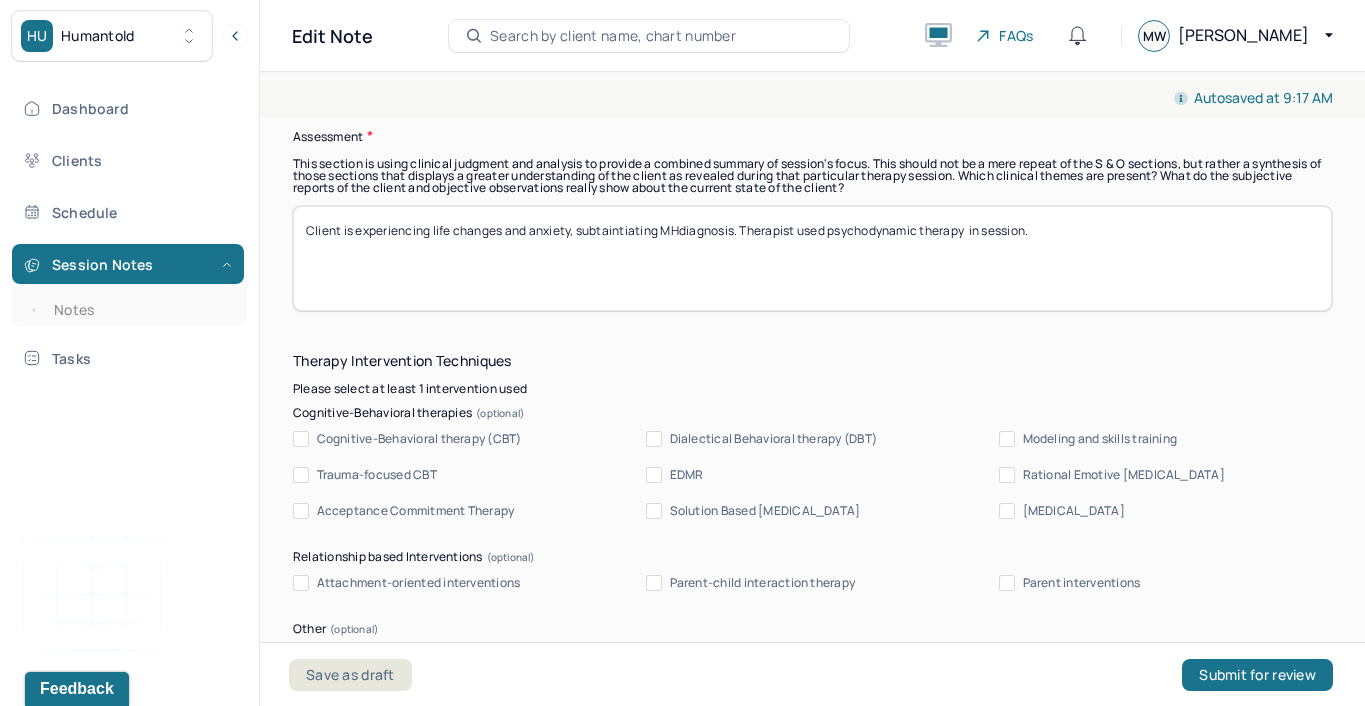 click on "Client is experiencing life changes and anxiety, subtaintiating mental health diagnosis. Therapist used psychodynamic therapy  in session." at bounding box center (812, 258) 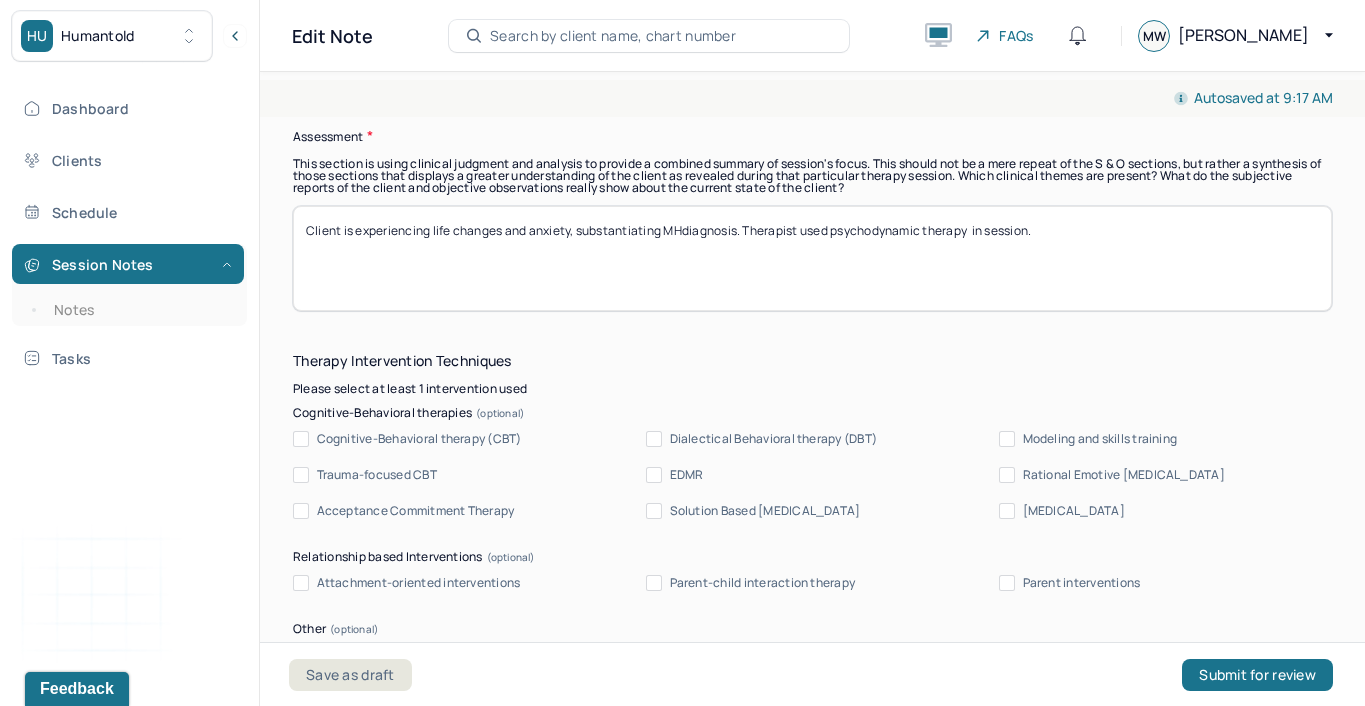 click on "Client is experiencing life changes and anxiety, subtaintiating MHdiagnosis. Therapist used psychodynamic therapy  in session." at bounding box center (812, 258) 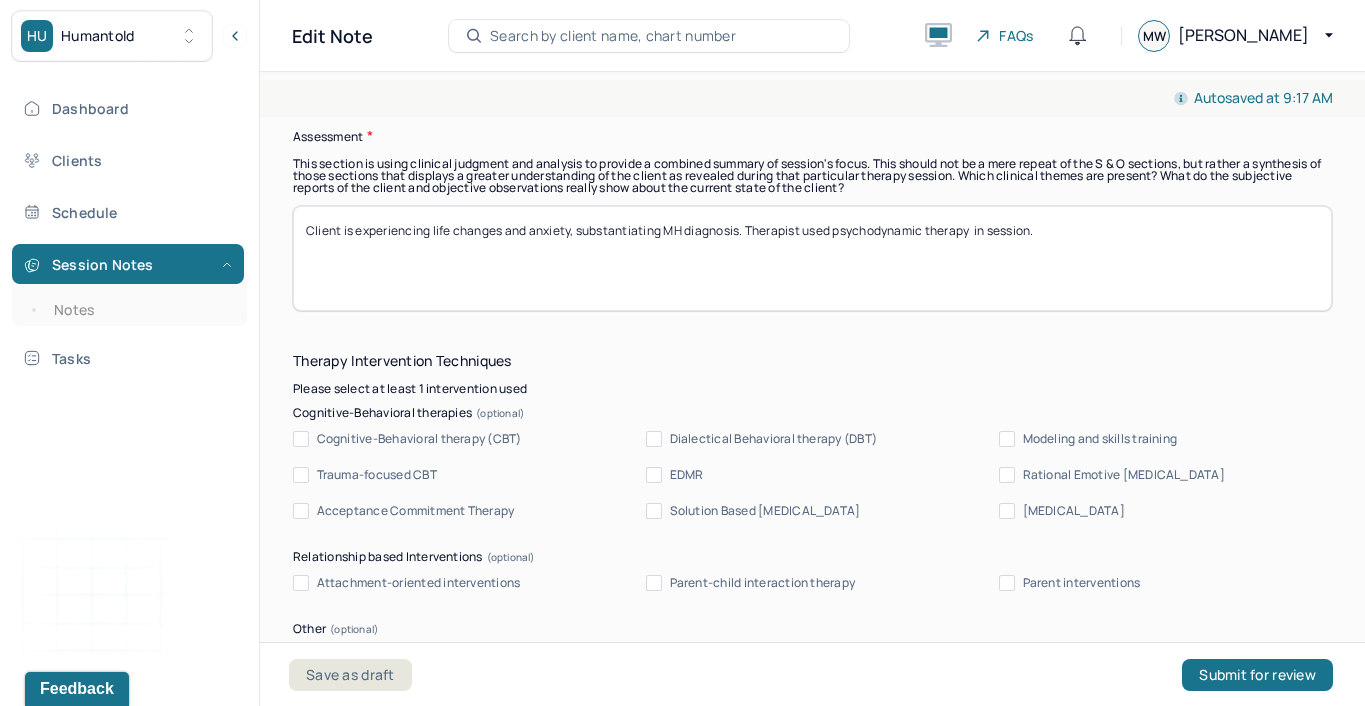 click on "Client is experiencing life changes and anxiety, subtaintiating MHdiagnosis. Therapist used psychodynamic therapy  in session." at bounding box center [812, 258] 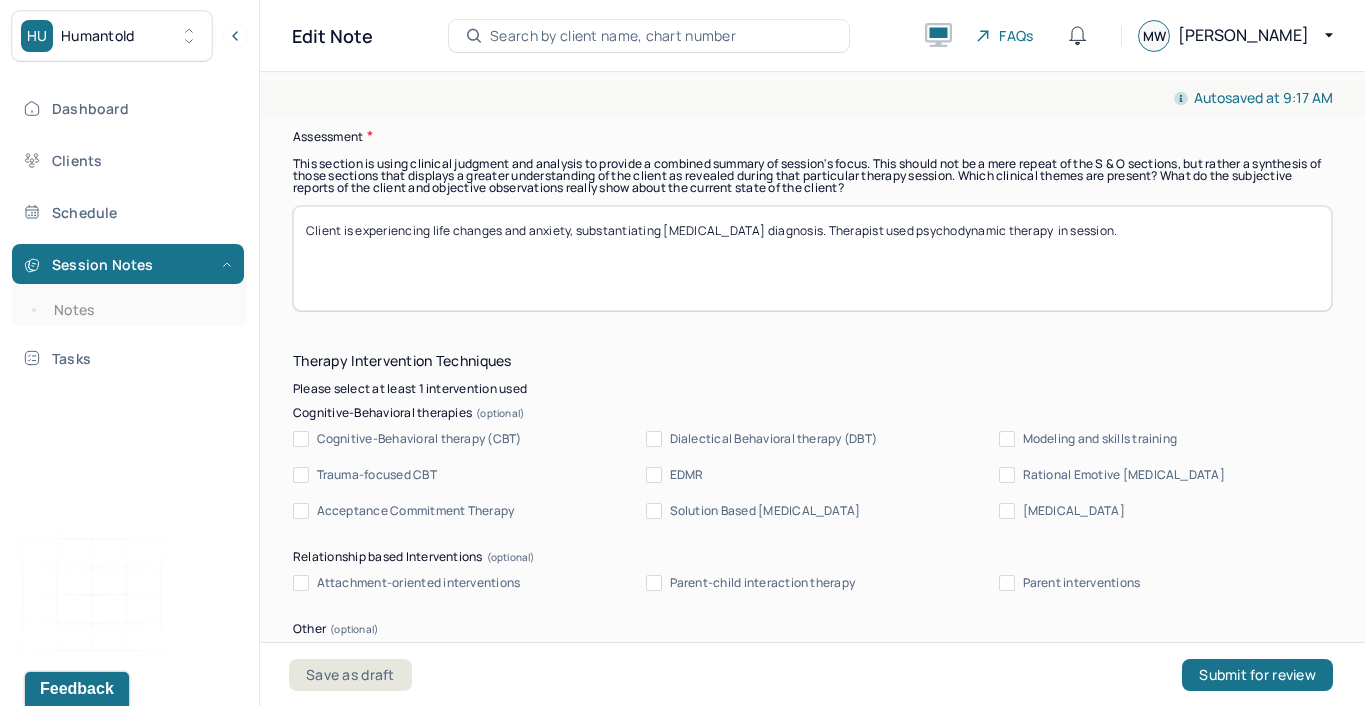 drag, startPoint x: 504, startPoint y: 230, endPoint x: 431, endPoint y: 230, distance: 73 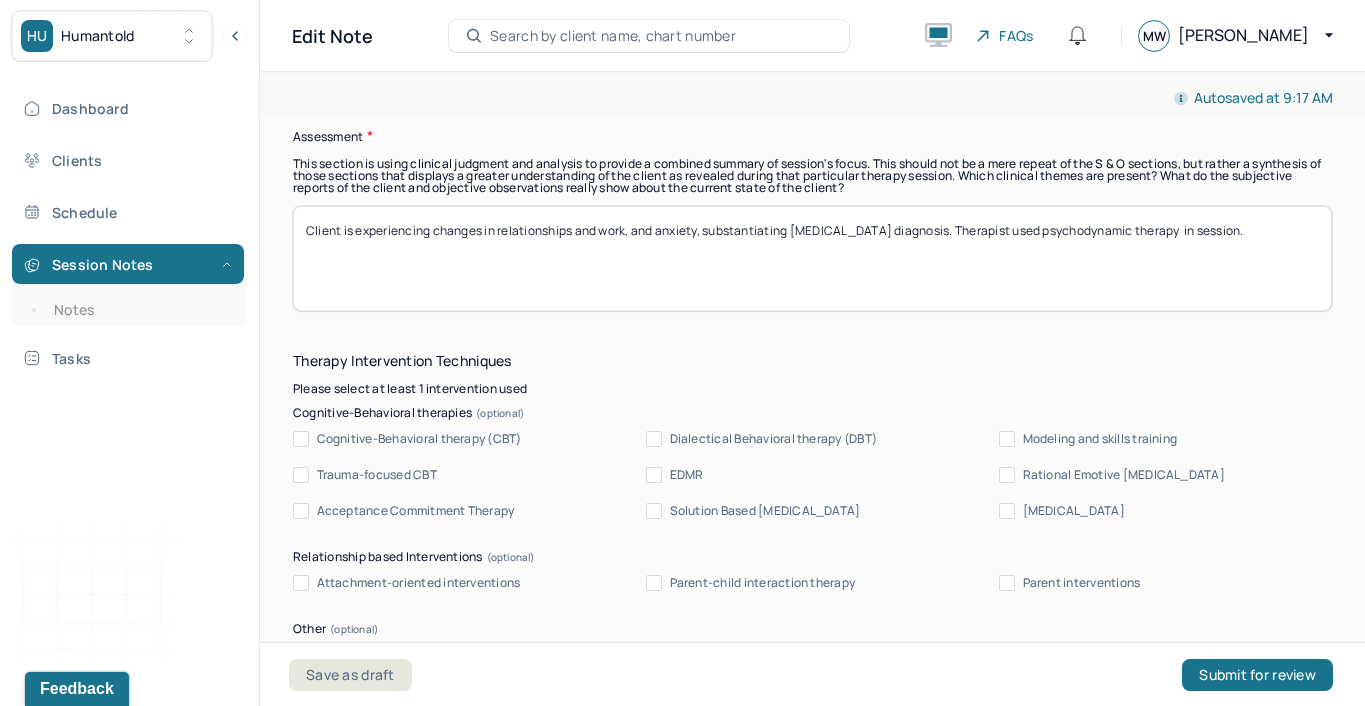 click on "Client is experiencing and anxiety, substantiating [MEDICAL_DATA] diagnosis. Therapist used psychodynamic therapy  in session." at bounding box center (812, 258) 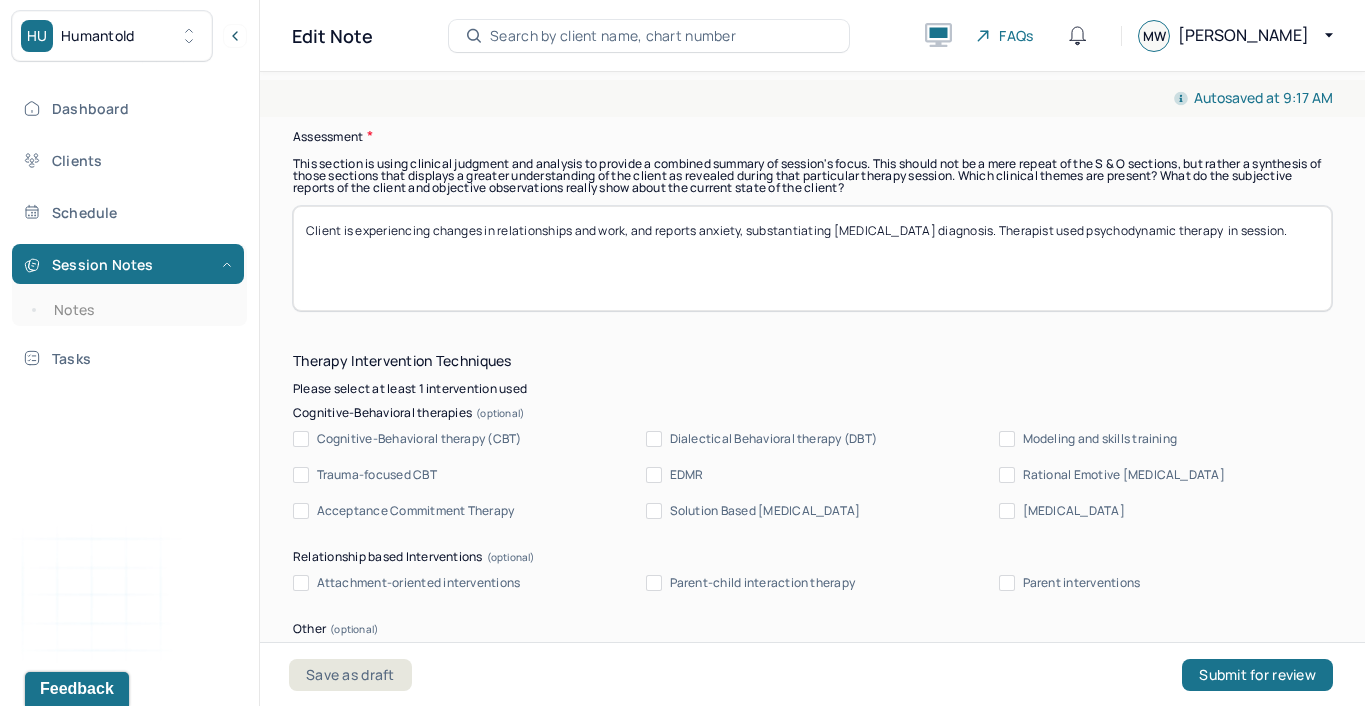click on "Client is experiencing changes in relationships and work, and reports anxiety, substantiating [MEDICAL_DATA] diagnosis. Therapist used psychodynamic therapy  in session." at bounding box center [812, 258] 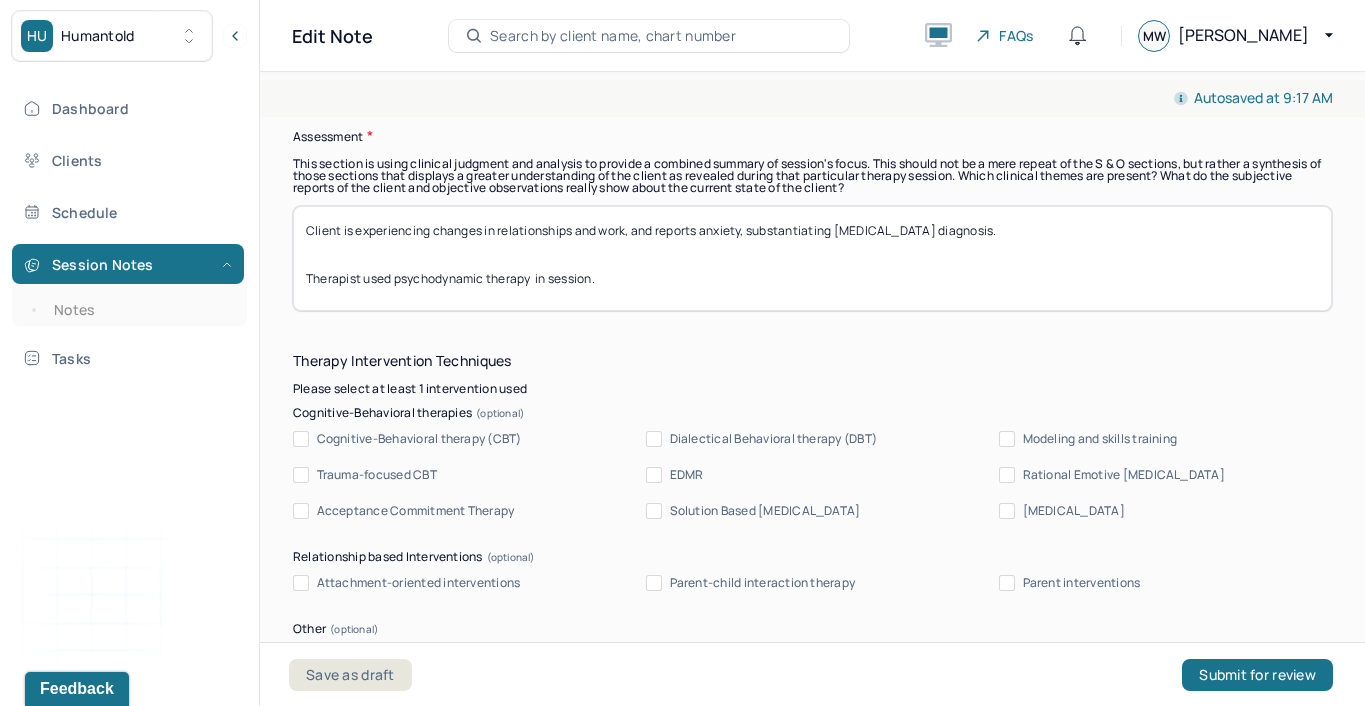 click on "Client is experiencing changes in relationships and work, and reports anxiety, substantiating [MEDICAL_DATA] diagnosis. Therapist used psychodynamic therapy  in session." at bounding box center (812, 258) 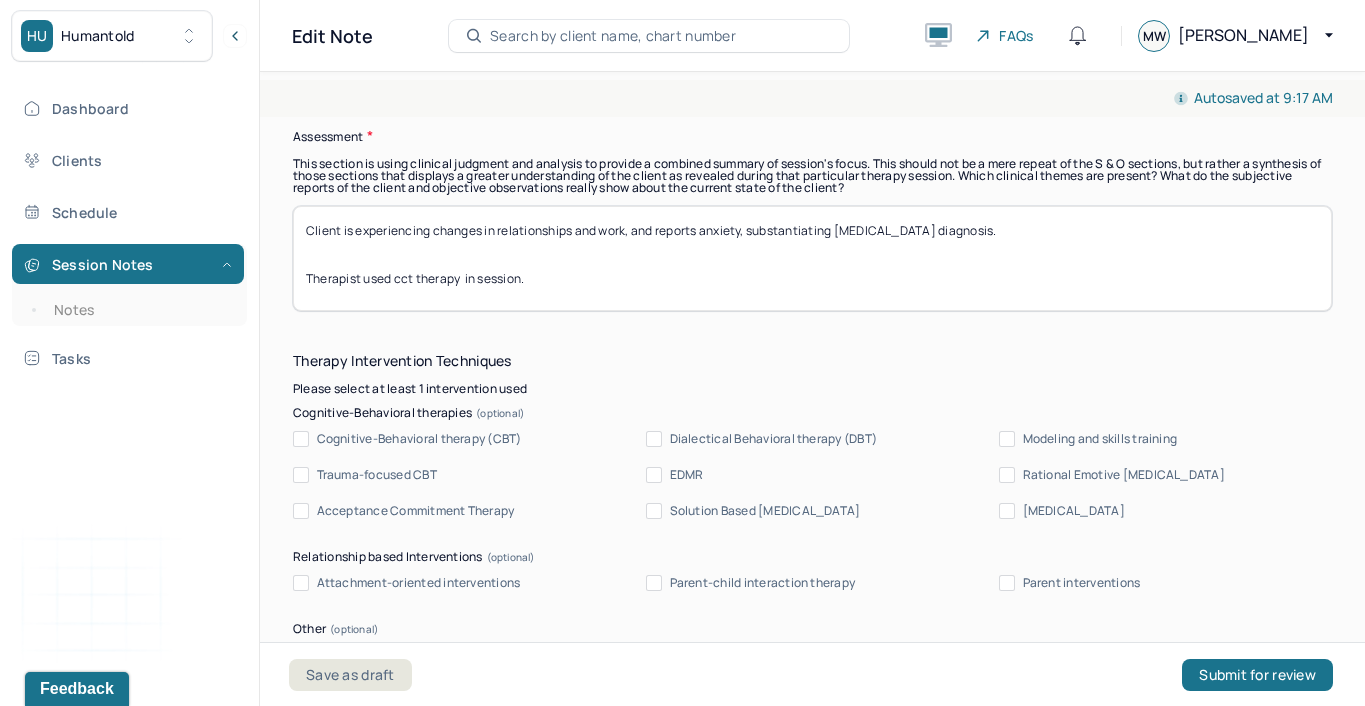 click on "Client is experiencing changes in relationships and work, and reports anxiety, substantiating [MEDICAL_DATA] diagnosis.
Therapist used psychodynamic therapy  in session." at bounding box center (812, 258) 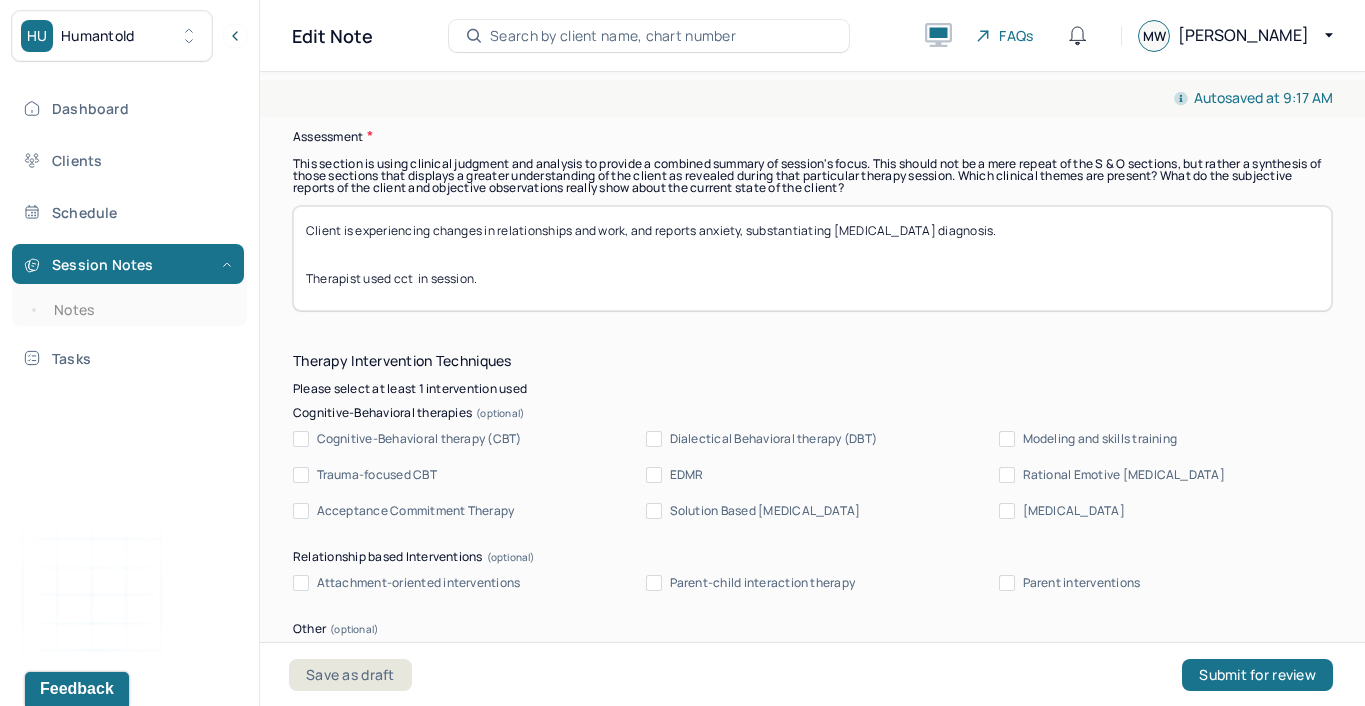 click on "Client is experiencing changes in relationships and work, and reports anxiety, substantiating [MEDICAL_DATA] diagnosis.
Therapist used psychodynamic therapy  in session." at bounding box center [812, 258] 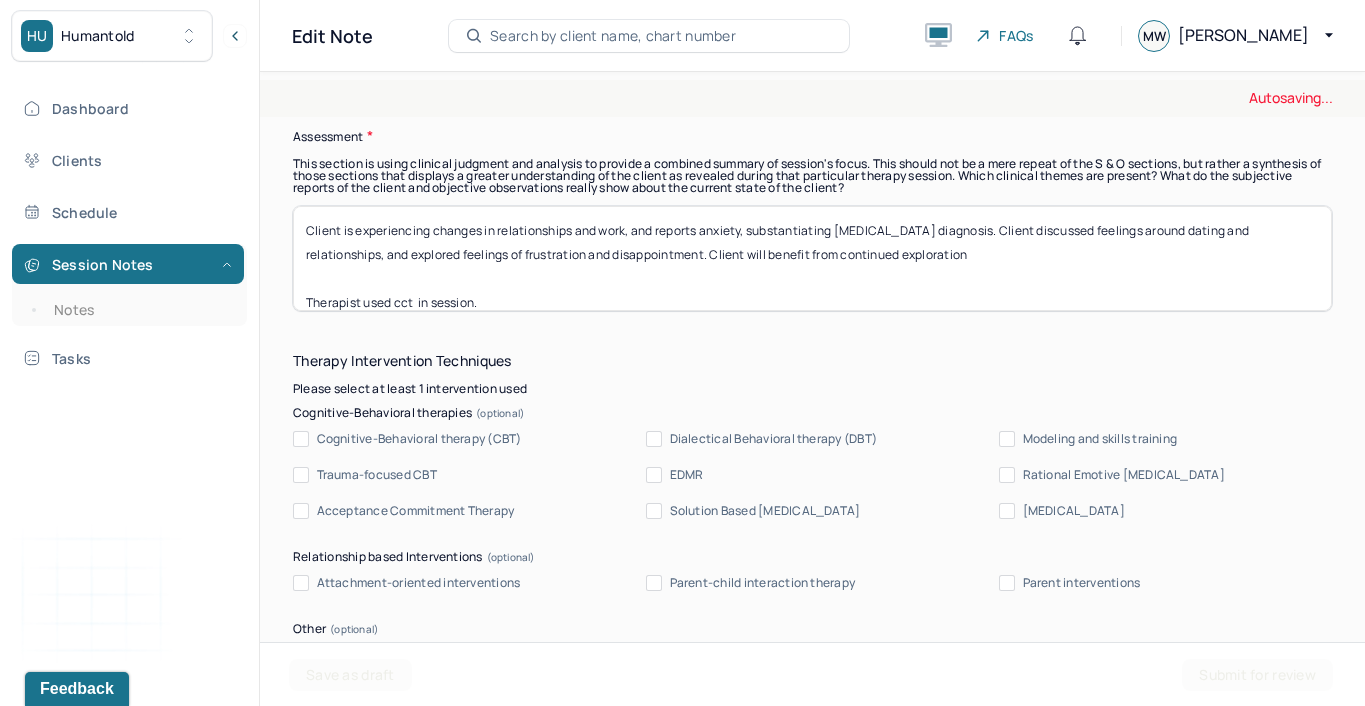 drag, startPoint x: 1063, startPoint y: 249, endPoint x: 775, endPoint y: 254, distance: 288.0434 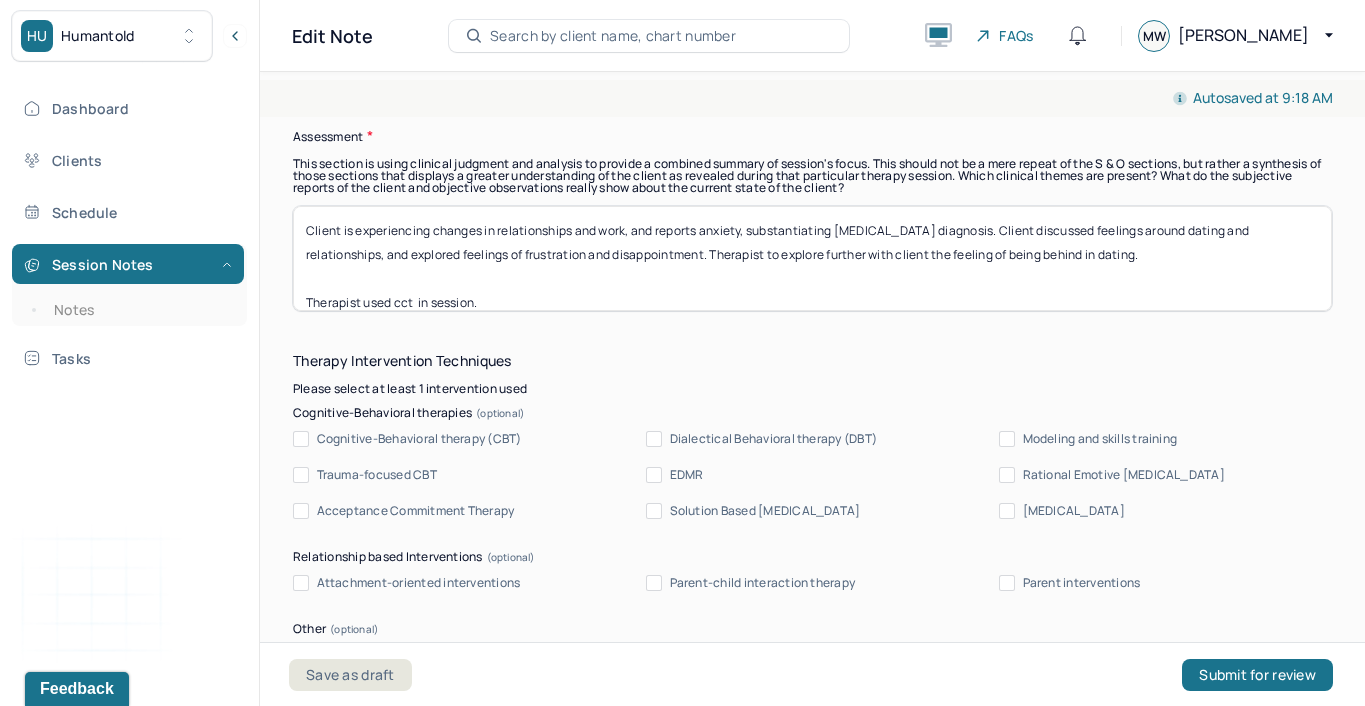 click on "Client is experiencing changes in relationships and work, and reports anxiety, substantiating [MEDICAL_DATA] diagnosis. Client discussed feelings around dating and relationships, and explored feelings of frustration and disappointment. Client will benefit from continued exploration
Therapist used cct  in session." at bounding box center (812, 258) 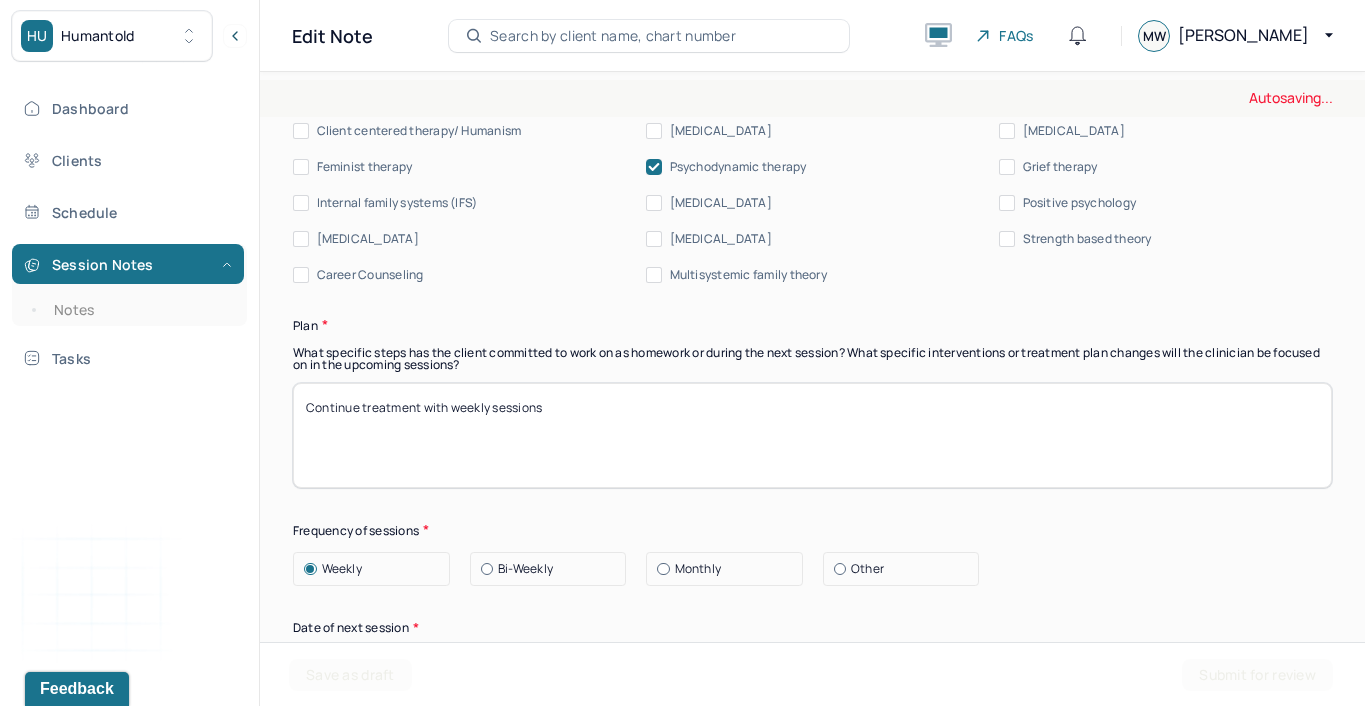 scroll, scrollTop: 2105, scrollLeft: 0, axis: vertical 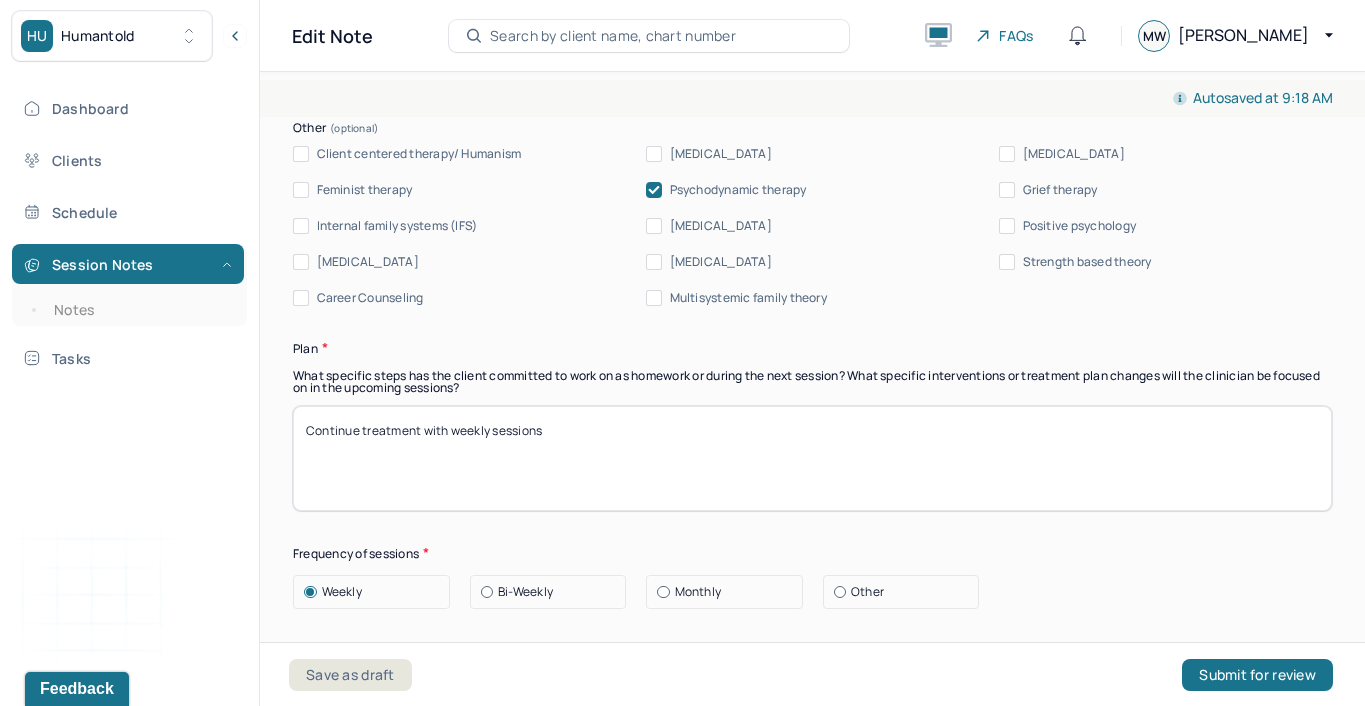 type on "Client is experiencing changes in relationships and work, and reports anxiety, substantiating [MEDICAL_DATA] diagnosis. Client discussed feelings around dating and relationships, and explored feelings of frustration and disappointment. Therapist to explore further with client the feeling of being behind in dating.Therapist used cct  in session." 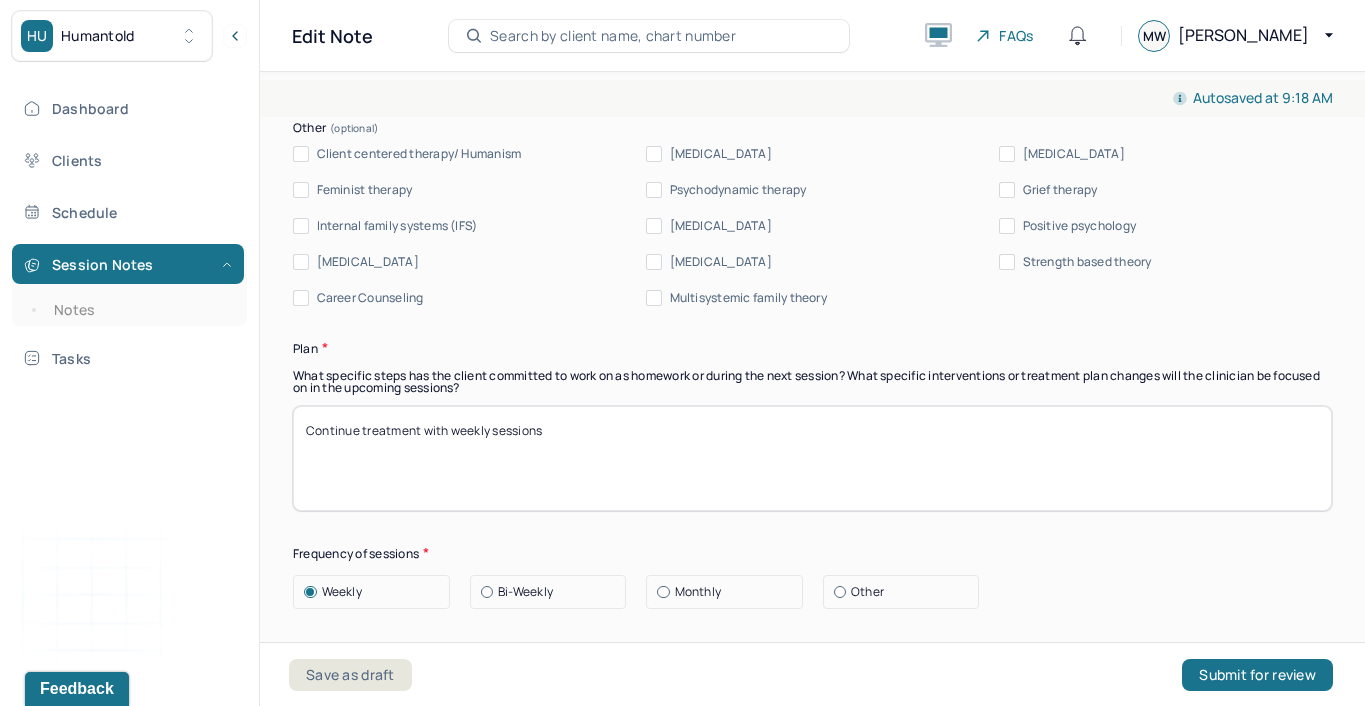 click on "Client centered therapy/ Humanism" at bounding box center (419, 154) 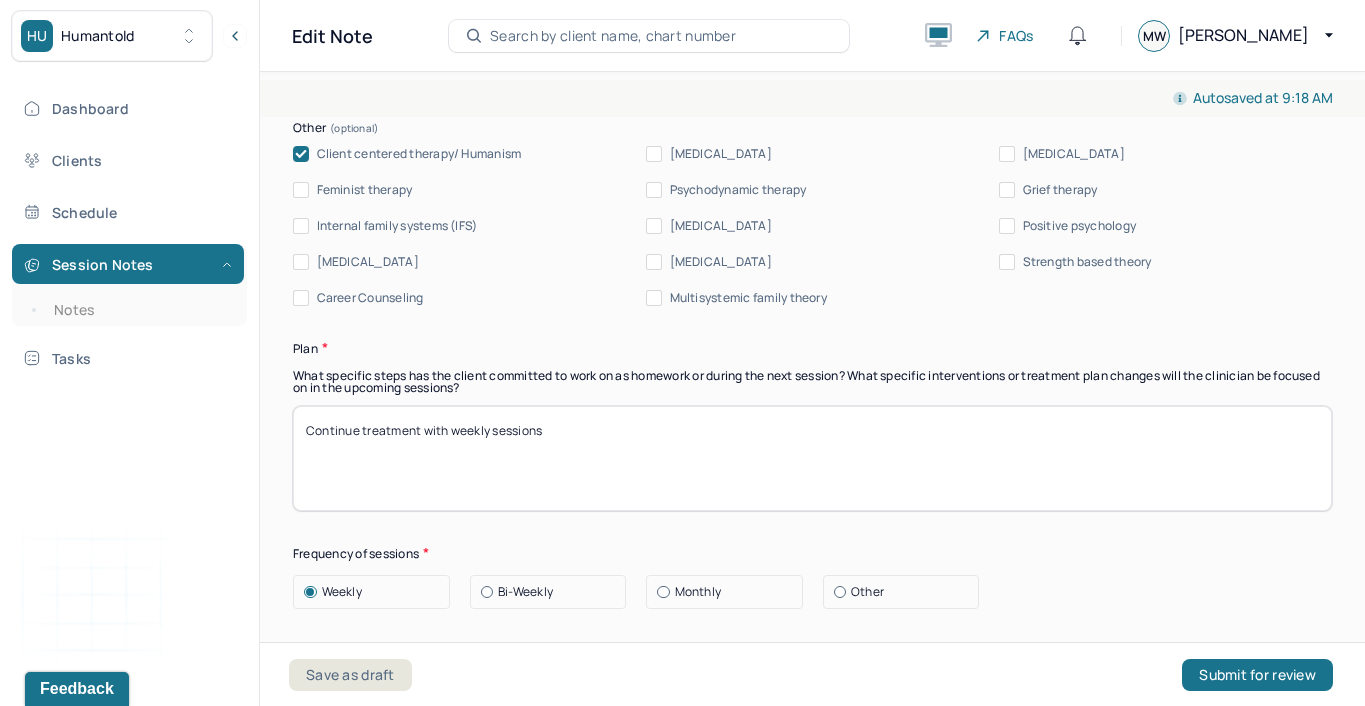 scroll, scrollTop: 2112, scrollLeft: 0, axis: vertical 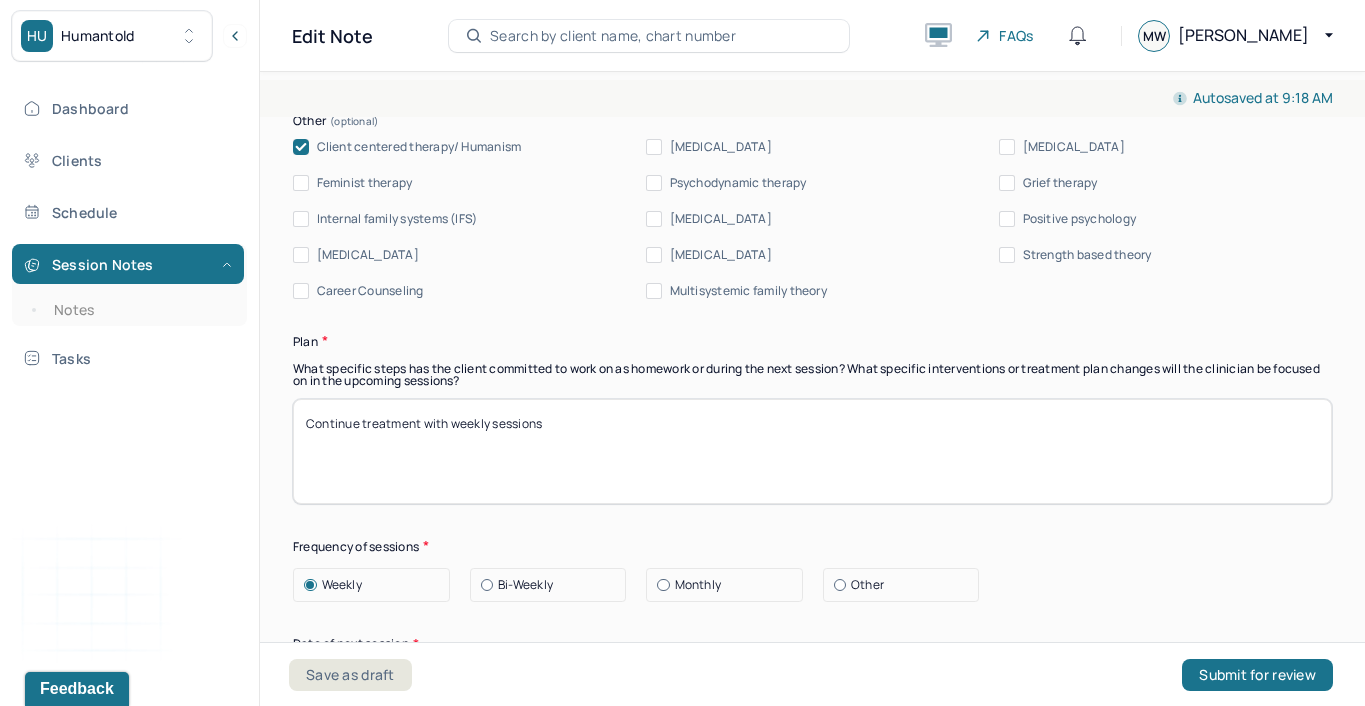 click on "Continue treatment with weekly sessions" at bounding box center [812, 451] 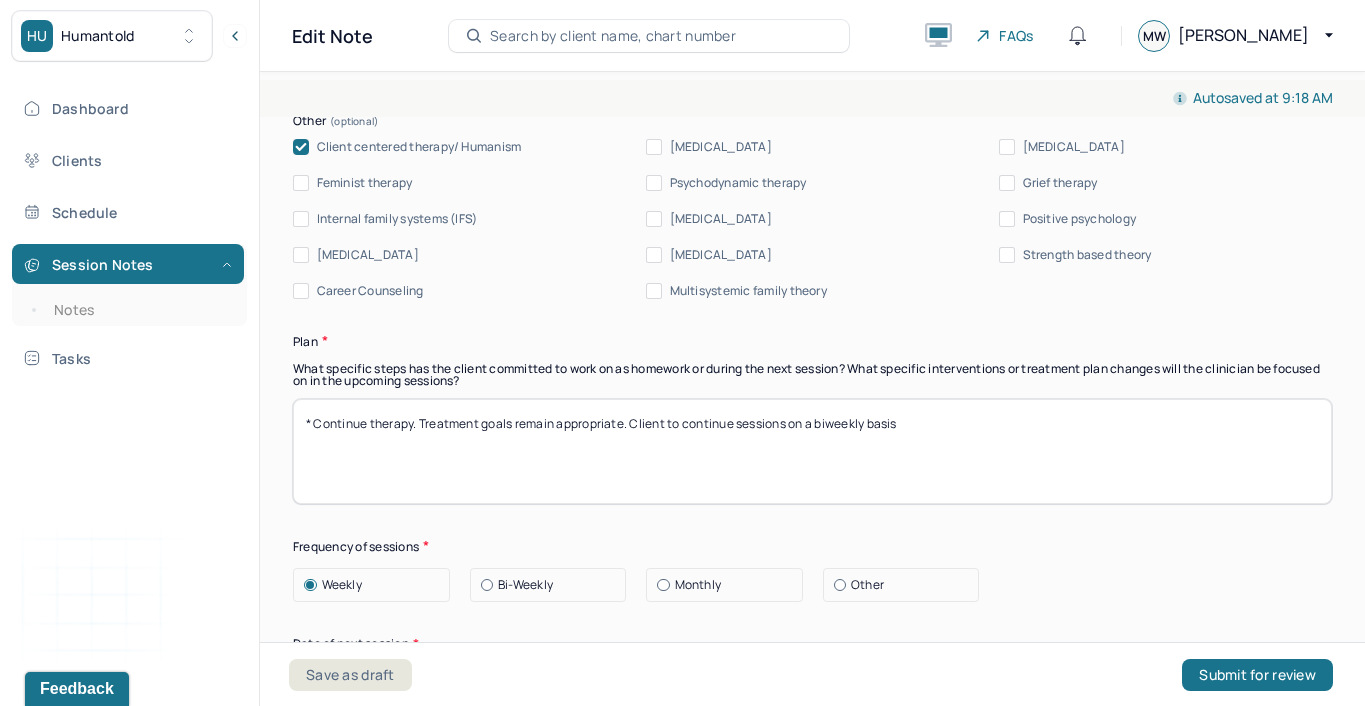 click on "Continue treatment with weekly sessions" at bounding box center (812, 451) 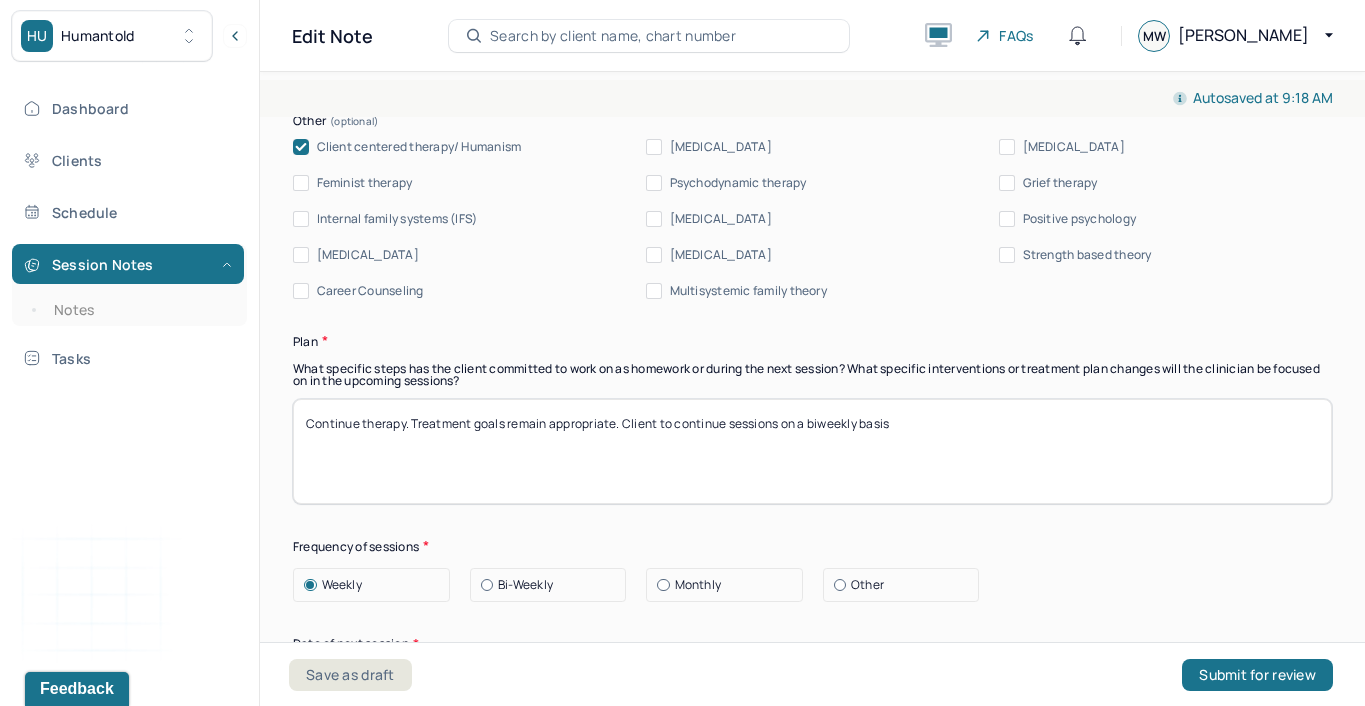 click on "Continue treatment with weekly sessions" at bounding box center [812, 451] 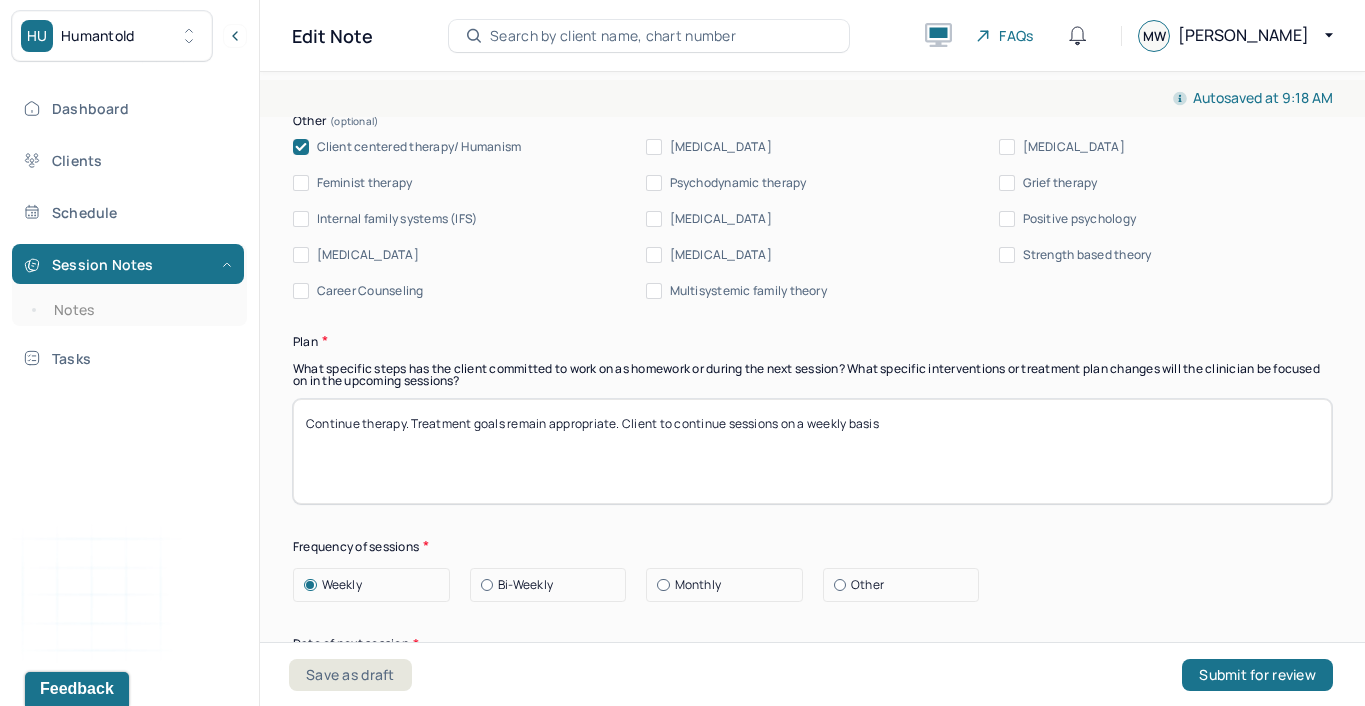 click on "Continue treatment with weekly sessions" at bounding box center [812, 451] 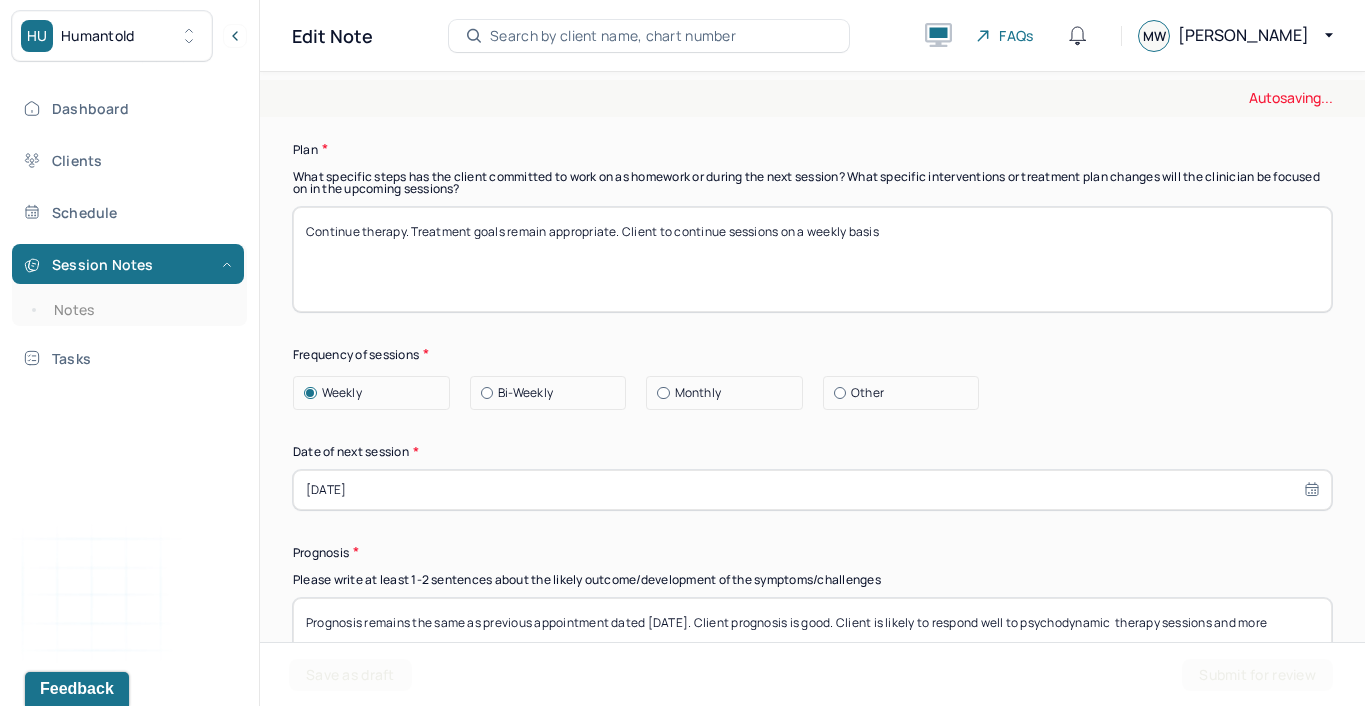 scroll, scrollTop: 2313, scrollLeft: 0, axis: vertical 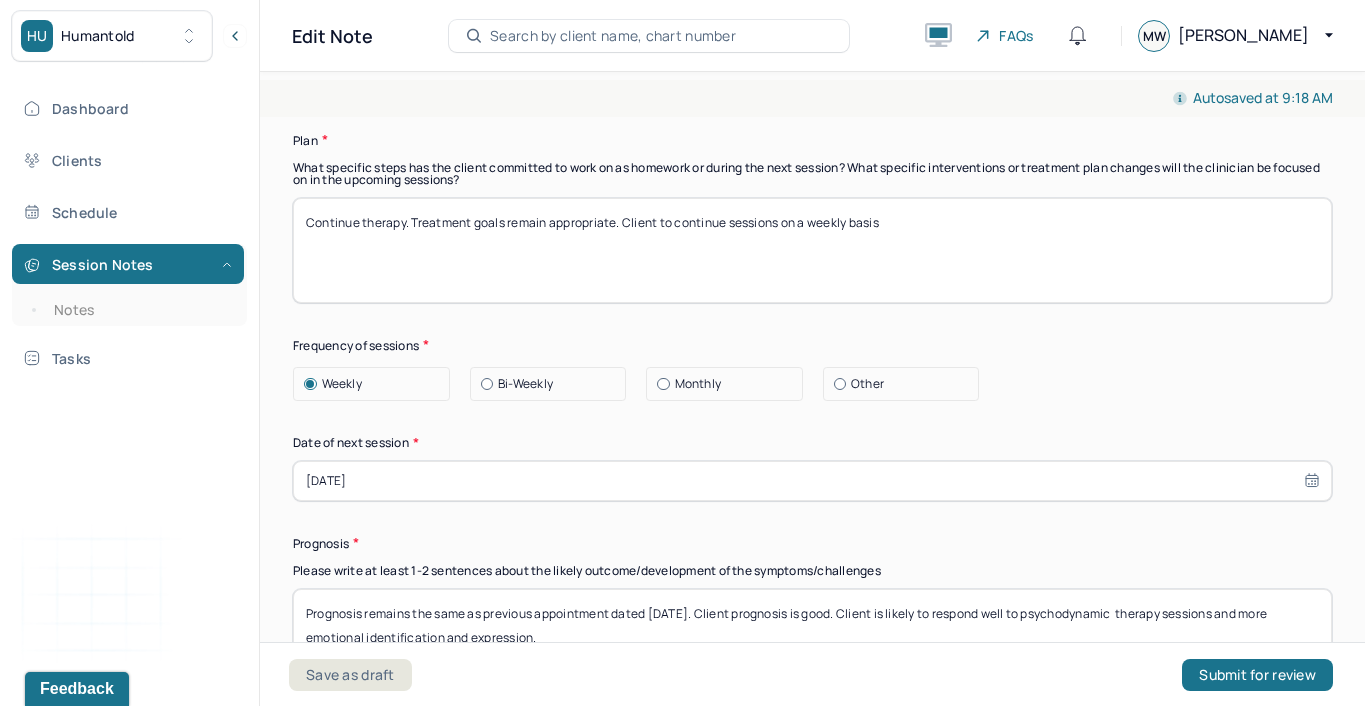 type on "Continue therapy. Treatment goals remain appropriate. Client to continue sessions on a weekly basis" 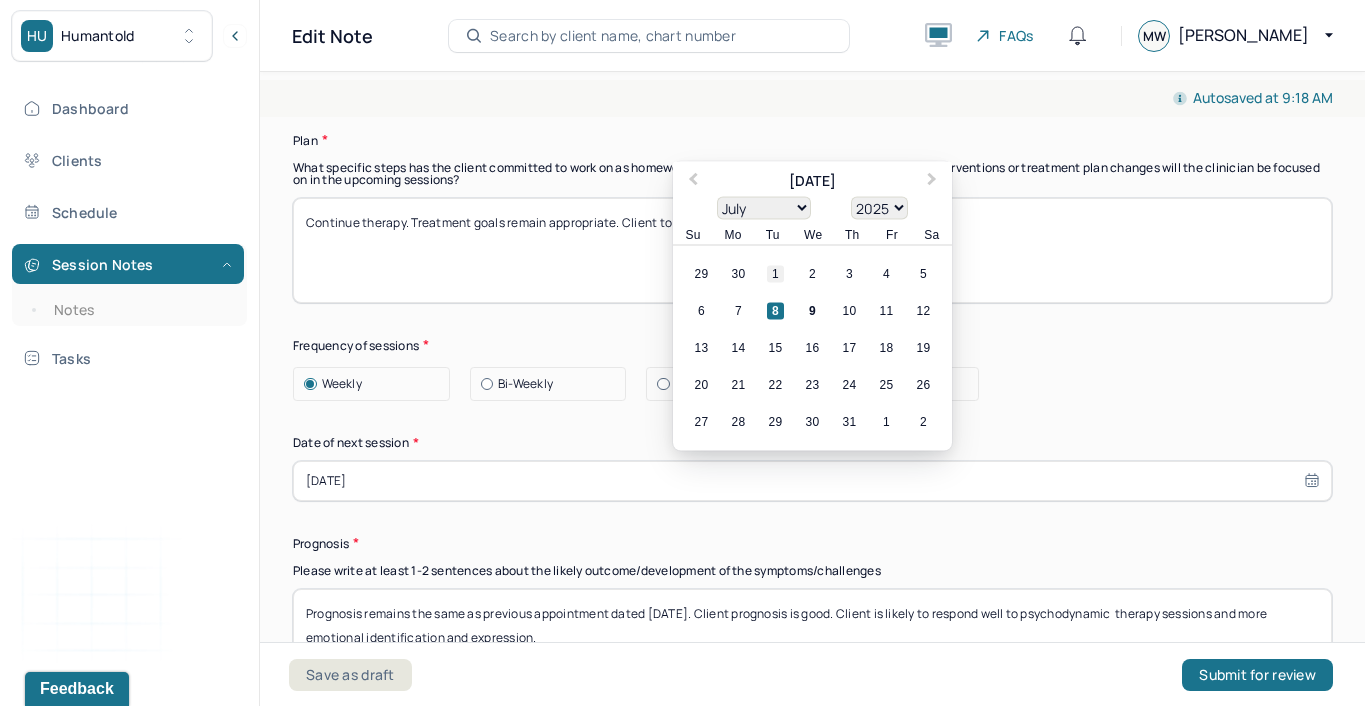 click on "1" at bounding box center (775, 273) 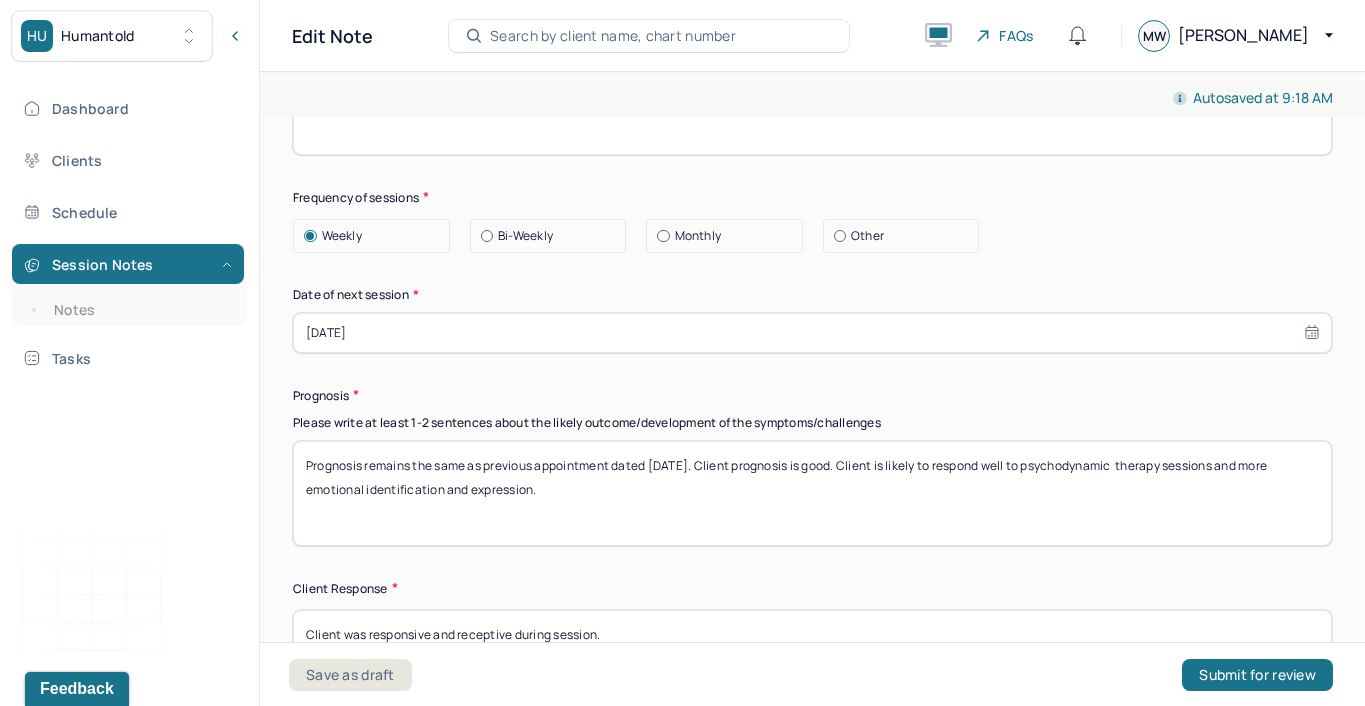 scroll, scrollTop: 2495, scrollLeft: 0, axis: vertical 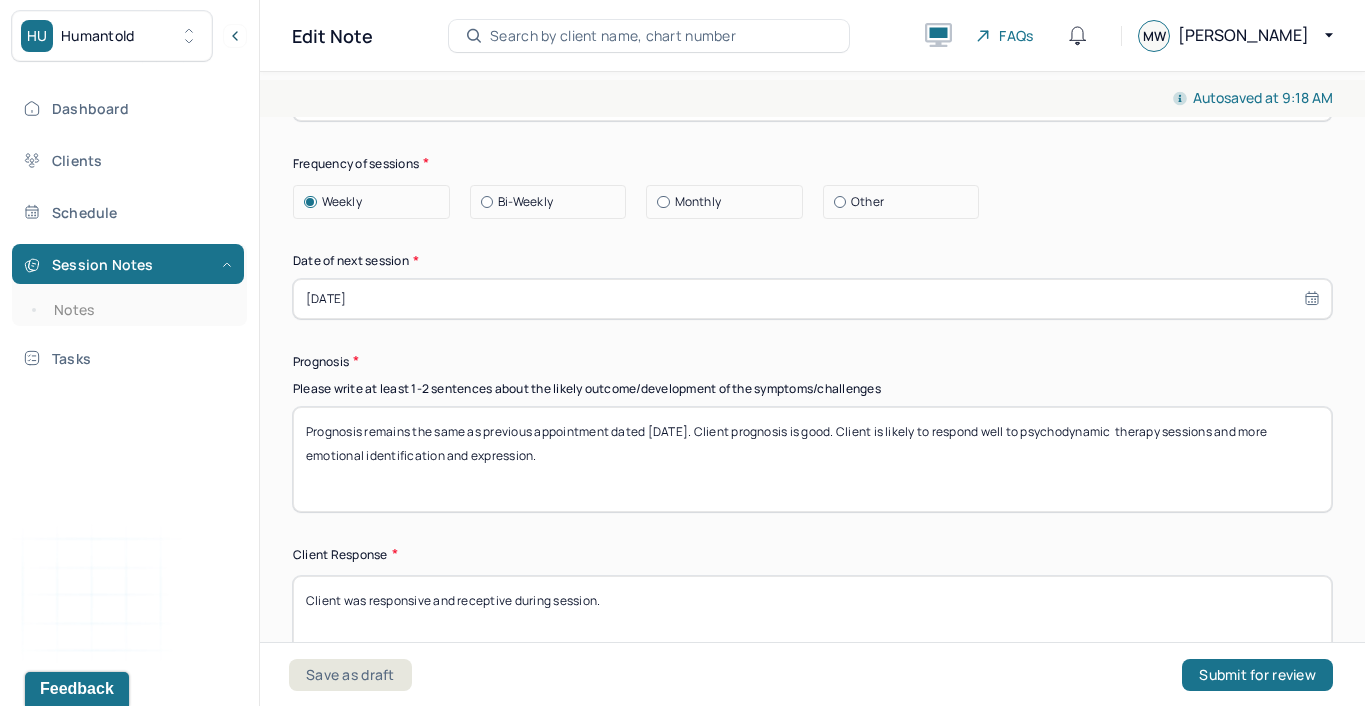 click on "[DATE]" at bounding box center [812, 299] 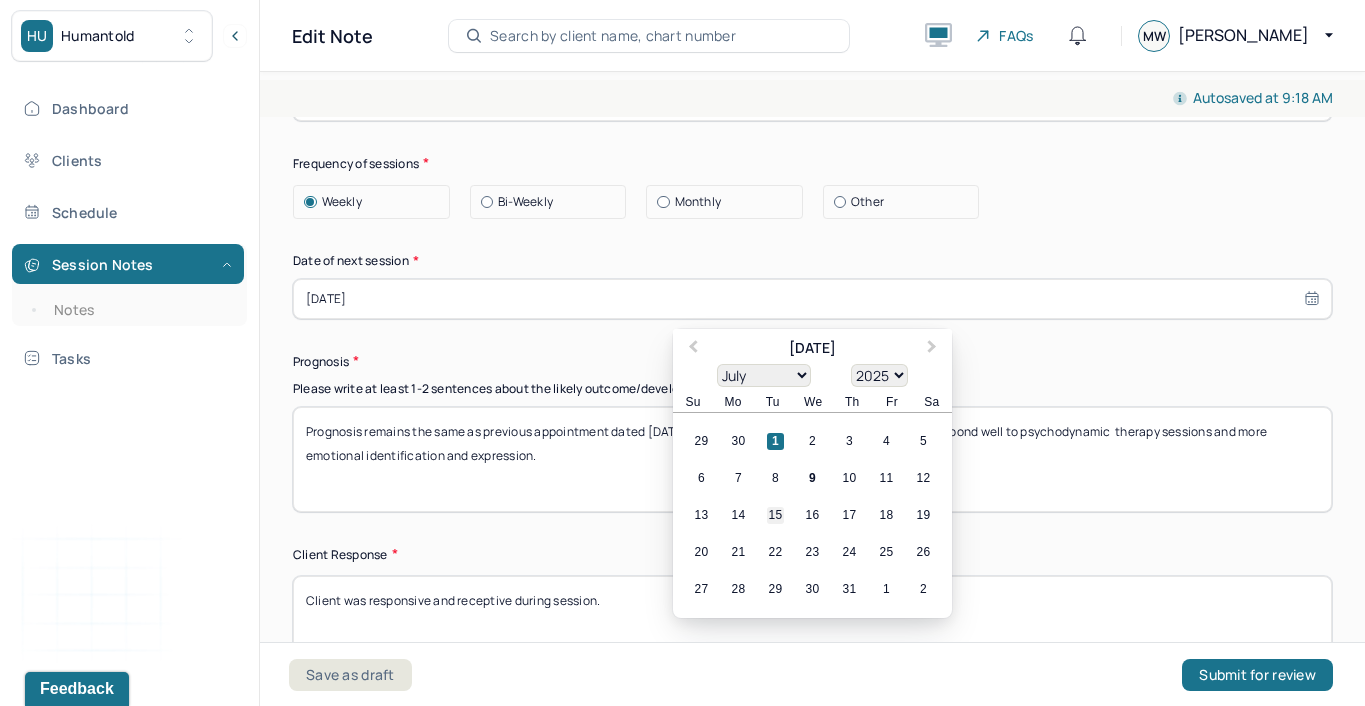click on "15" at bounding box center (775, 515) 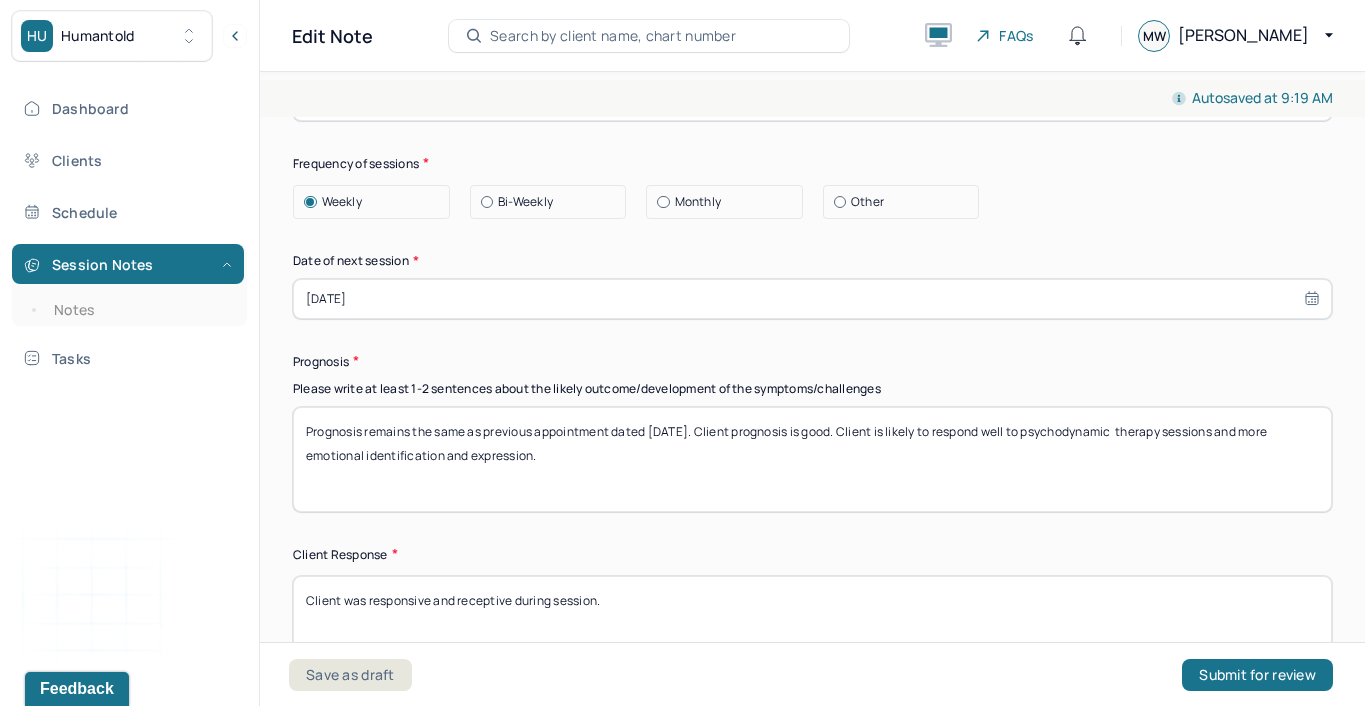 drag, startPoint x: 696, startPoint y: 431, endPoint x: 654, endPoint y: 431, distance: 42 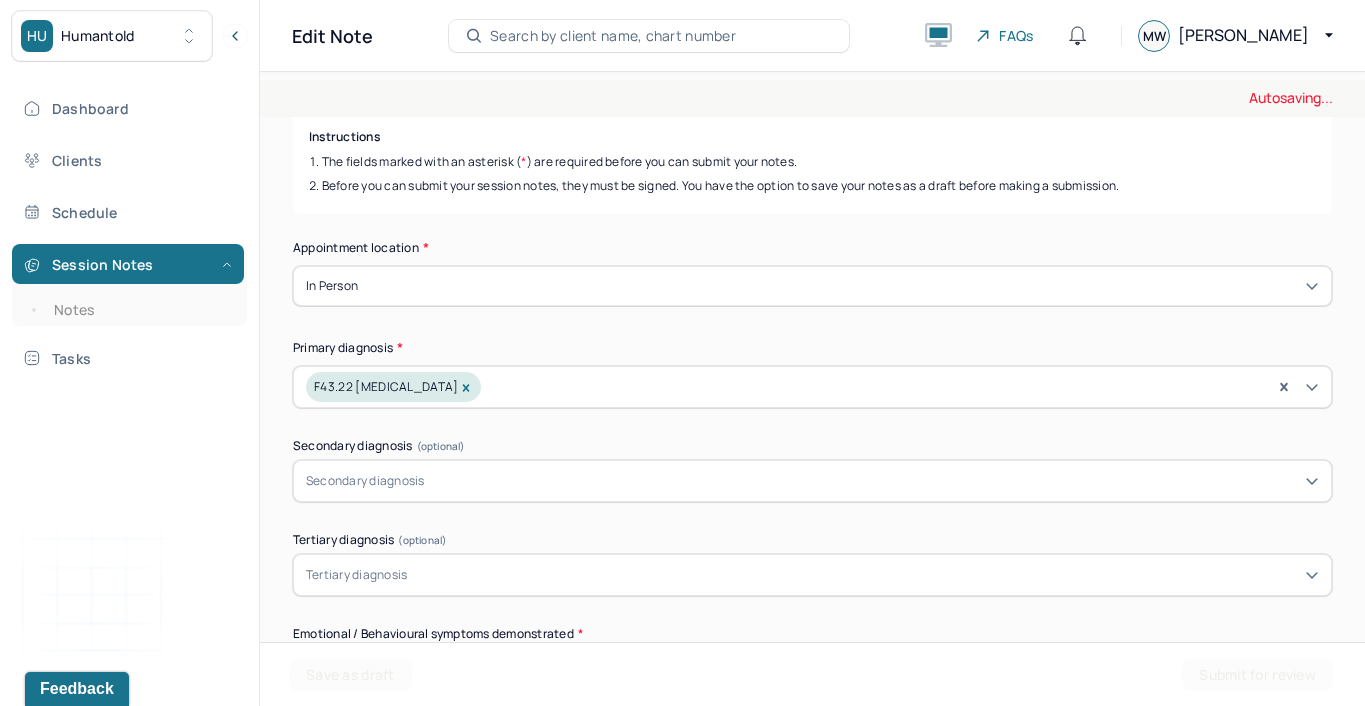 scroll, scrollTop: 0, scrollLeft: 0, axis: both 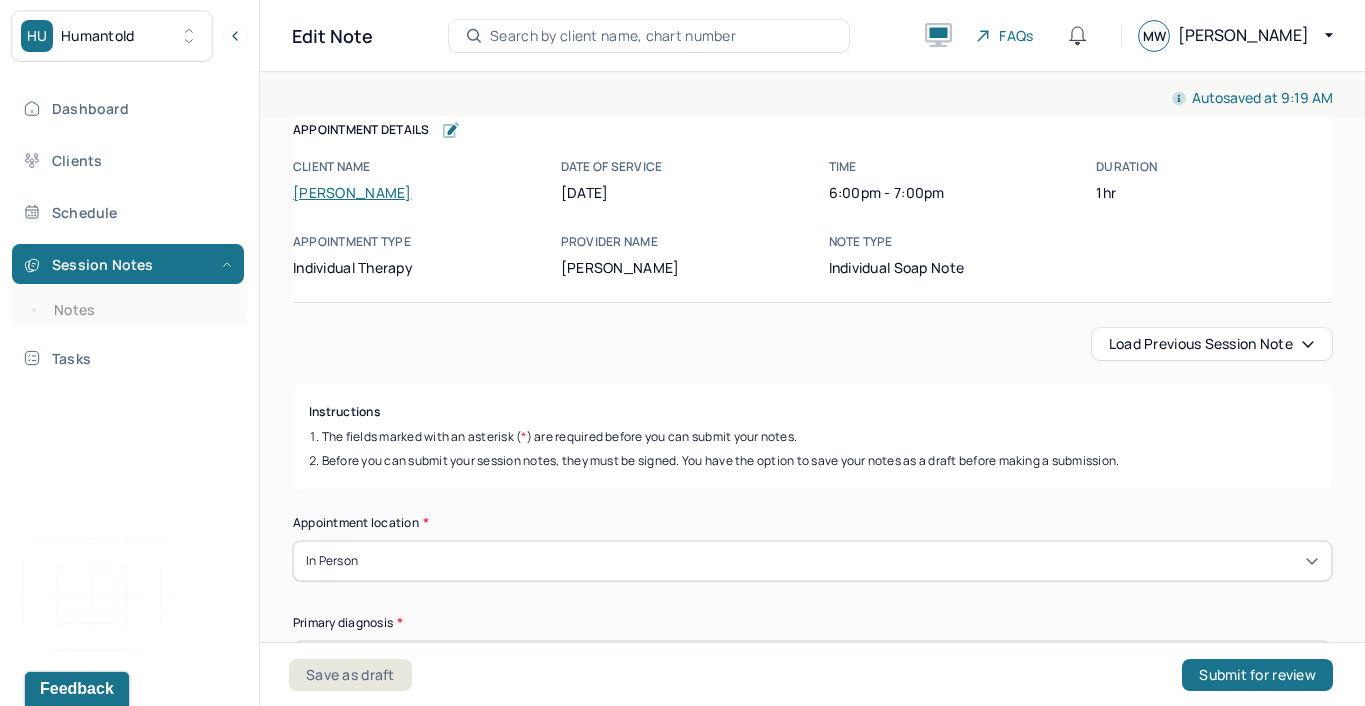 type on "Prognosis remains the same as previous appointment dated 7/1. Client prognosis is good. Client is likely to respond well to psychodynamic  therapy sessions and more emotional identification and expression." 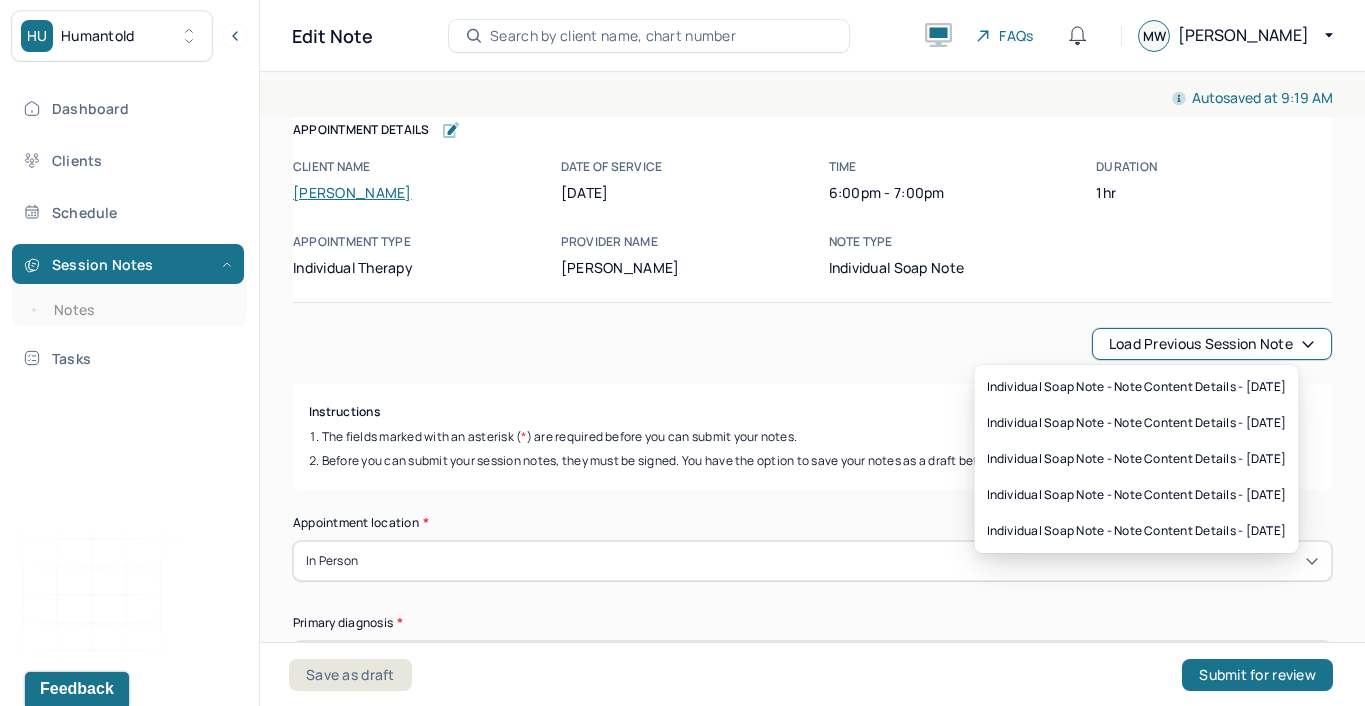 click on "Load previous session note" at bounding box center (812, 344) 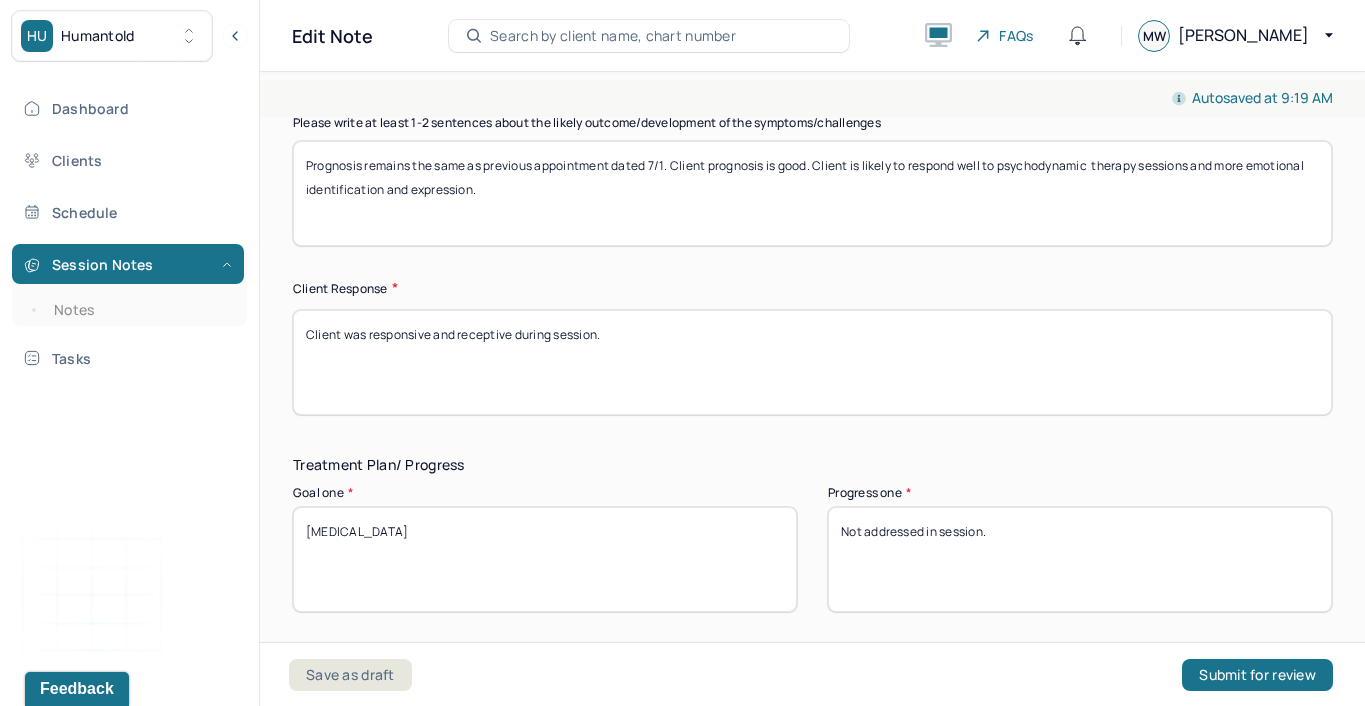 scroll, scrollTop: 2661, scrollLeft: 0, axis: vertical 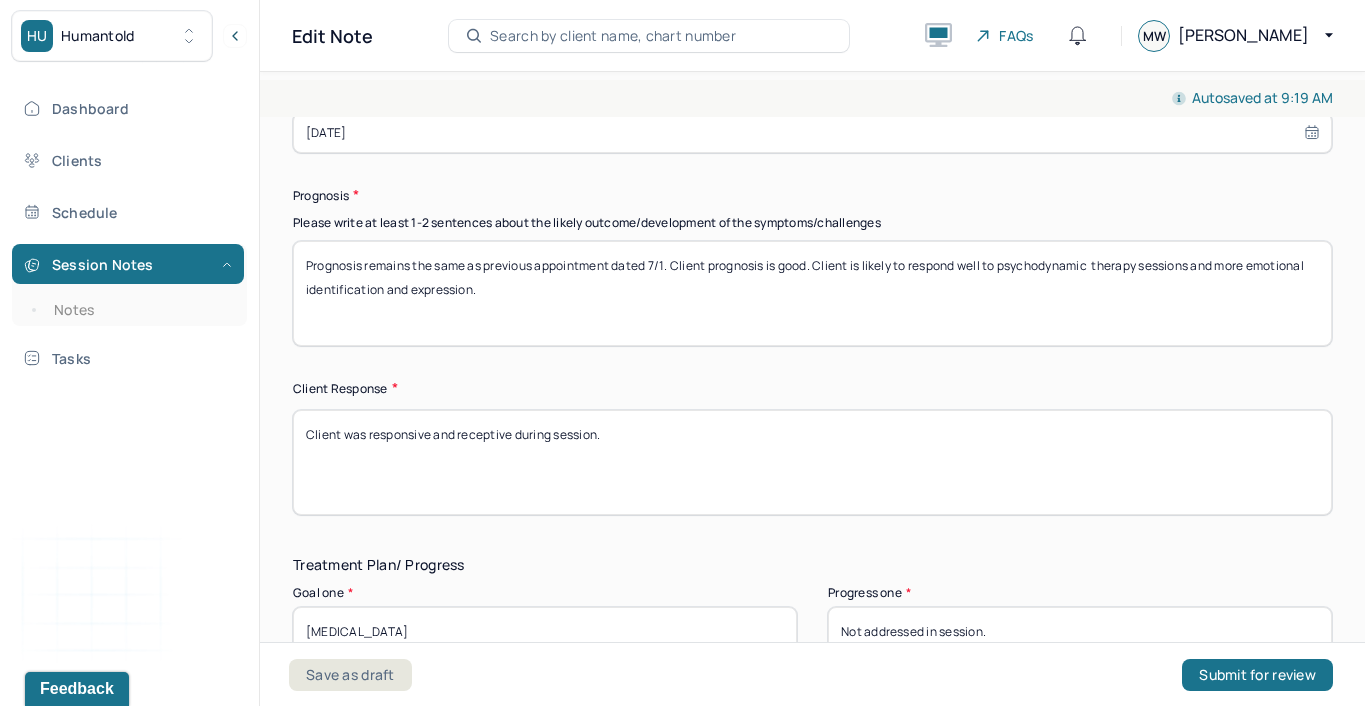 click on "Client was responsive and receptive during session." at bounding box center (812, 462) 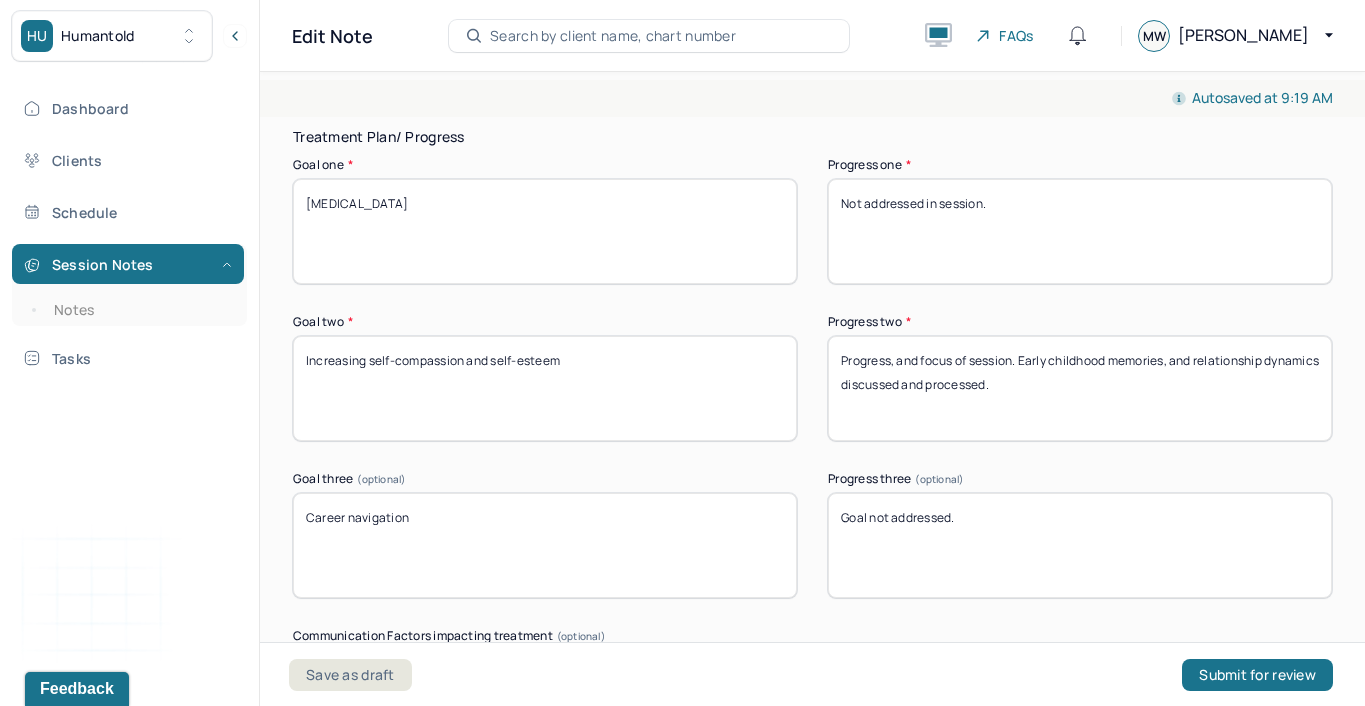 scroll, scrollTop: 3087, scrollLeft: 0, axis: vertical 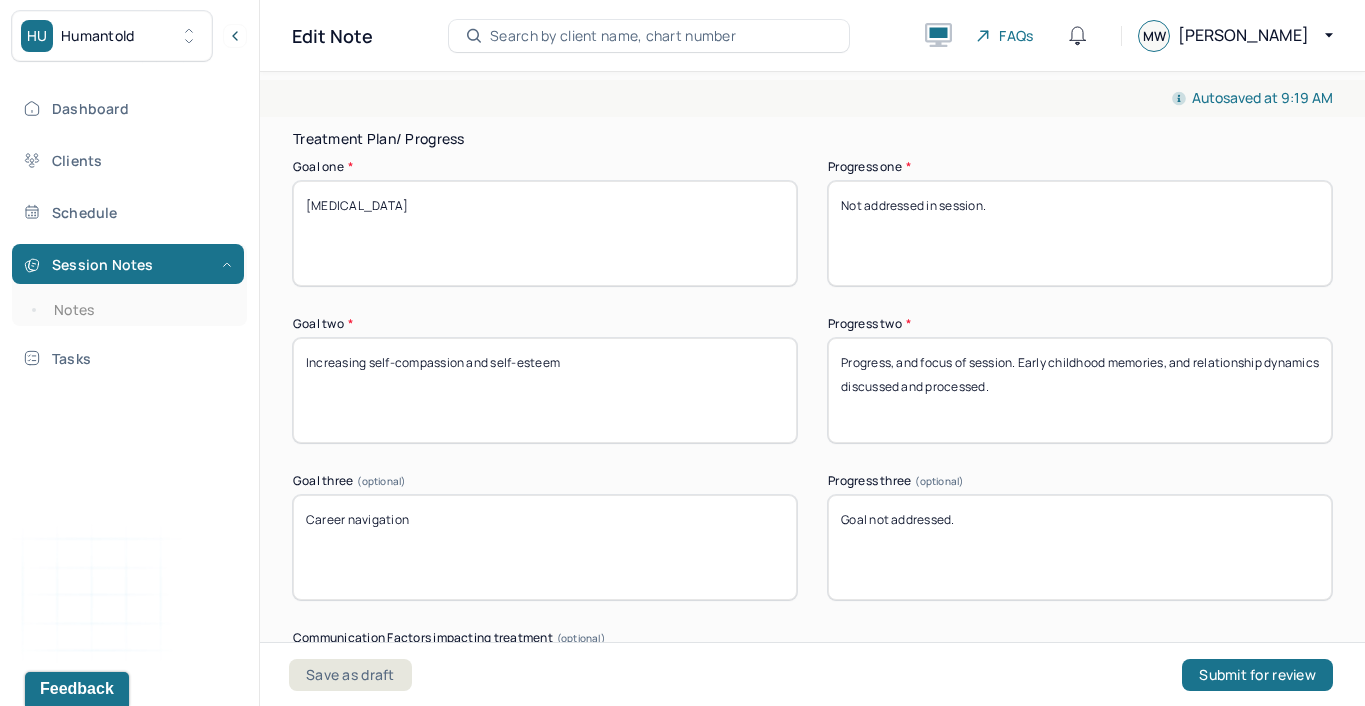 type on "Client was engaged and communicative throughout the session." 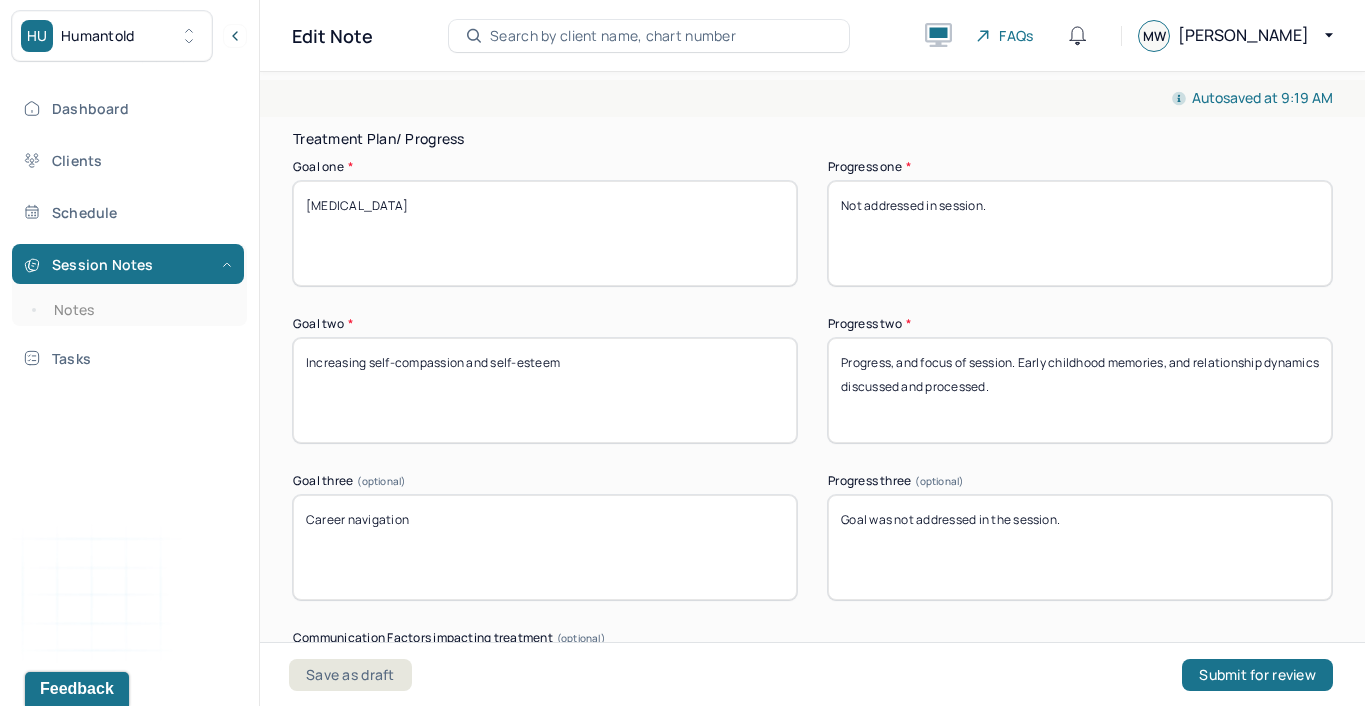 type on "Goal was not addressed in the session." 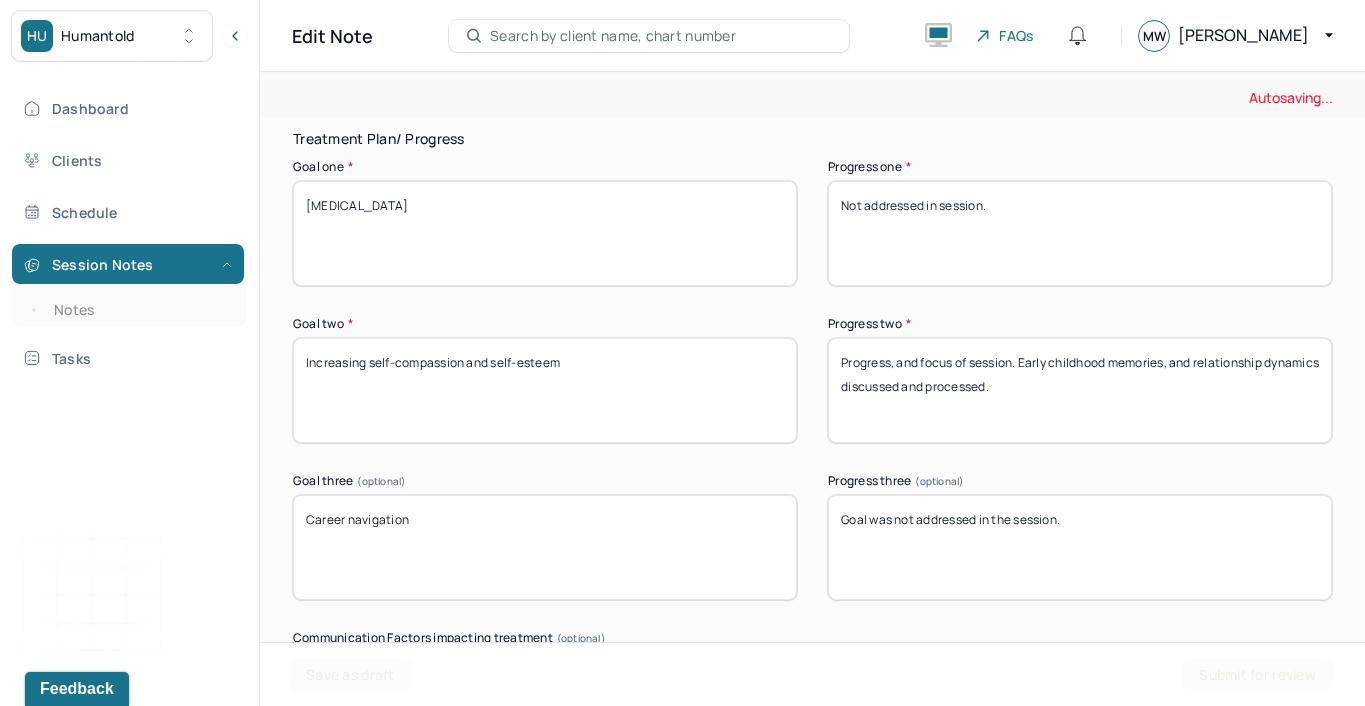 drag, startPoint x: 1055, startPoint y: 209, endPoint x: 832, endPoint y: 204, distance: 223.05605 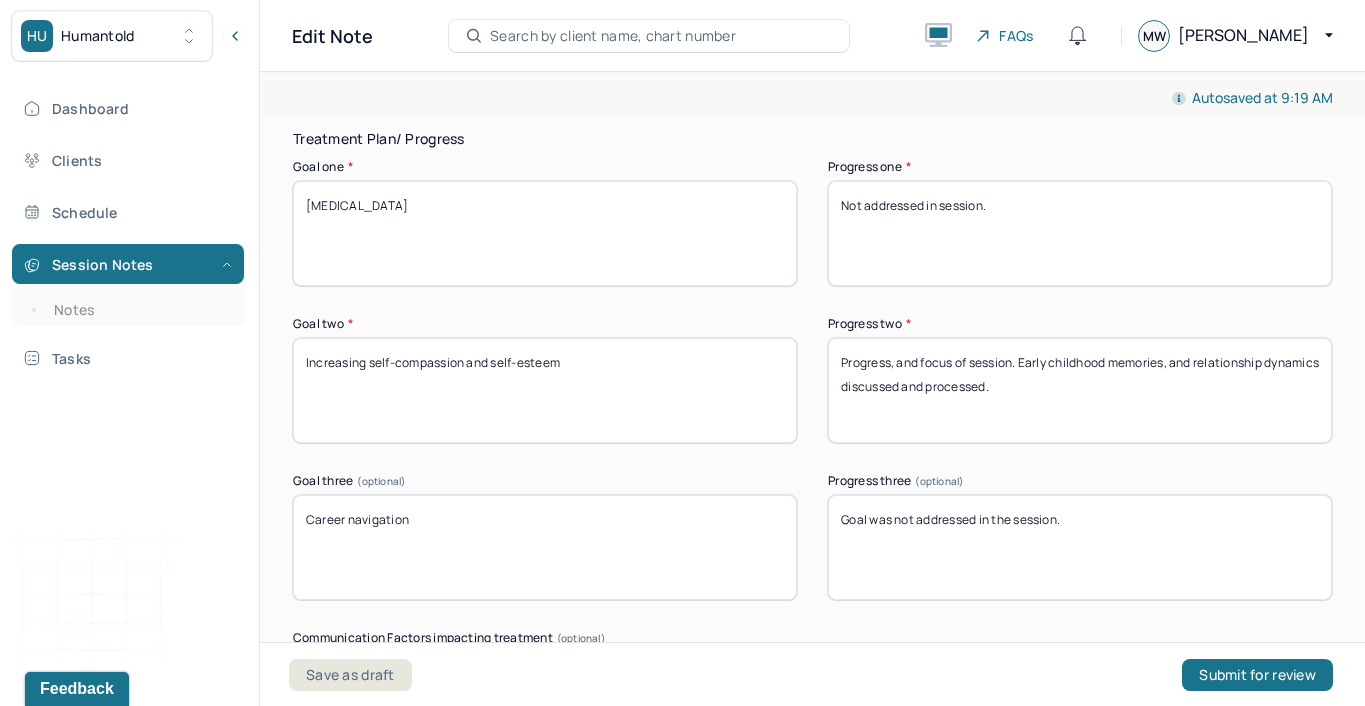 type on "G" 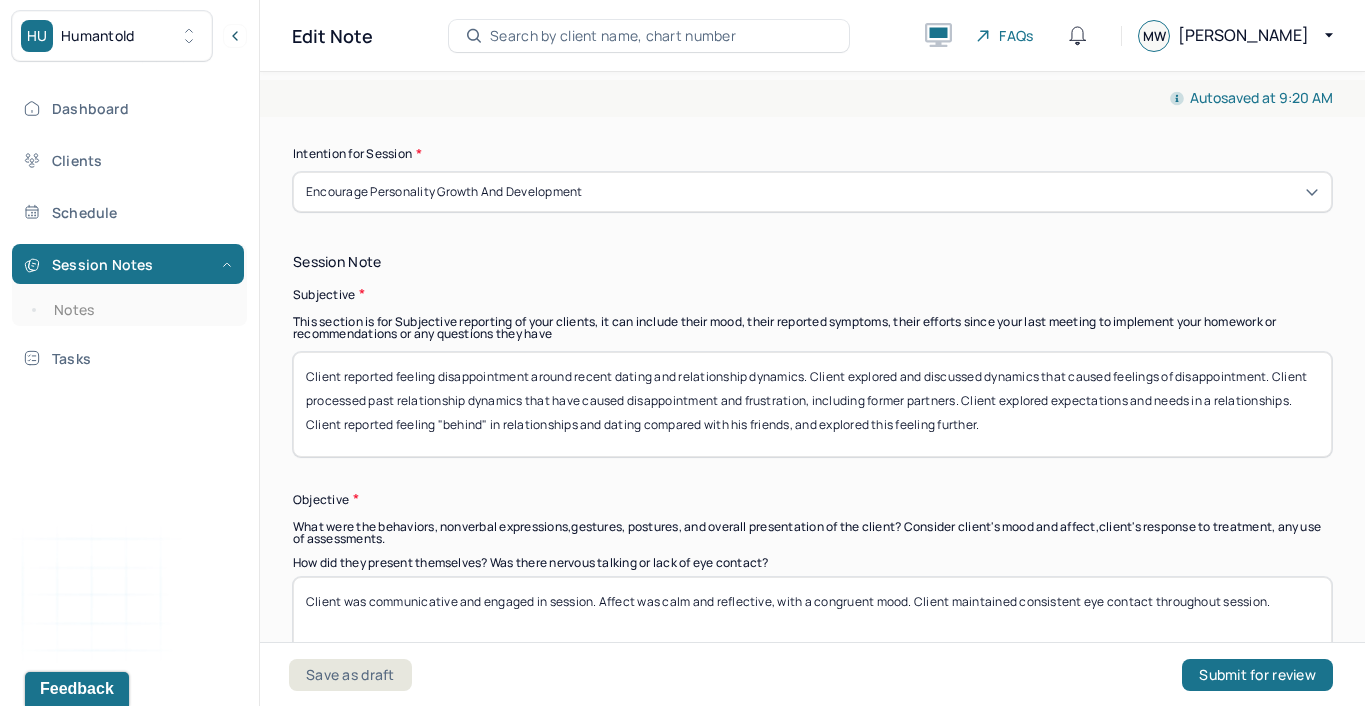 scroll, scrollTop: 1018, scrollLeft: 0, axis: vertical 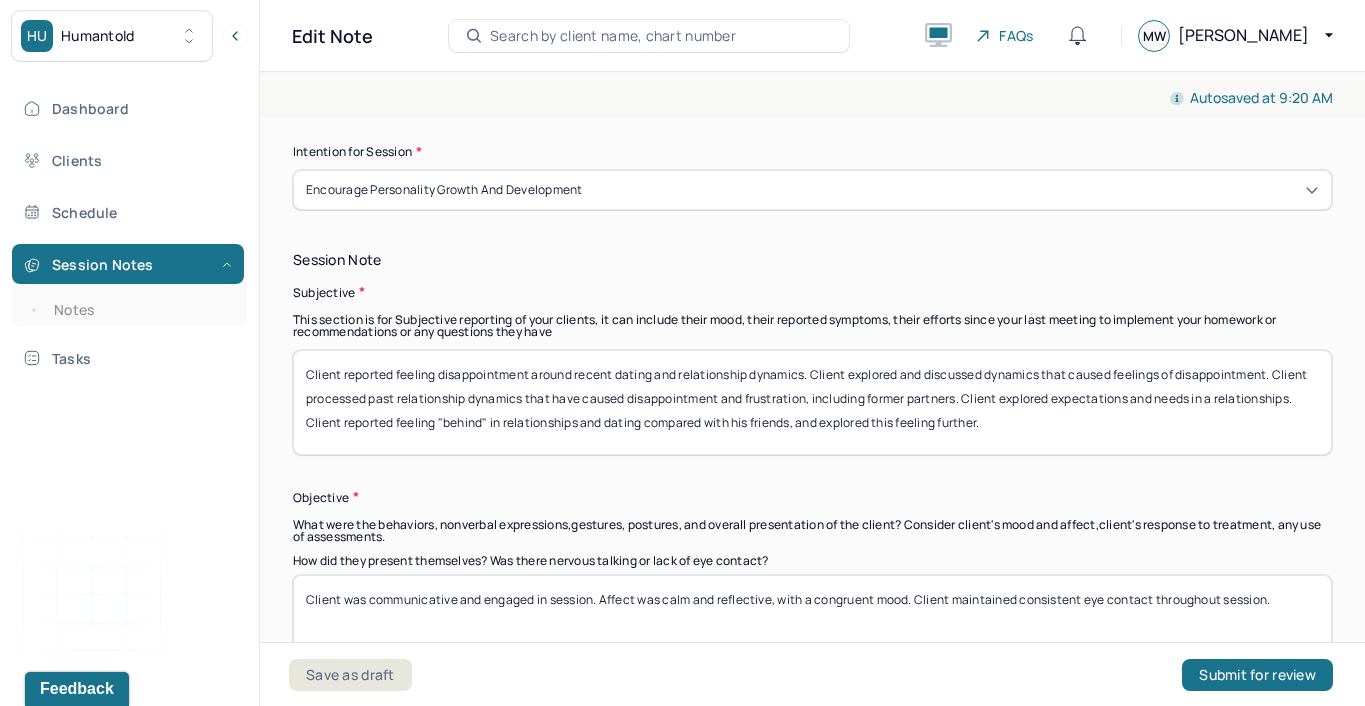 type on "Progress. Client discussed feelings of [MEDICAL_DATA] that" 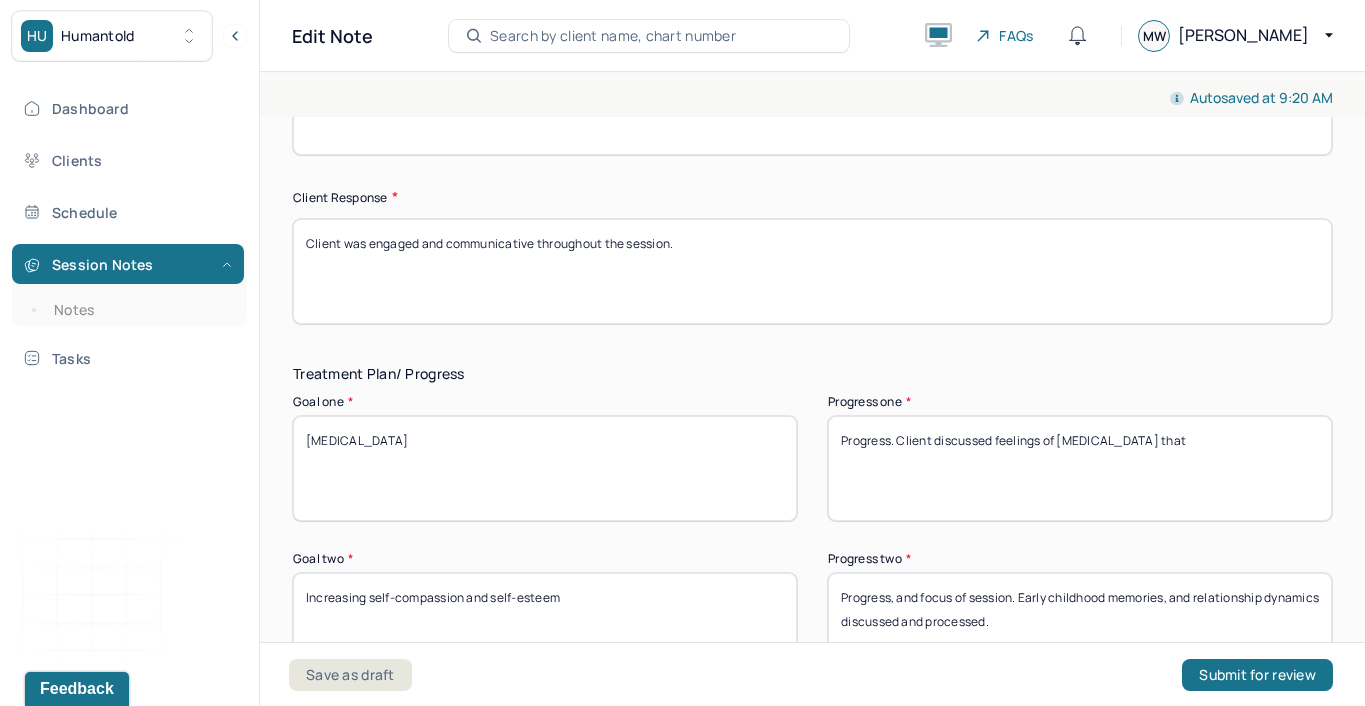 scroll, scrollTop: 2915, scrollLeft: 0, axis: vertical 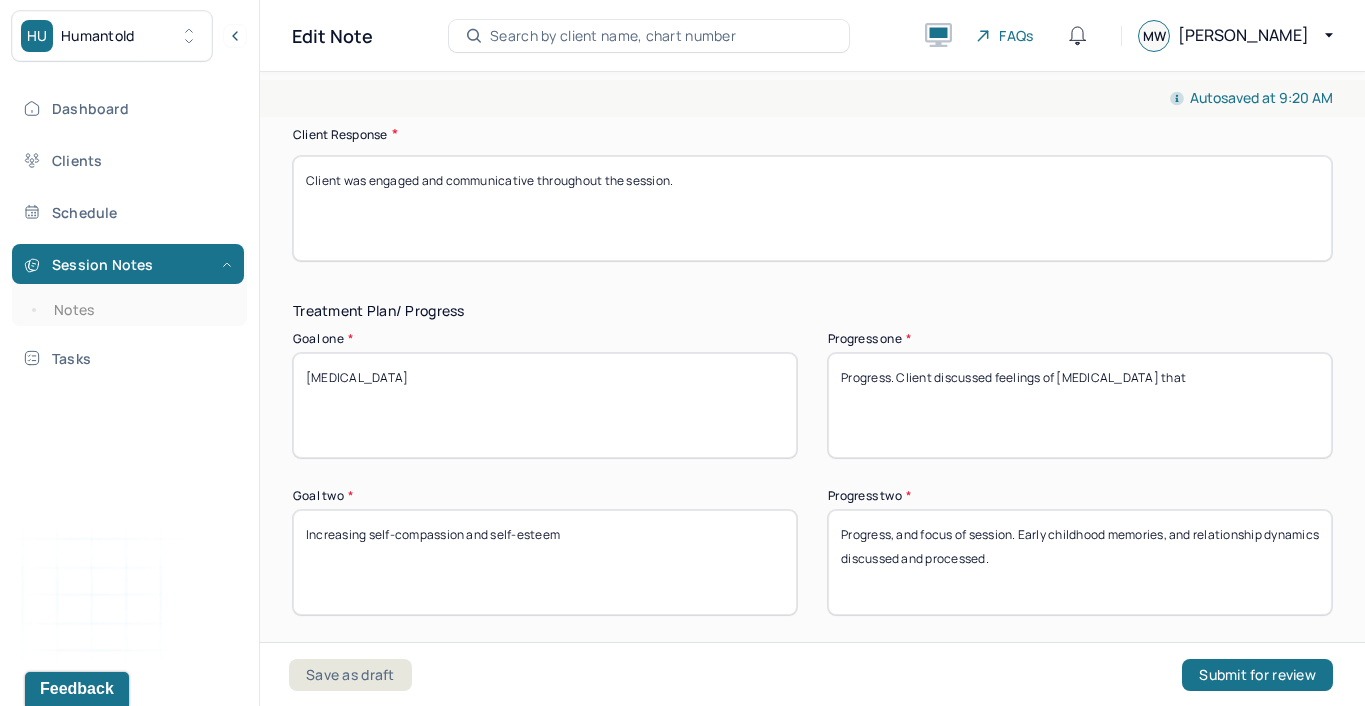 type on "Client reported feeling disappointment around recent dating and relationship dynamics, causing [MEDICAL_DATA]. Client explored and discussed dynamics that caused feelings of disappointment. Client processed past relationship dynamics that have caused disappointment and frustration, including former partners. Client explored expectations and needs in a relationships. Client reported feeling "behind" in relationships and dating compared with his friends, and explored this feeling further." 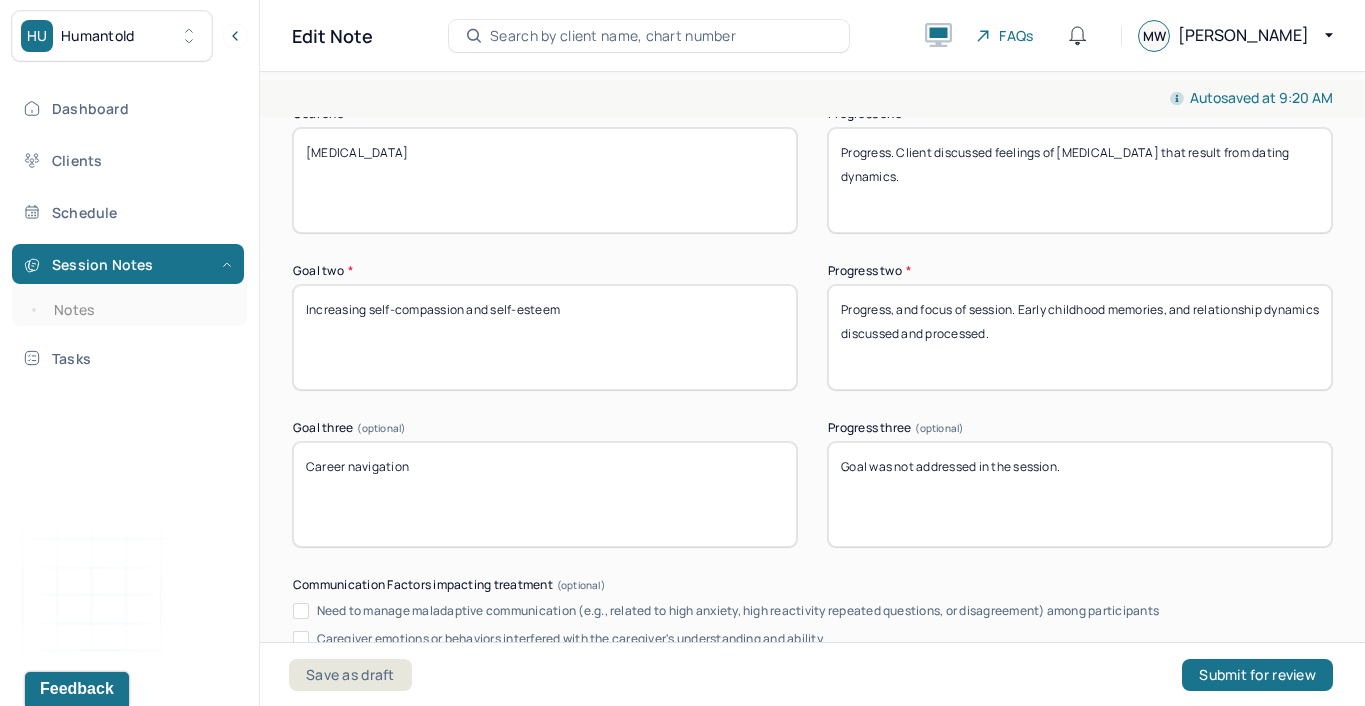 scroll, scrollTop: 3139, scrollLeft: 0, axis: vertical 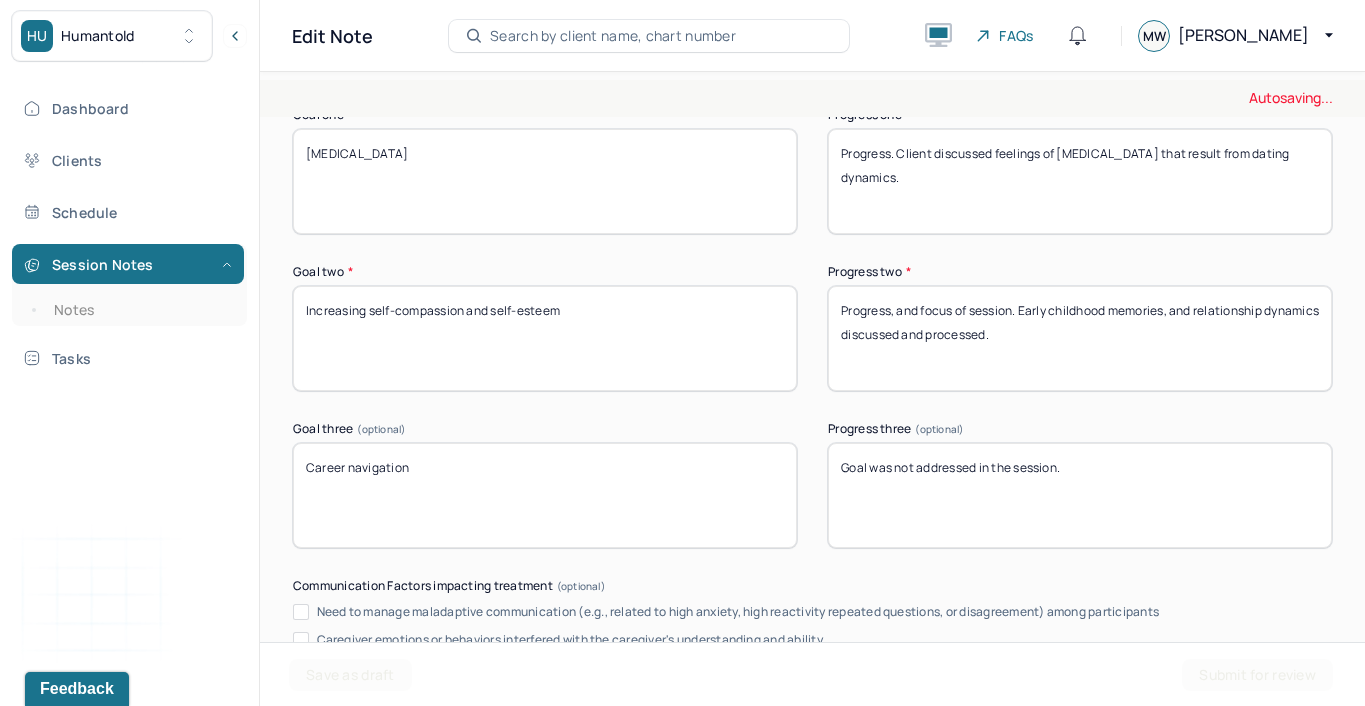 type on "Progress. Client discussed feelings of [MEDICAL_DATA] that result from dating dynamics." 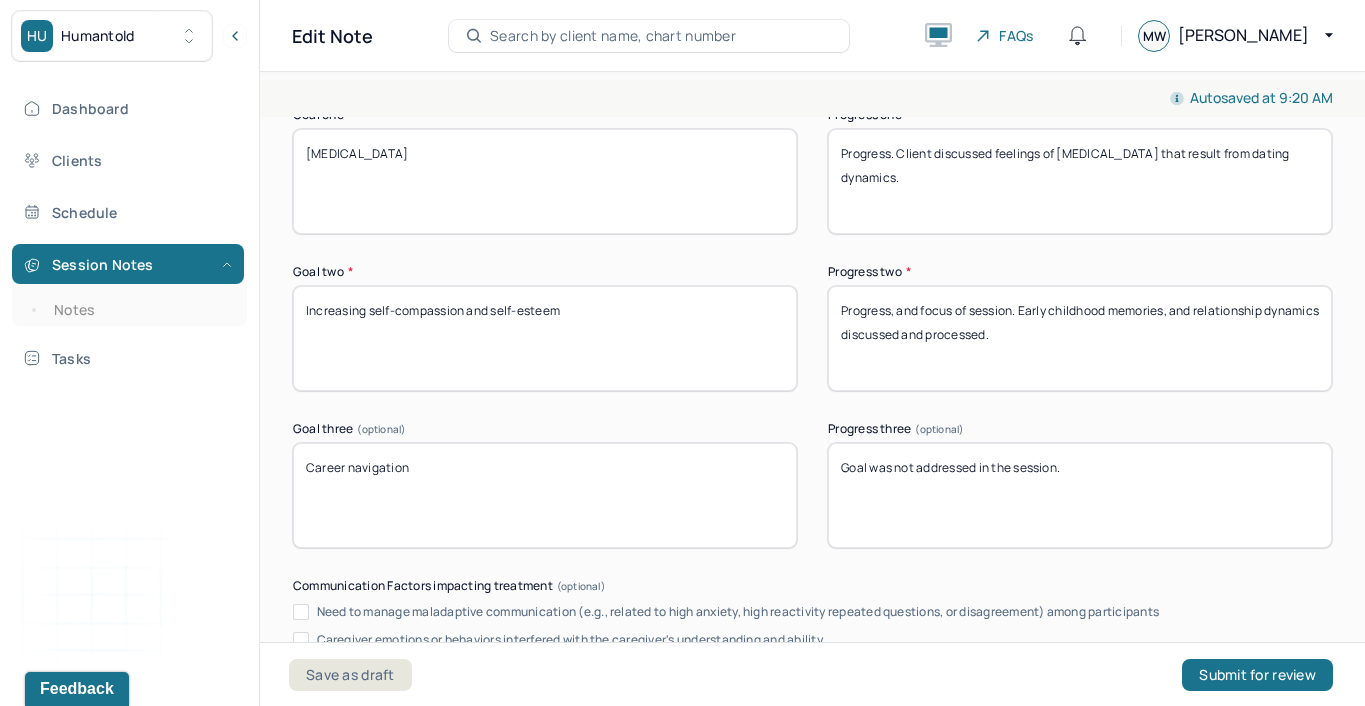drag, startPoint x: 1075, startPoint y: 325, endPoint x: 891, endPoint y: 309, distance: 184.69434 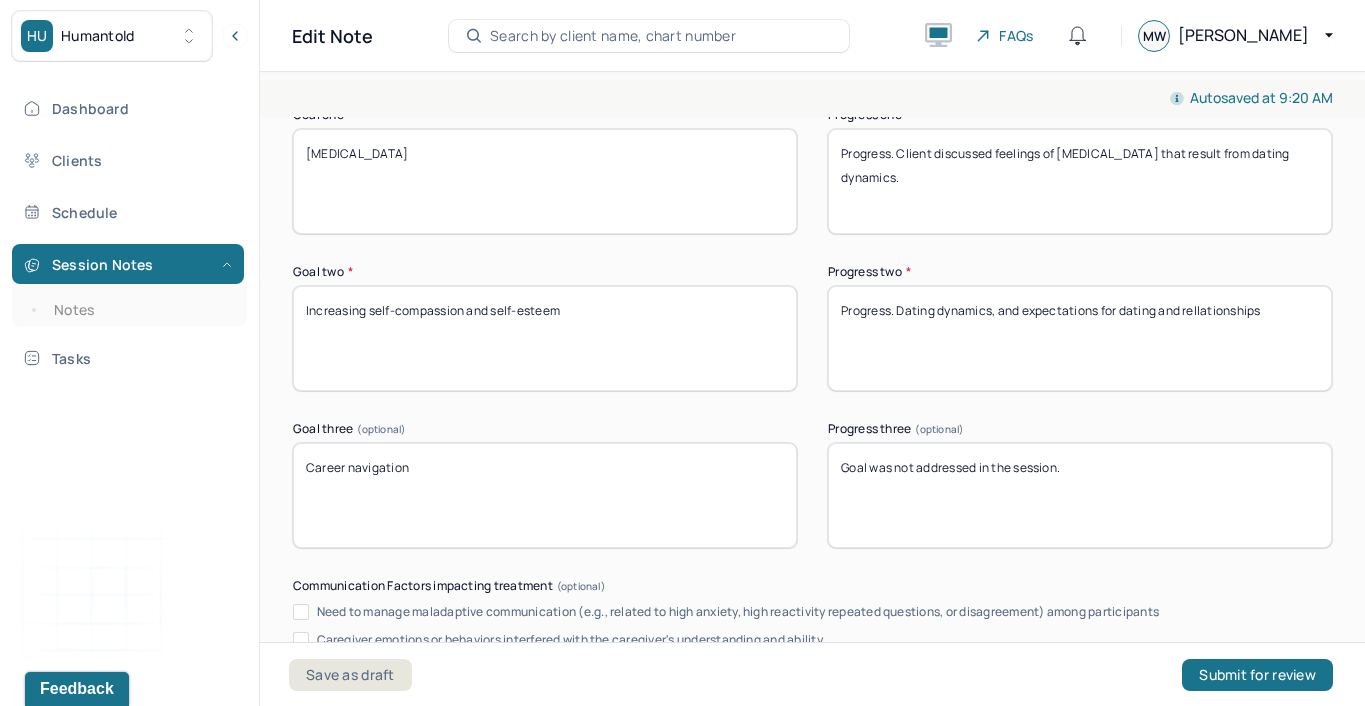 click on "Progress, and focus of session. Early childhood memories, and relationship dynamics discussed and processed." at bounding box center [1080, 338] 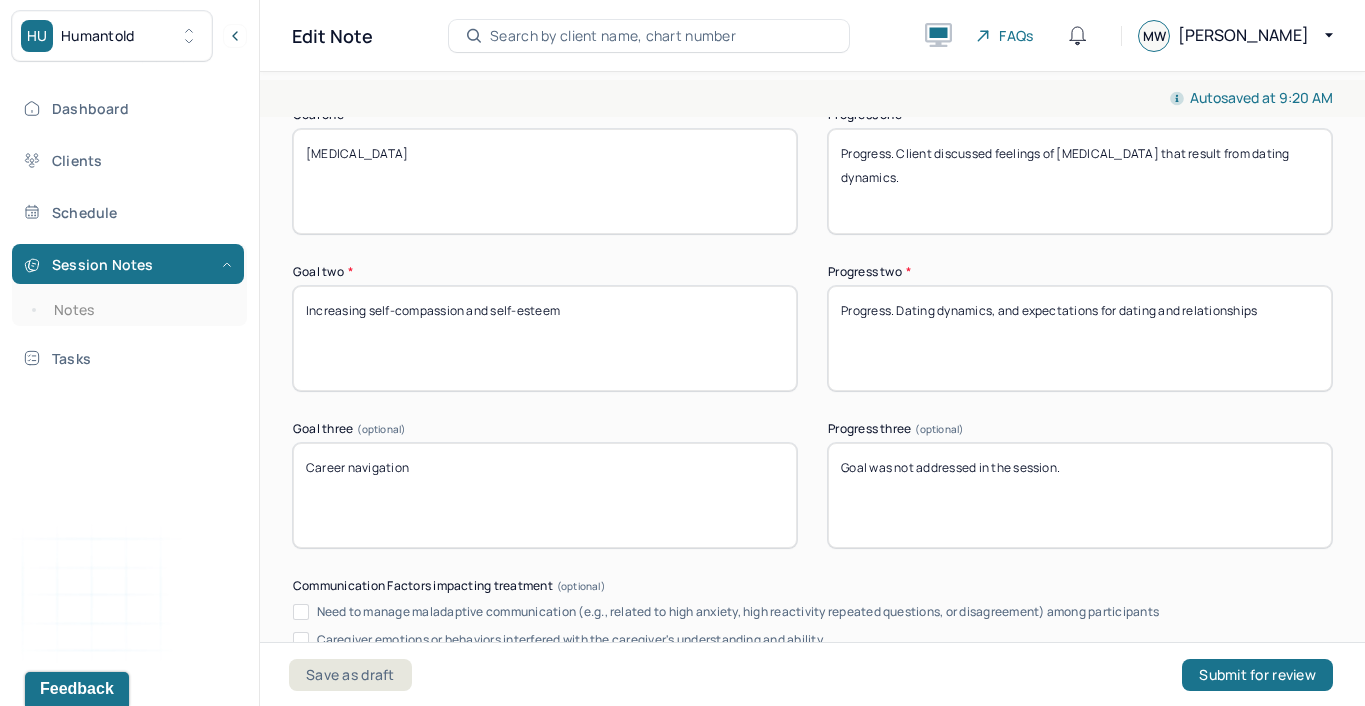 click on "Progress. Dating dynamics, and expectations for dating and rellationships" at bounding box center [1080, 338] 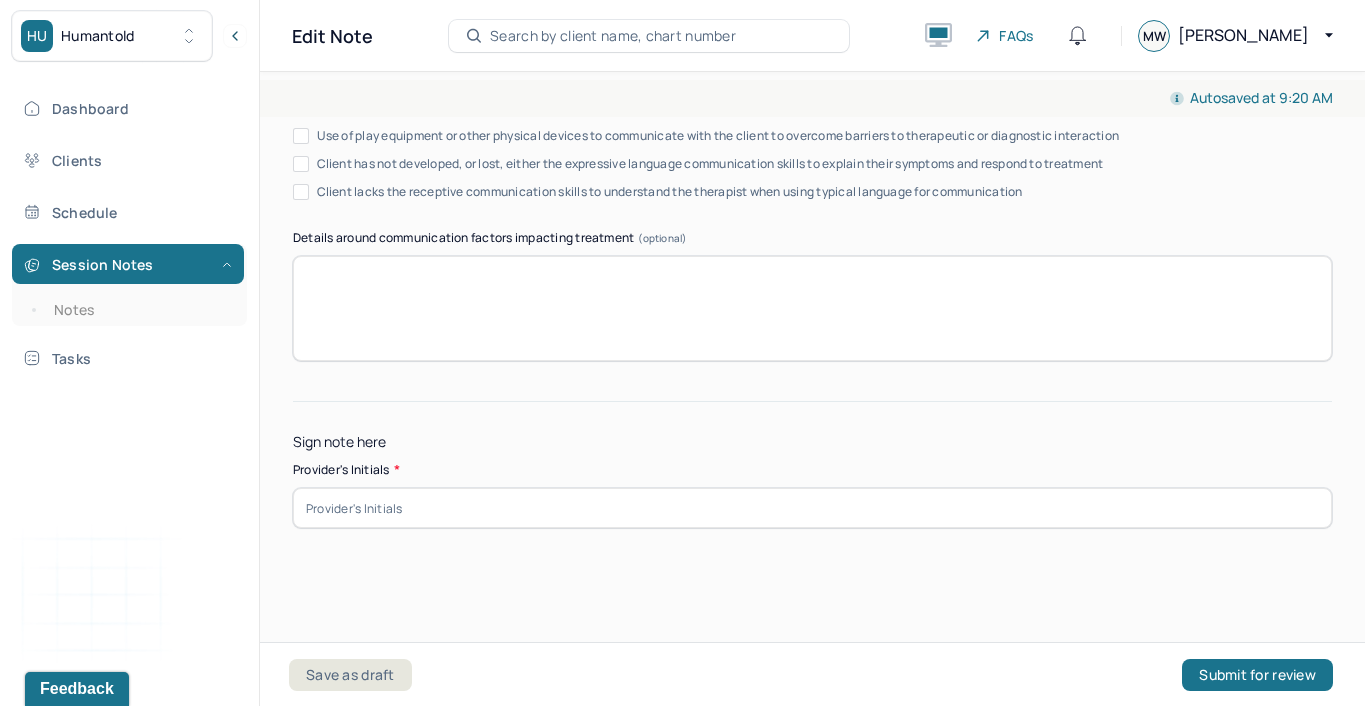 scroll, scrollTop: 3700, scrollLeft: 0, axis: vertical 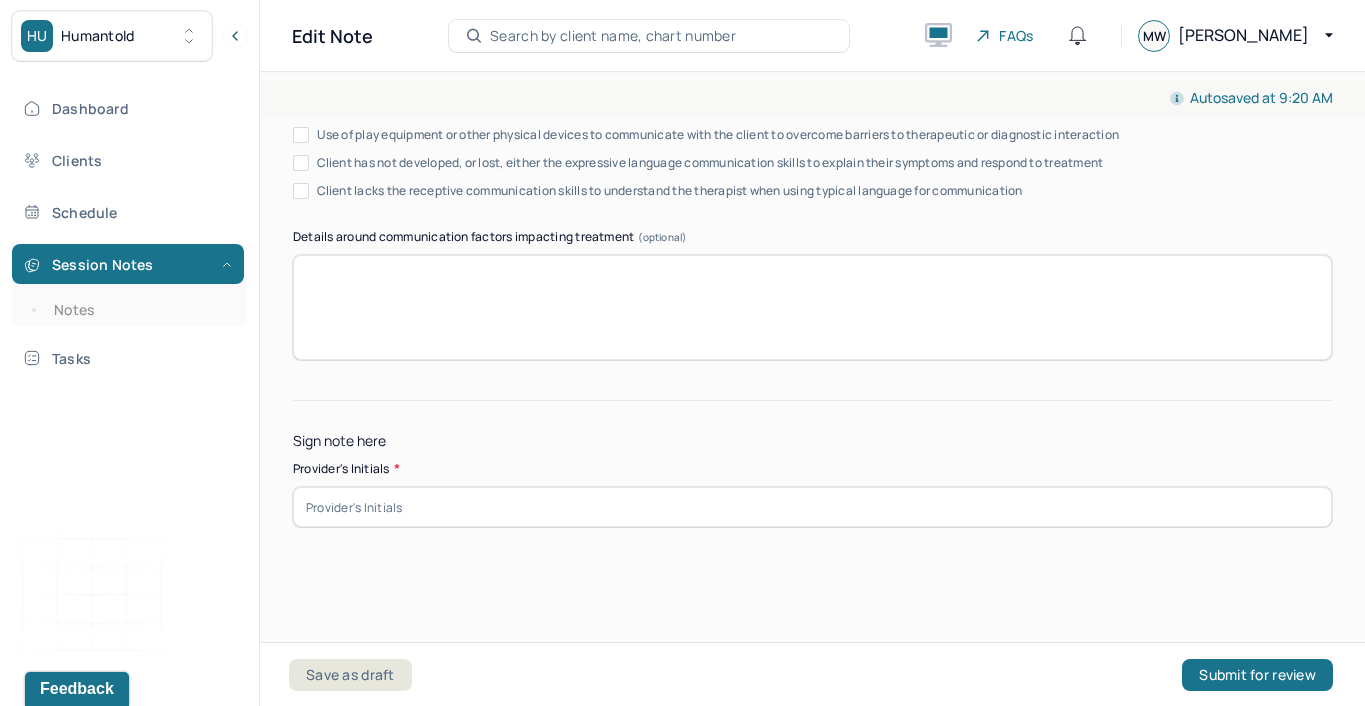 type on "Progress. Dating dynamics, and expectations for dating and relationships explored." 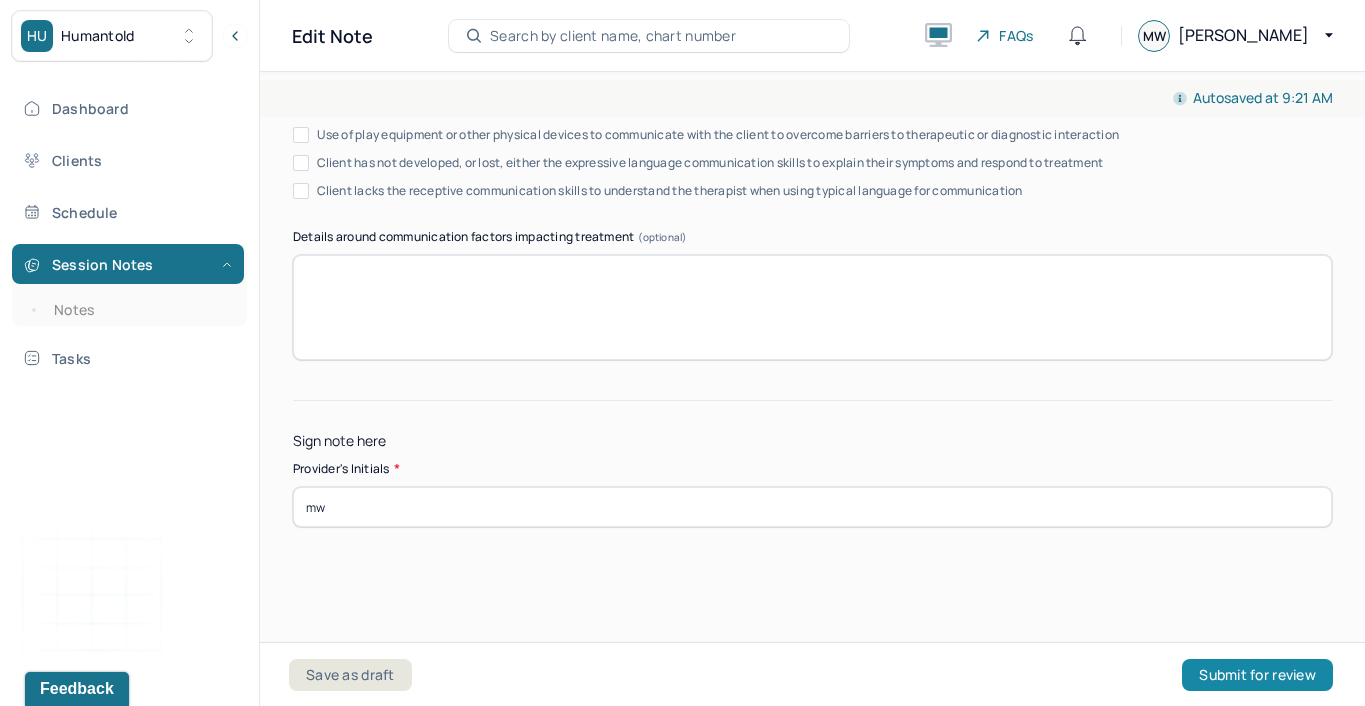 type on "mw" 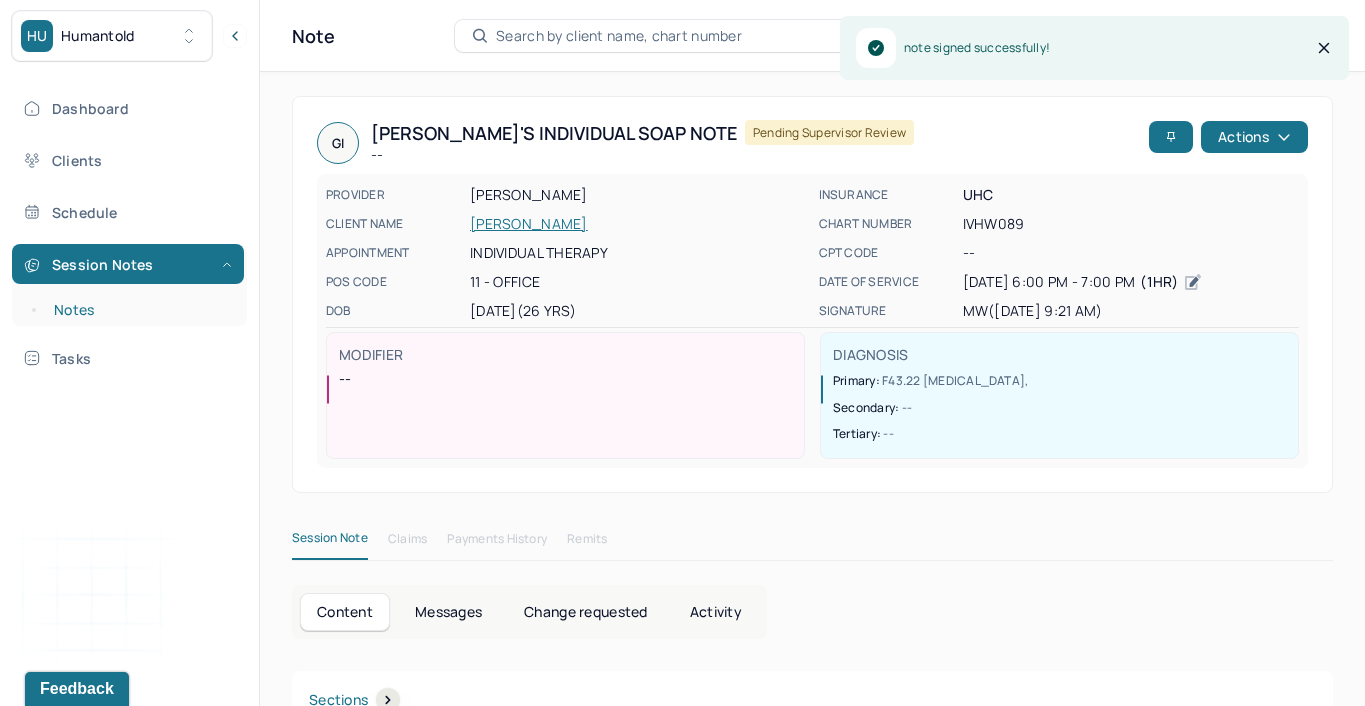 click on "Notes" at bounding box center [139, 310] 